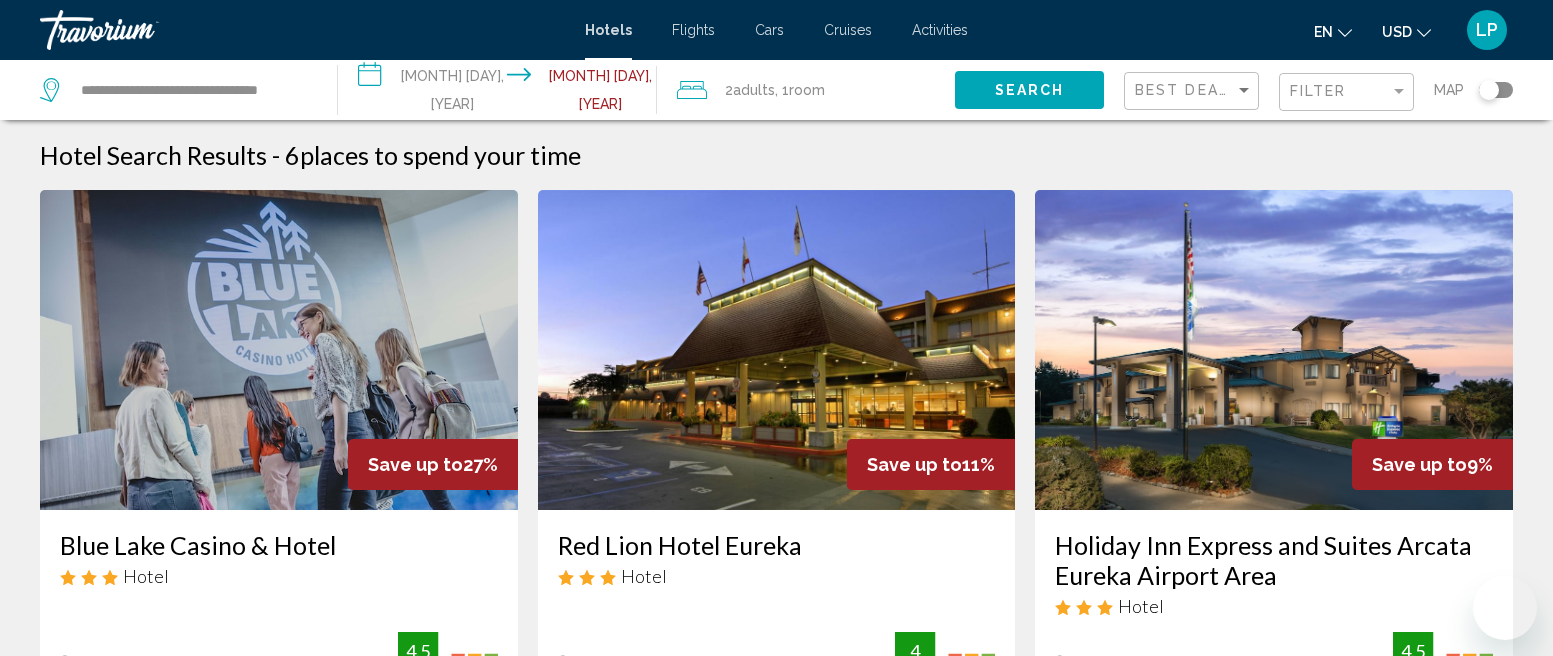 scroll, scrollTop: 0, scrollLeft: 0, axis: both 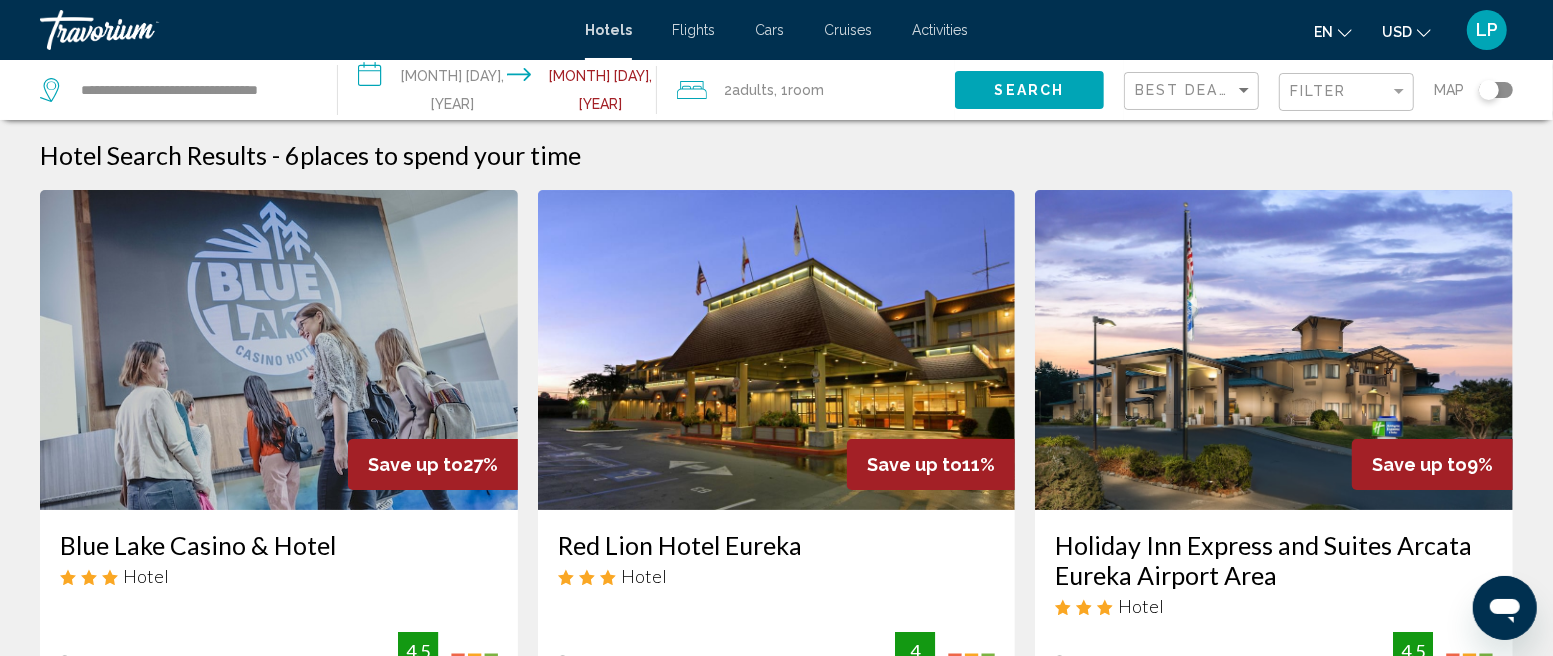 click on "**********" at bounding box center (178, 90) 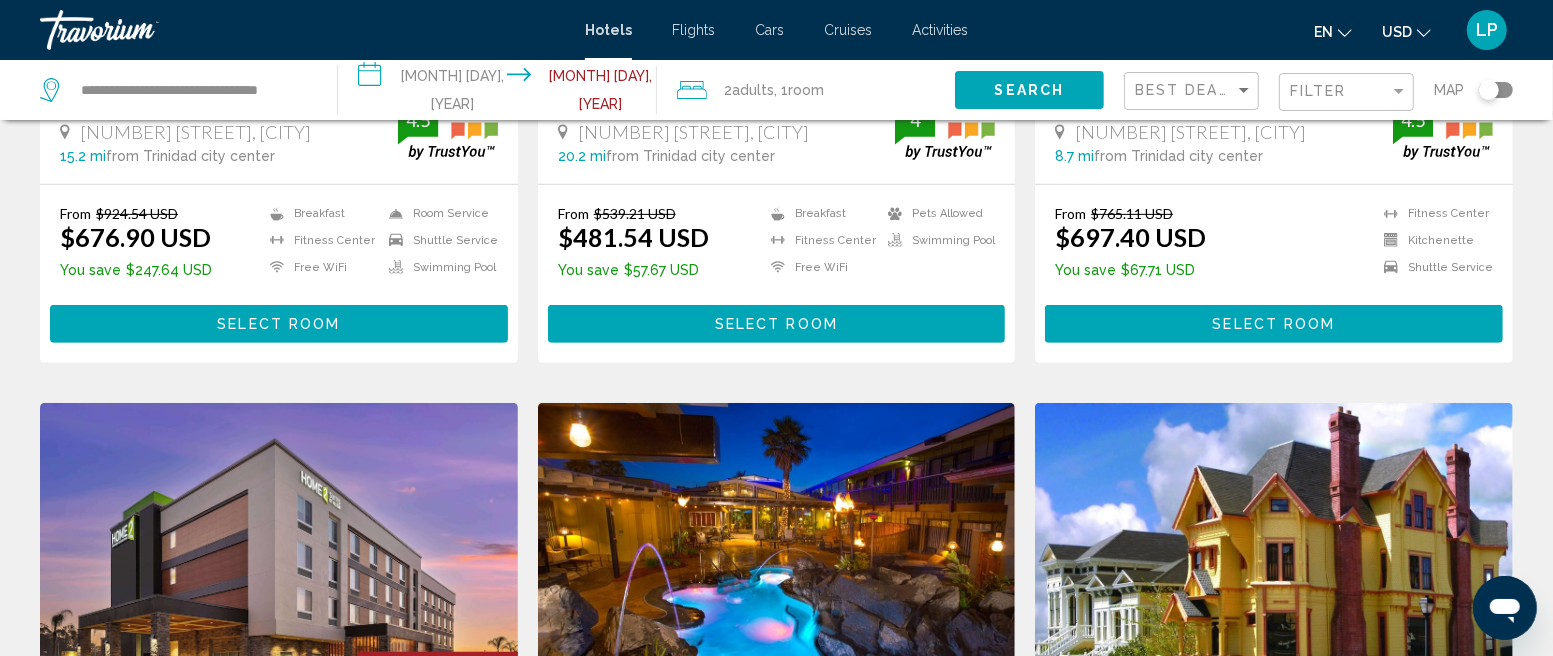 scroll, scrollTop: 573, scrollLeft: 0, axis: vertical 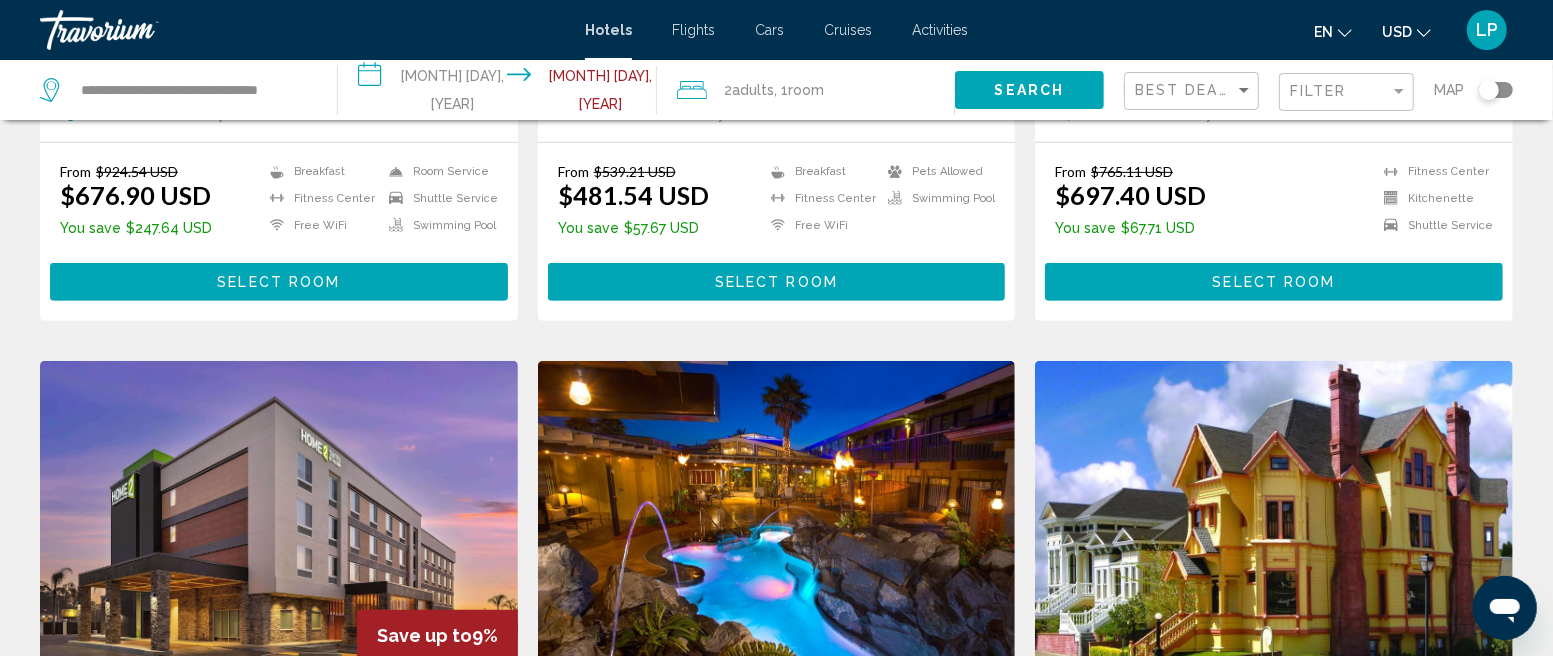 click on "**********" at bounding box center (193, 90) 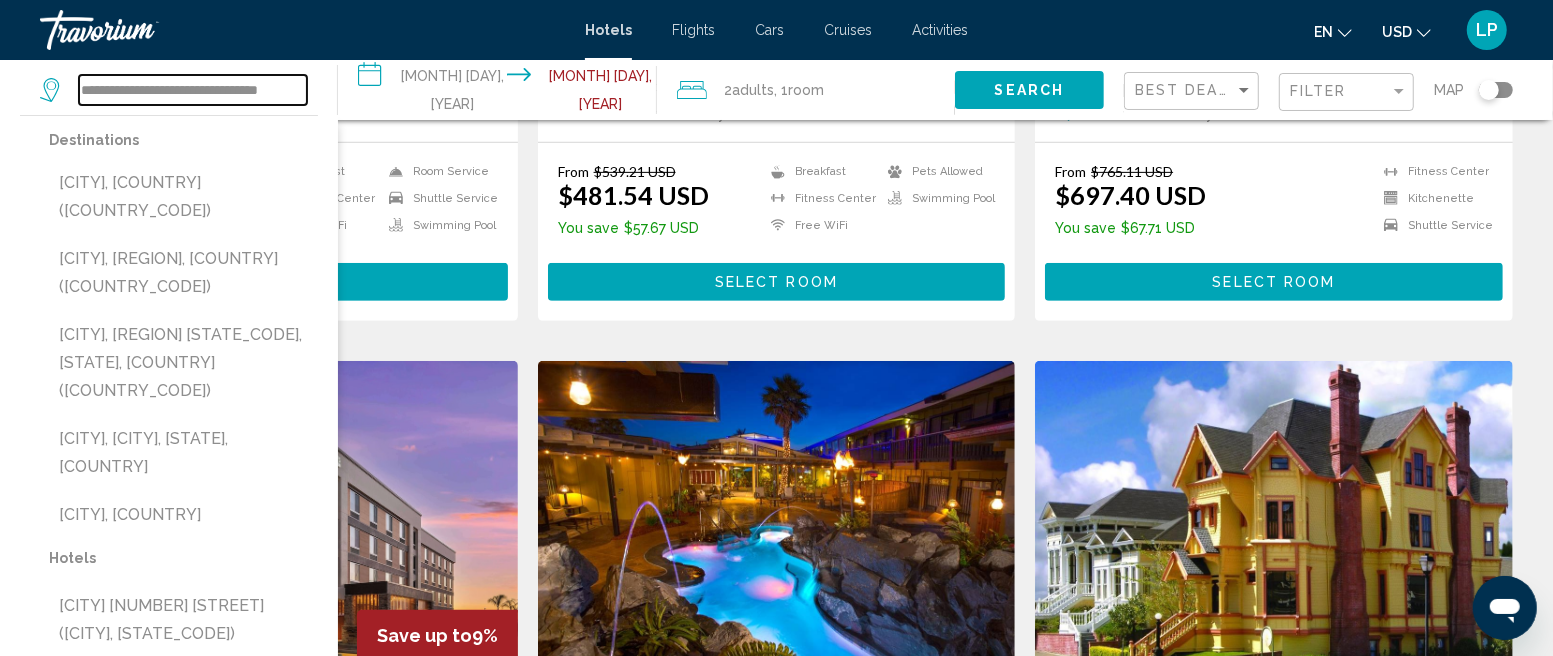 drag, startPoint x: 303, startPoint y: 89, endPoint x: 0, endPoint y: 99, distance: 303.16498 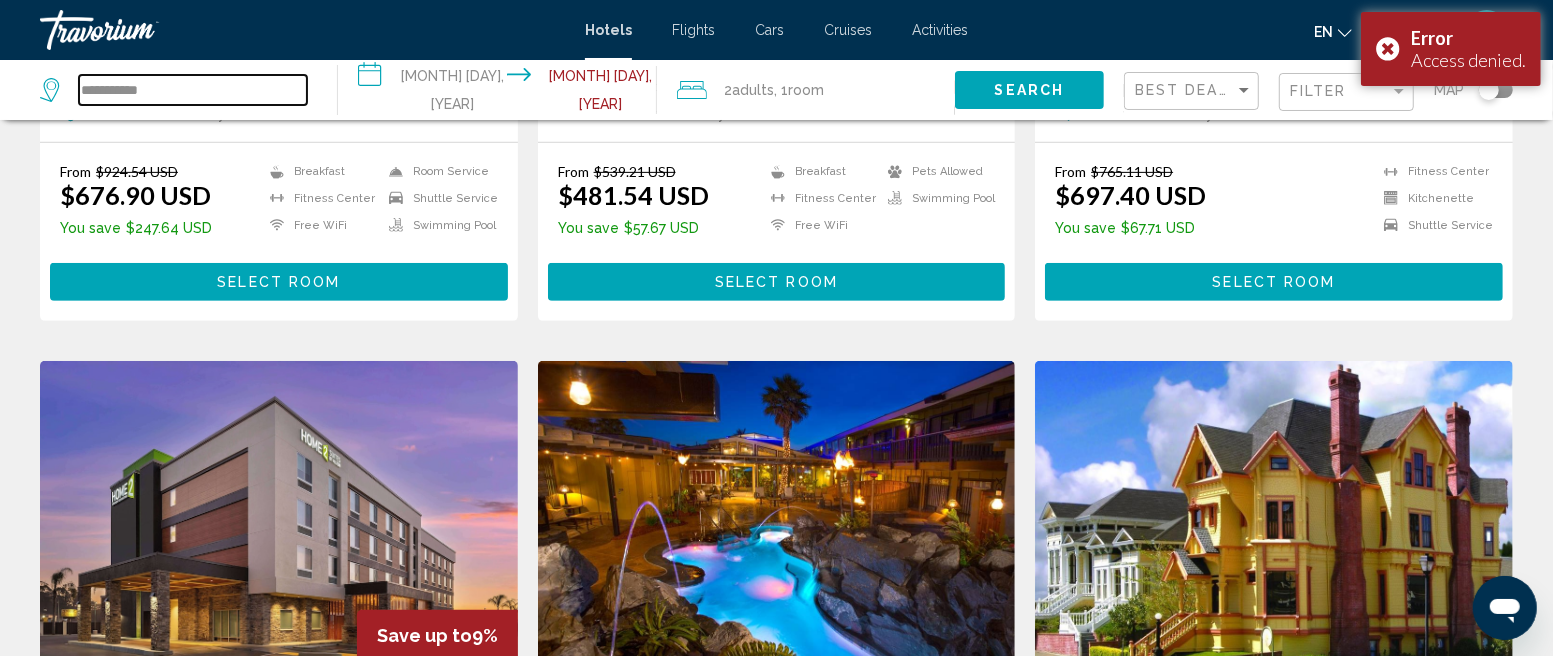 click on "**********" at bounding box center (193, 90) 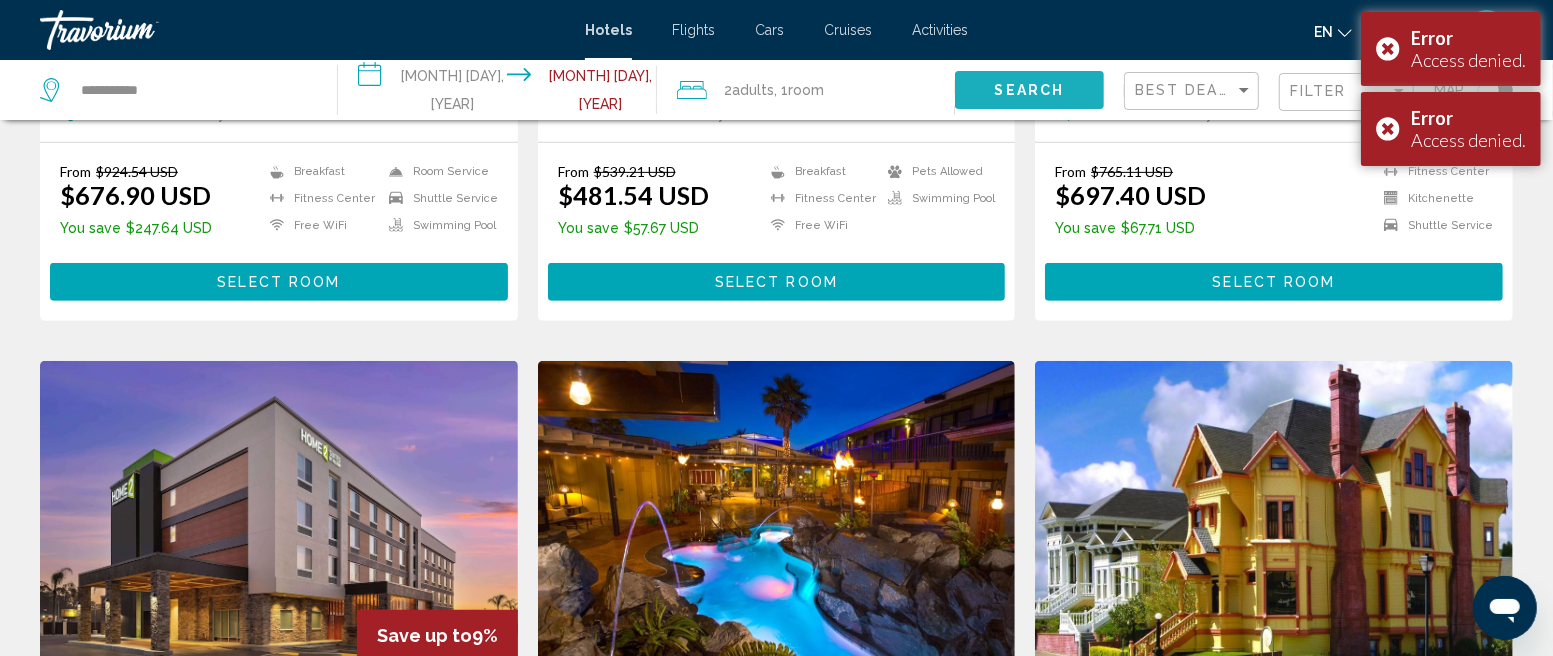 click on "Search" at bounding box center [1030, 91] 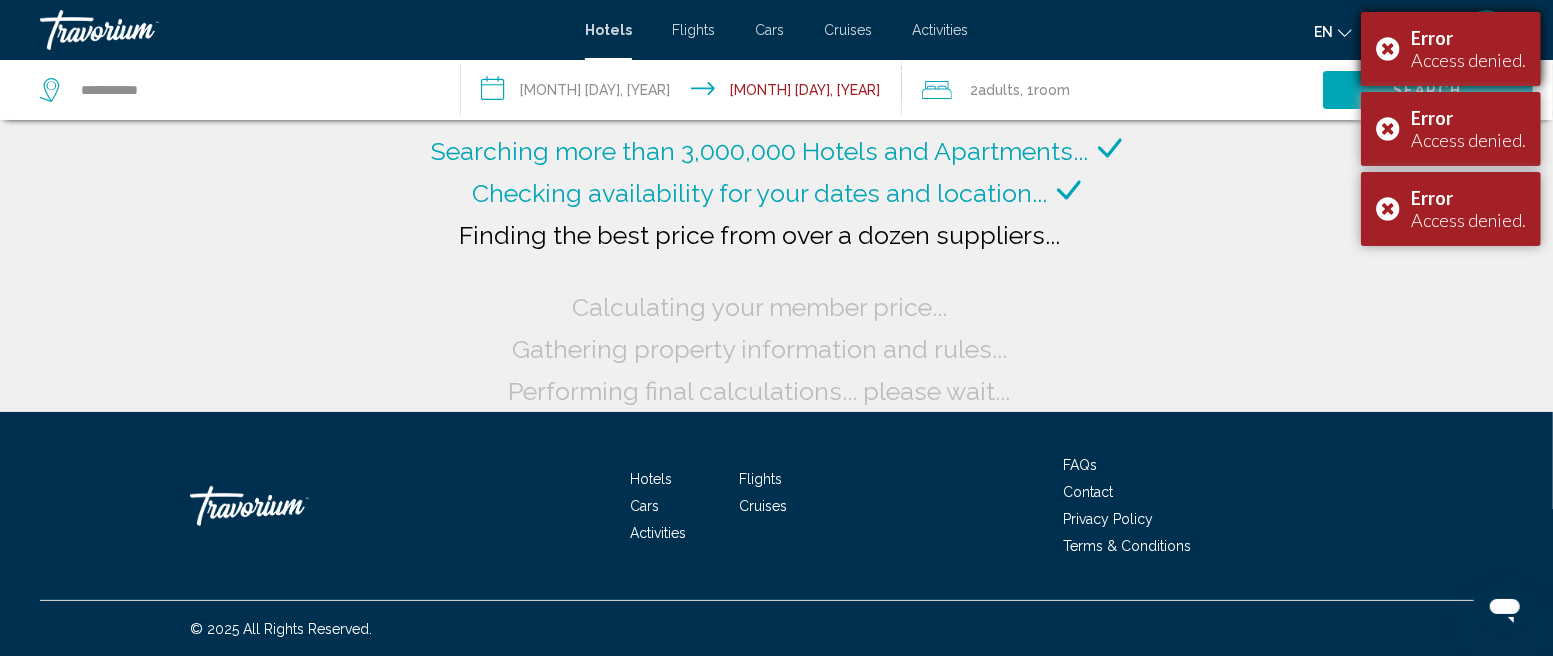 click on "Error   Access denied." at bounding box center (1451, 49) 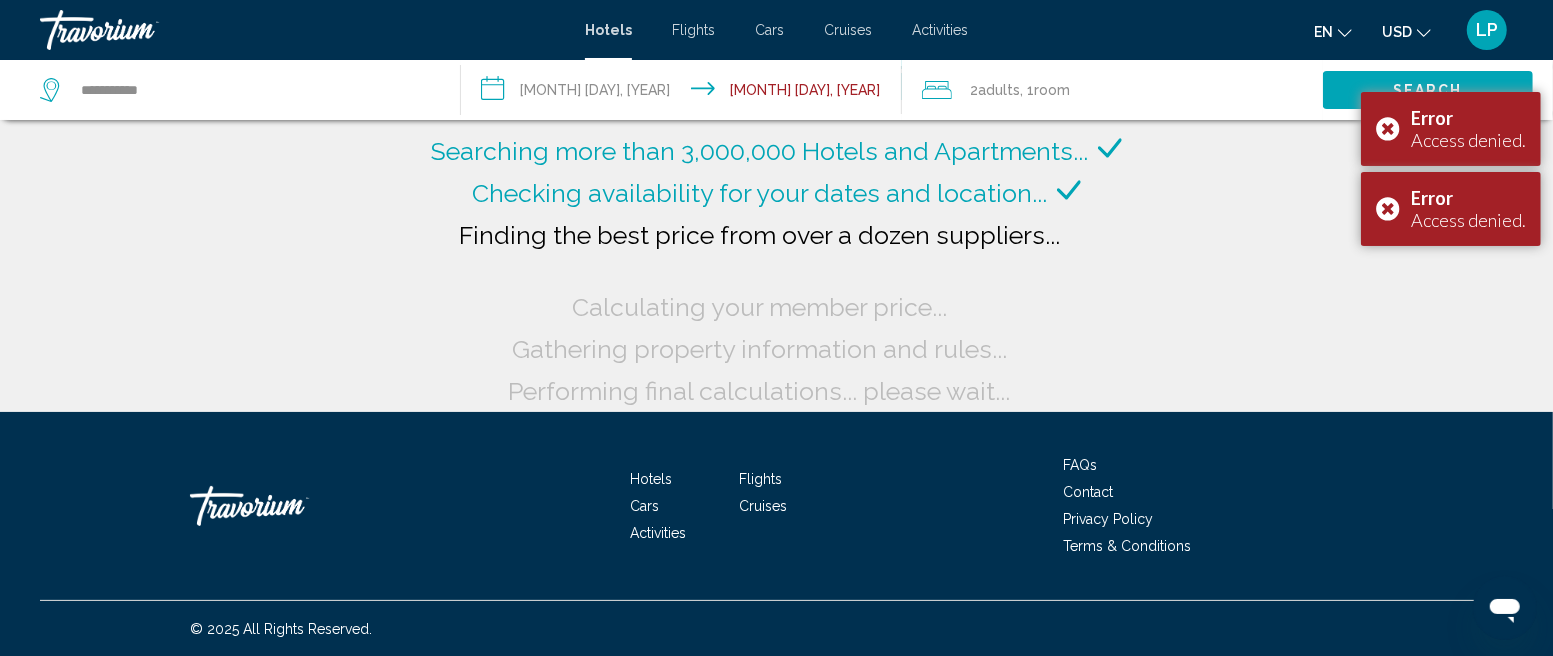 scroll, scrollTop: 0, scrollLeft: 0, axis: both 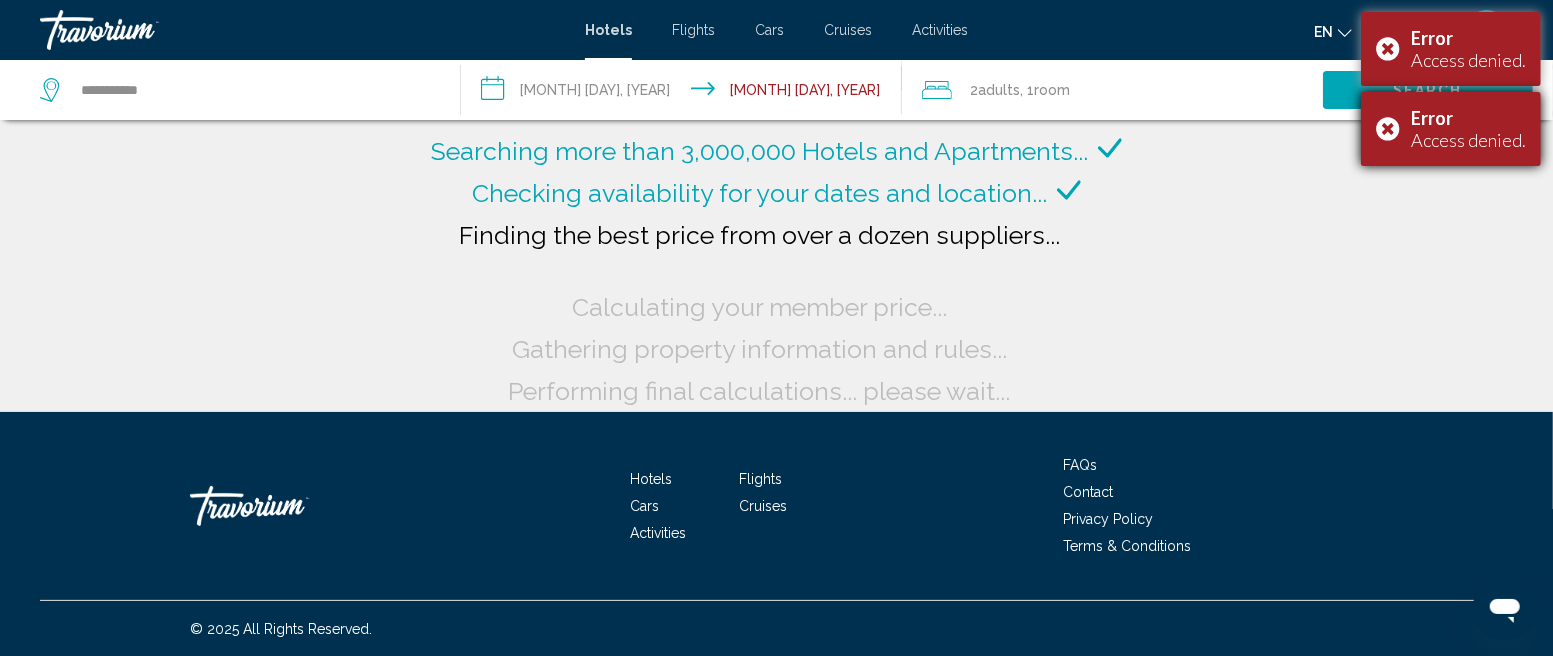 click on "Error   Access denied." at bounding box center [1451, 129] 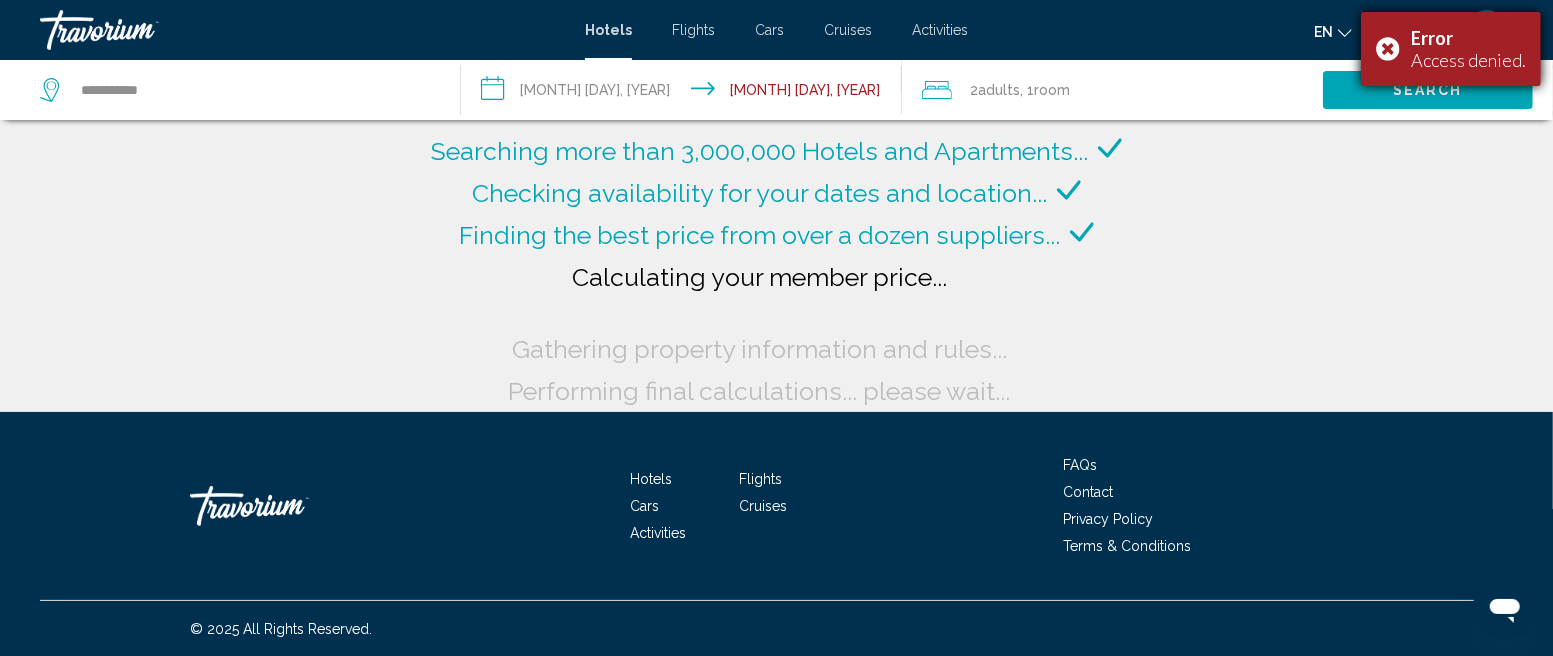 click on "Error   Access denied." at bounding box center [1451, 49] 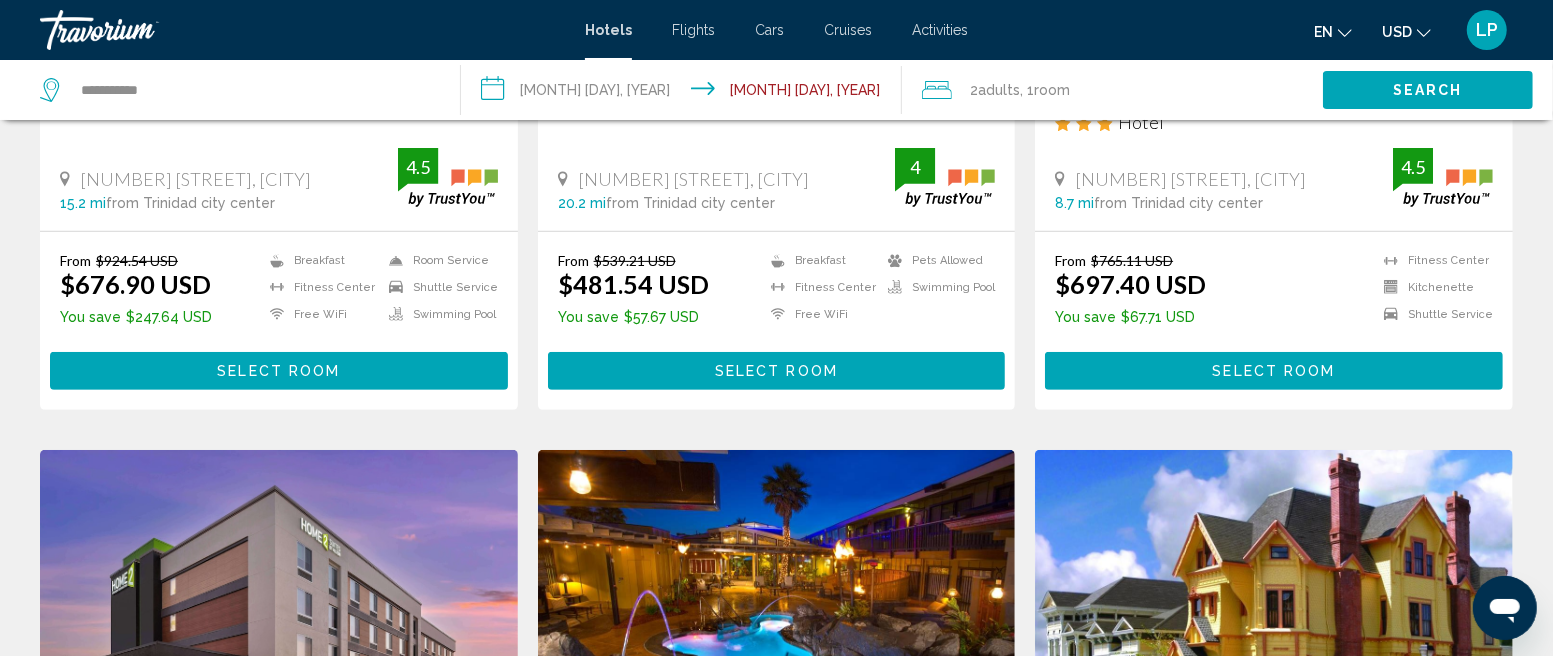 scroll, scrollTop: 497, scrollLeft: 0, axis: vertical 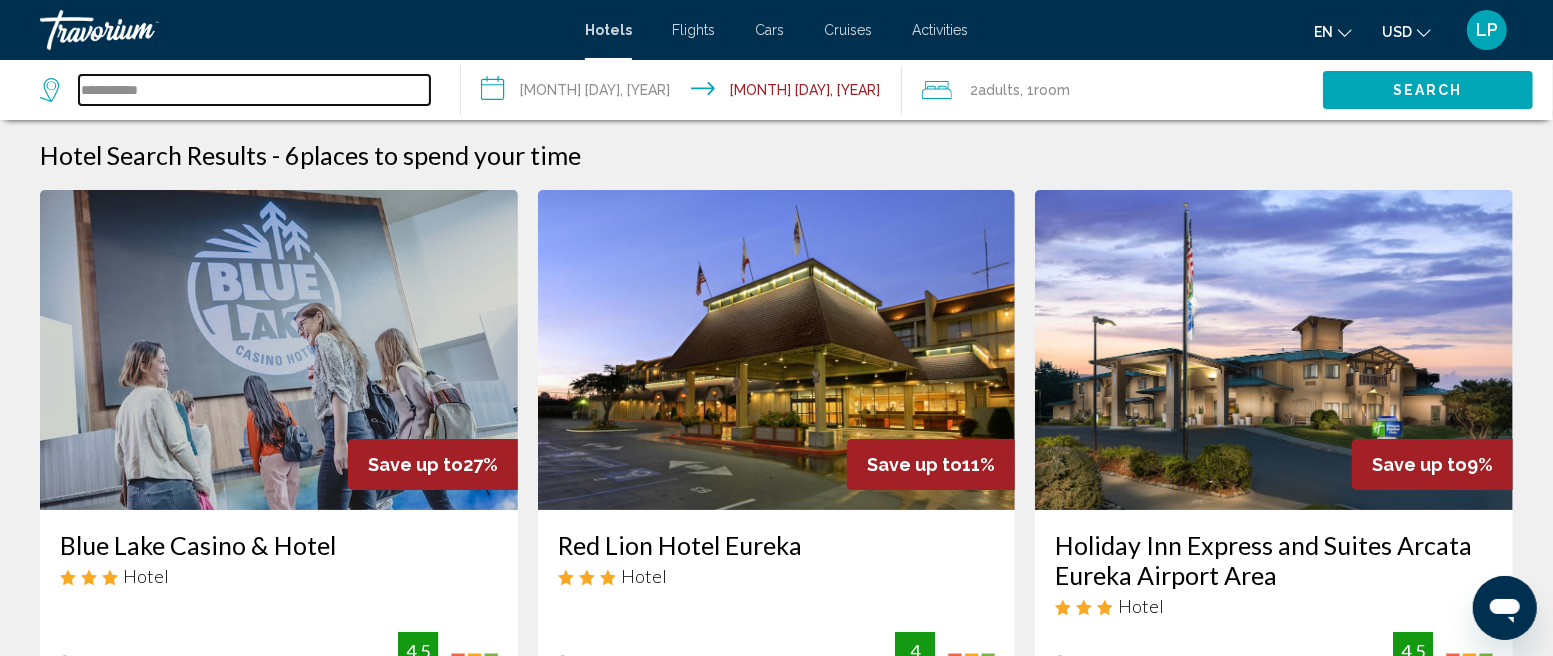 click on "**********" at bounding box center (254, 90) 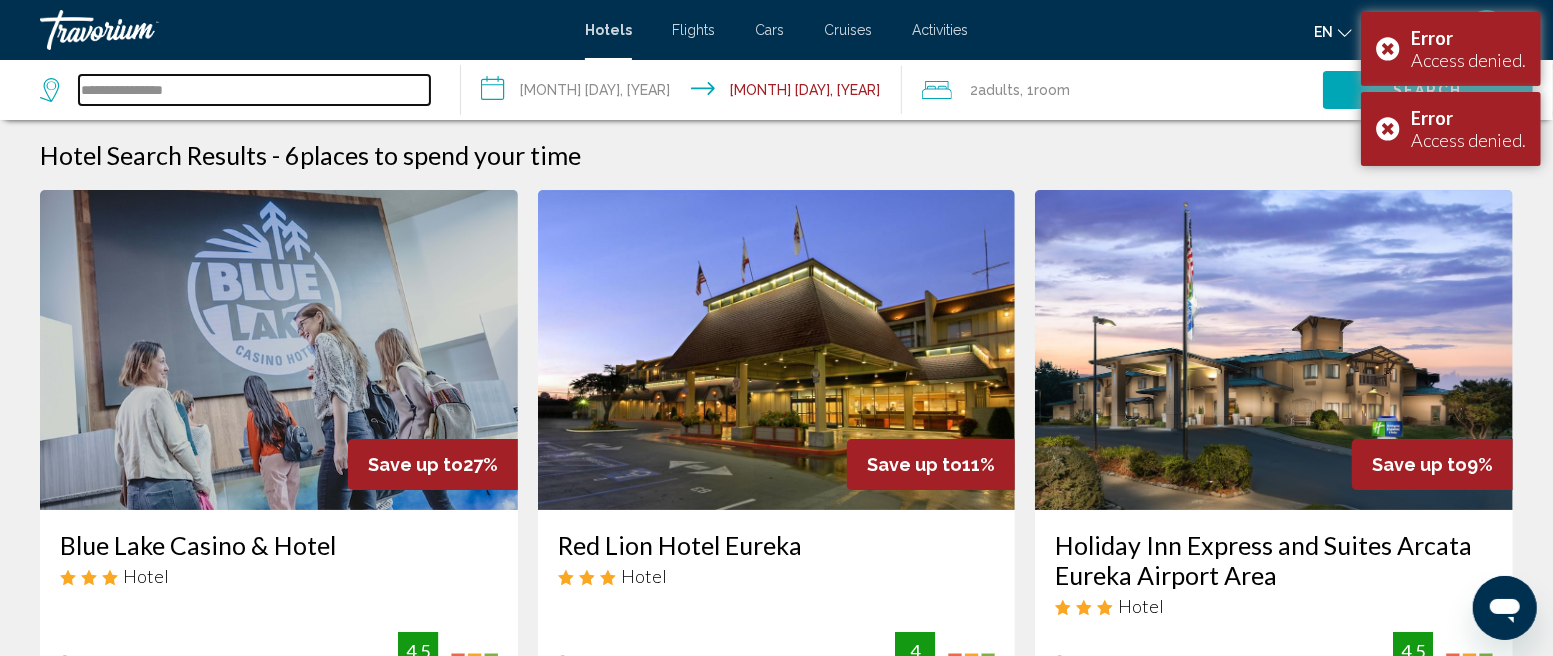 drag, startPoint x: 215, startPoint y: 85, endPoint x: 0, endPoint y: 86, distance: 215.00232 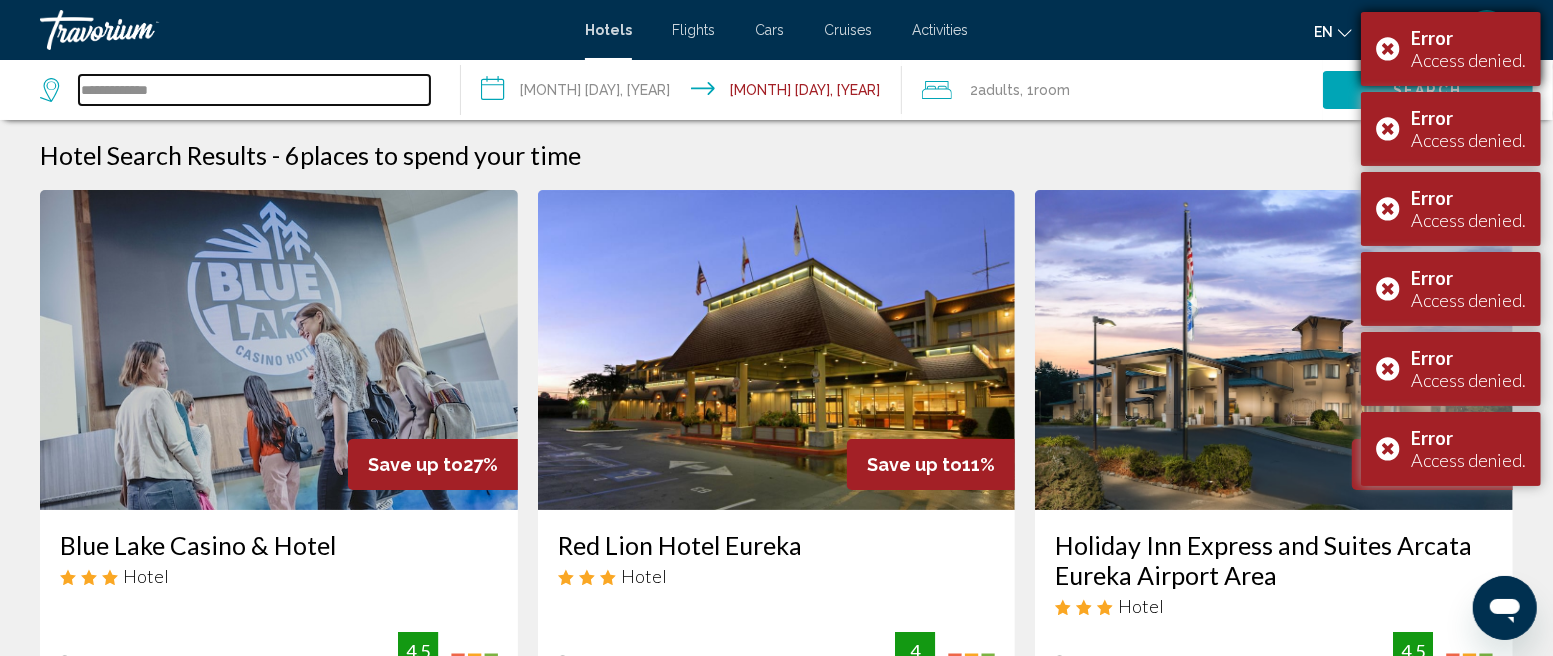 type on "**********" 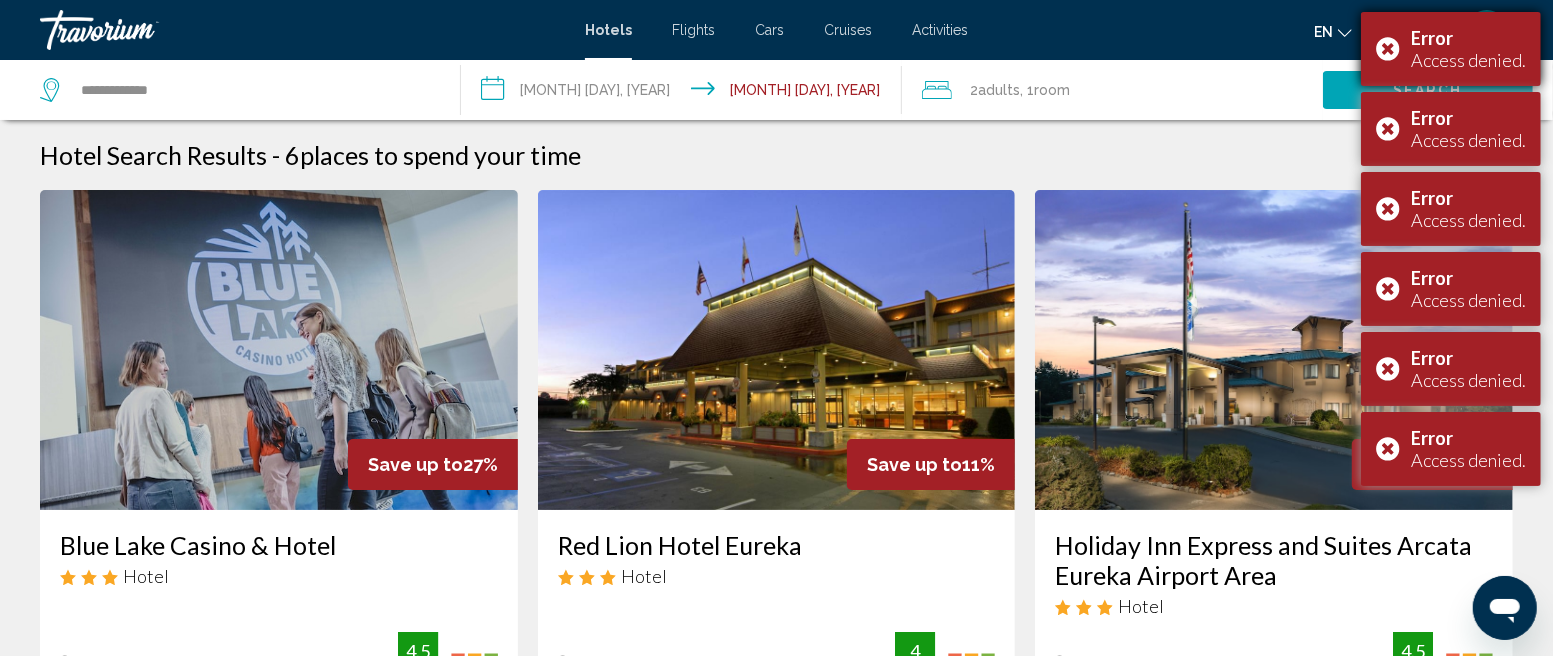 click on "Error   Access denied." at bounding box center (1451, 49) 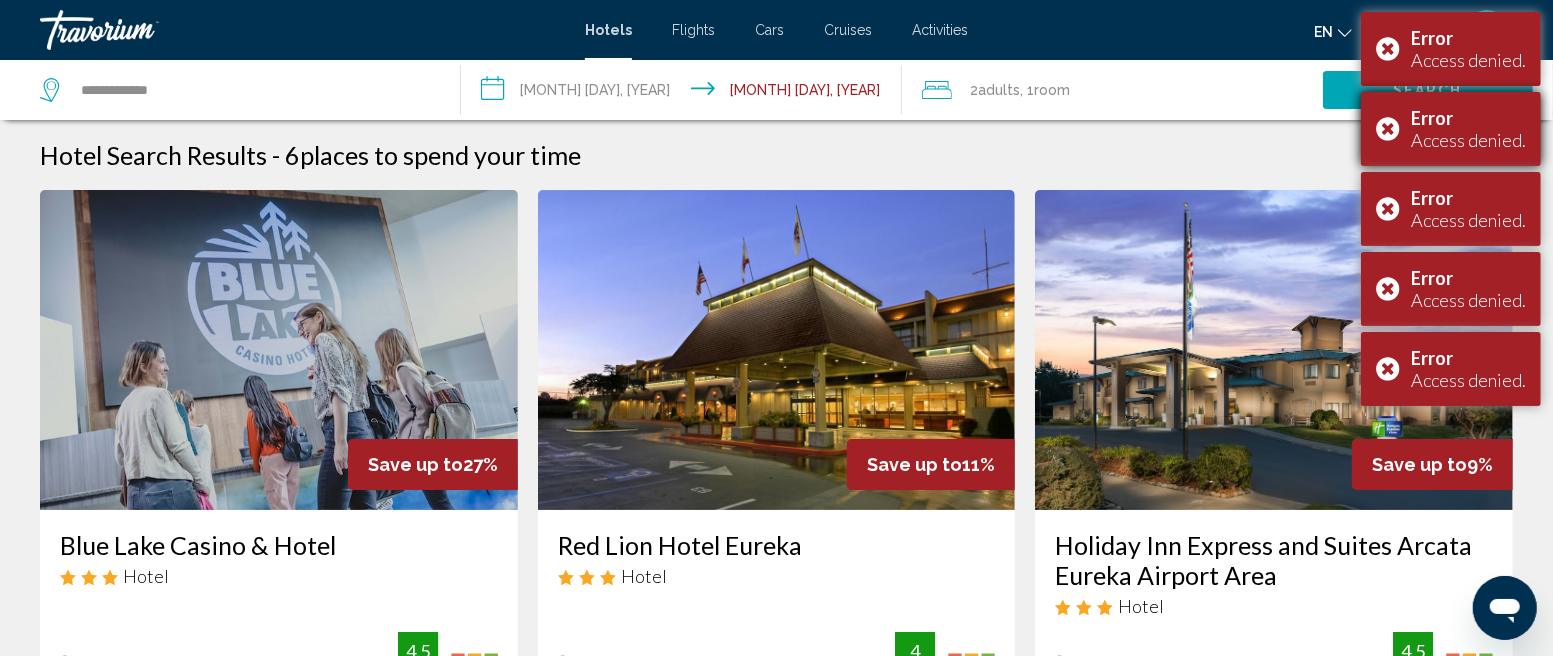 click on "Error   Access denied." at bounding box center [1451, 129] 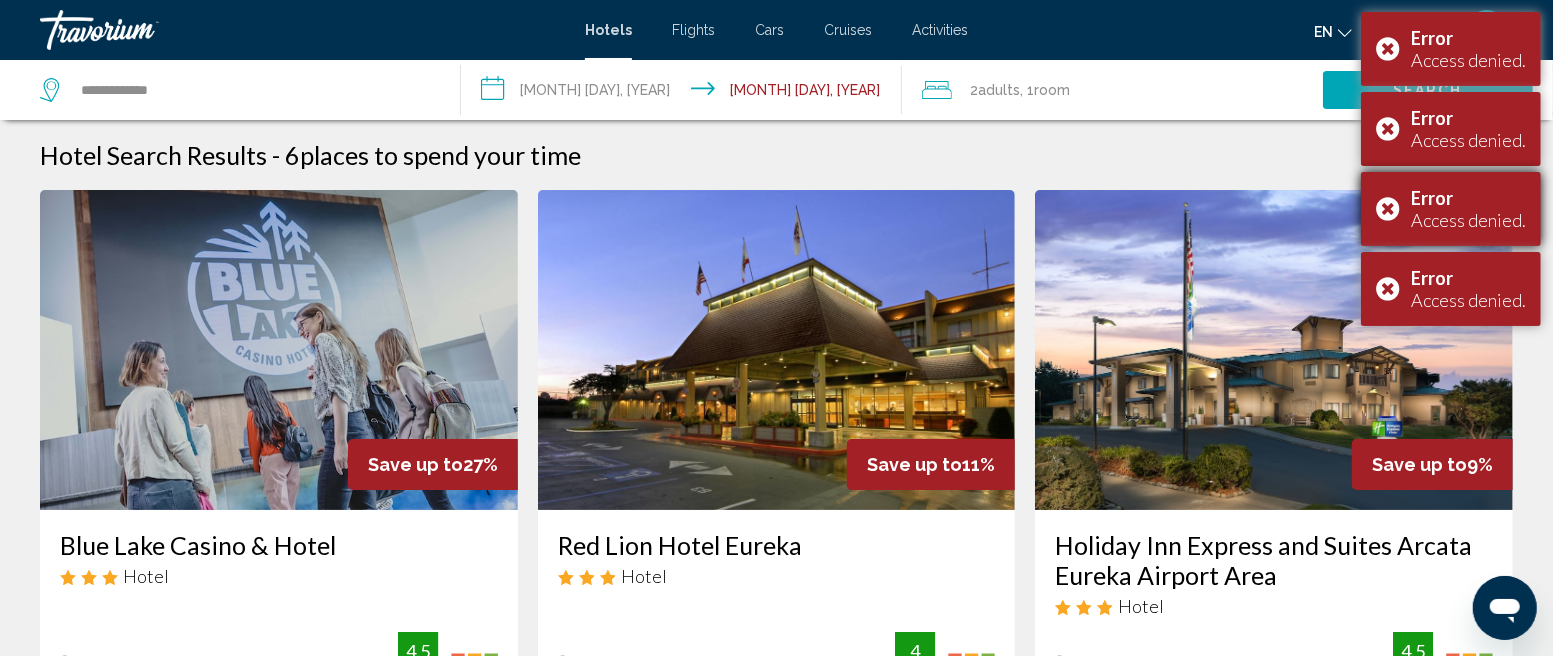 click on "Error   Access denied." at bounding box center (1451, 209) 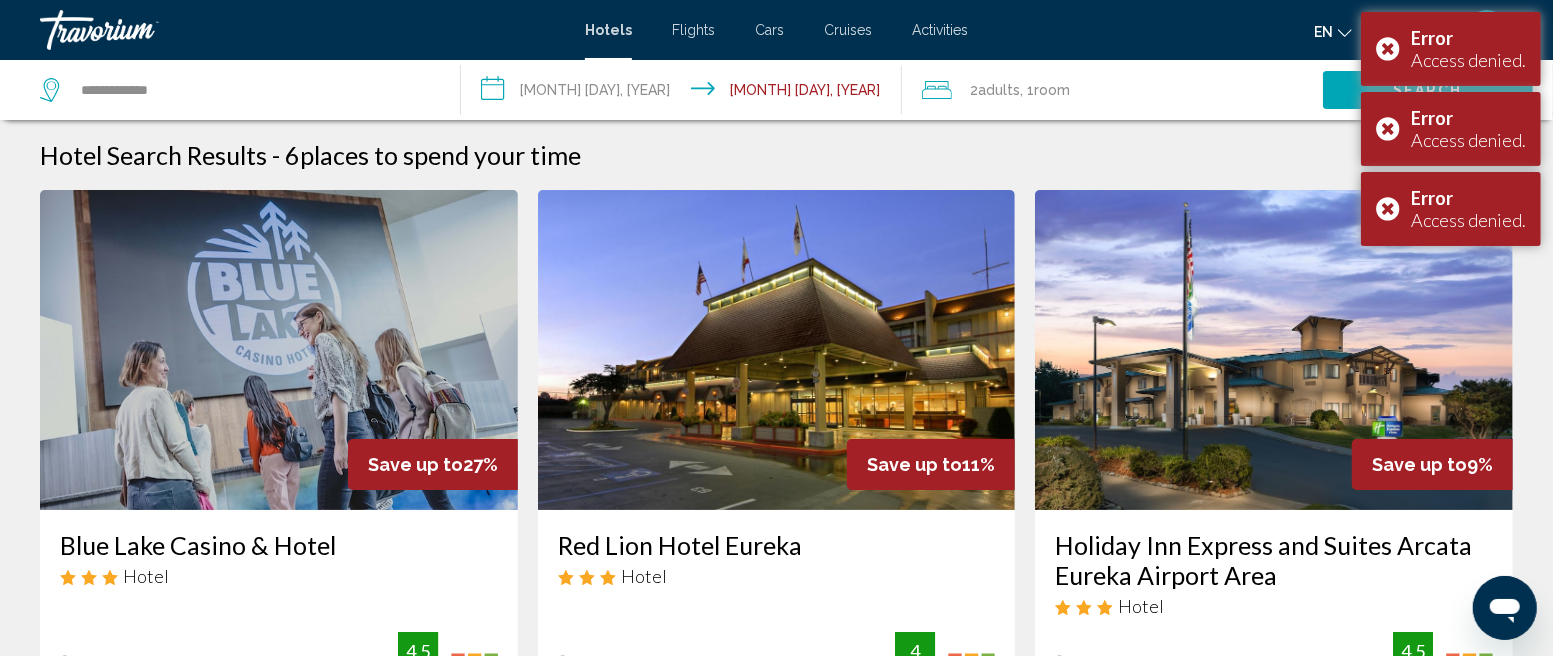 click at bounding box center [1274, 350] 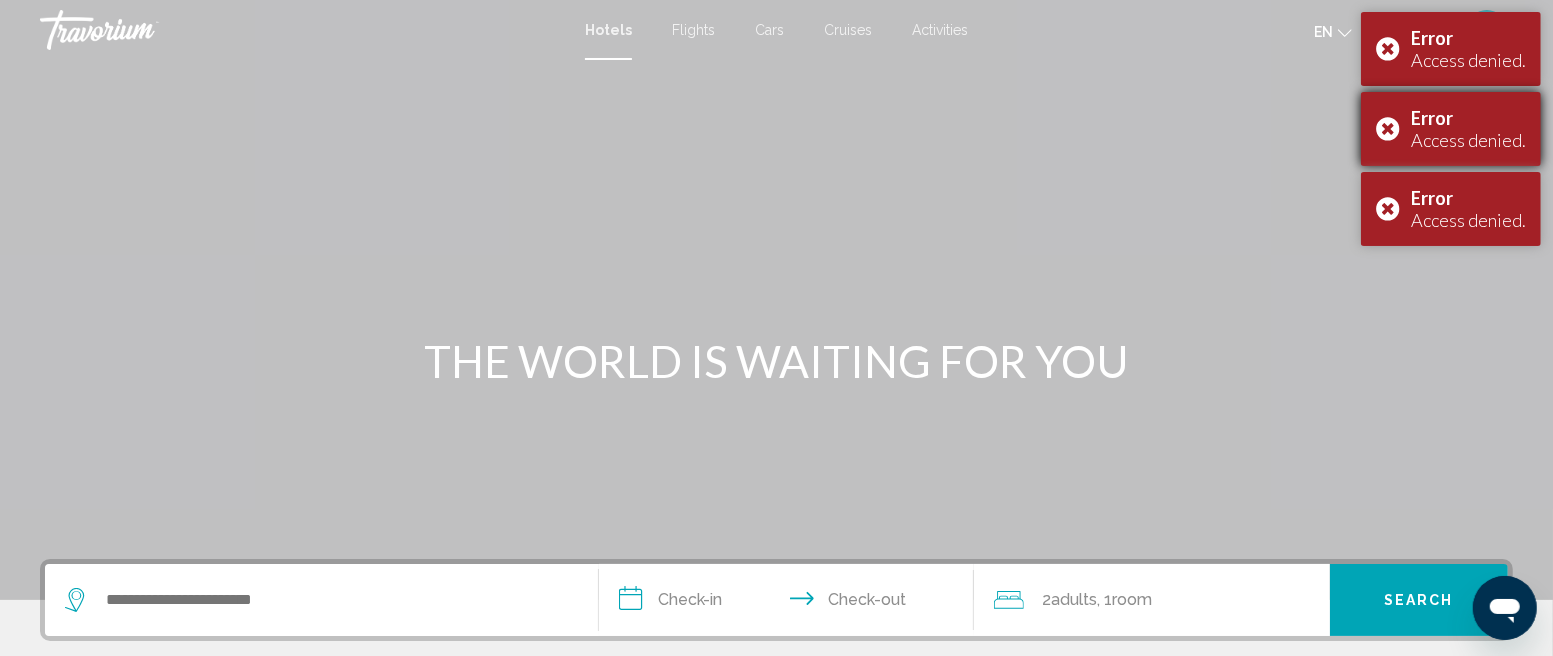 click on "Error   Access denied." at bounding box center (1451, 129) 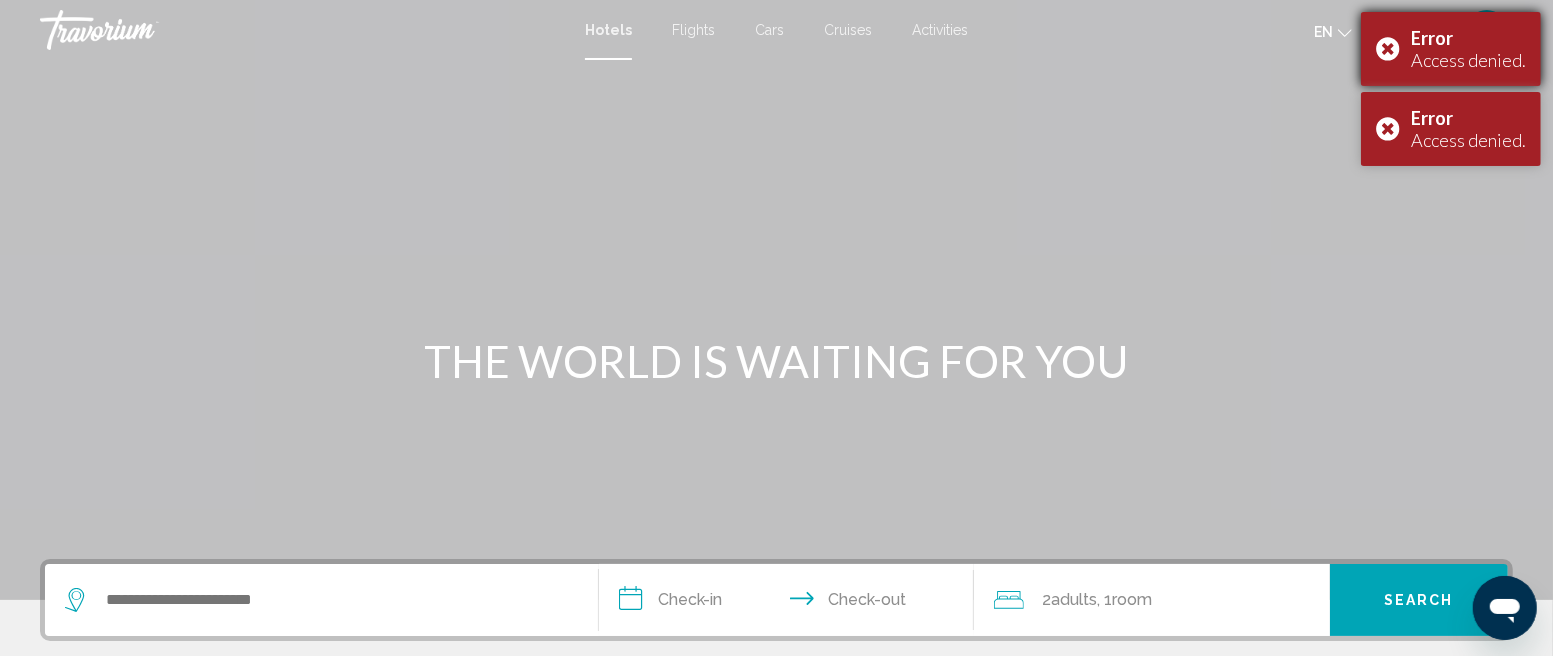 click on "Error   Access denied." at bounding box center [1451, 49] 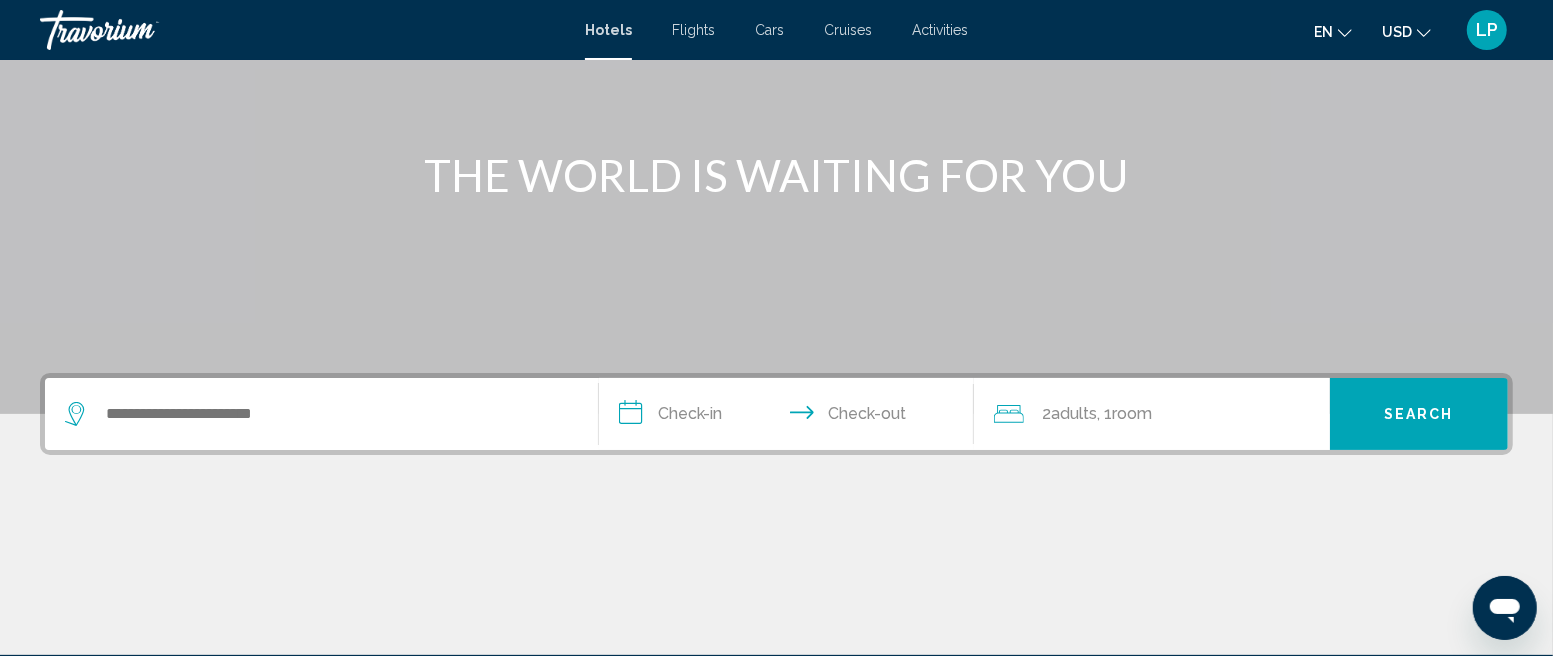 scroll, scrollTop: 0, scrollLeft: 0, axis: both 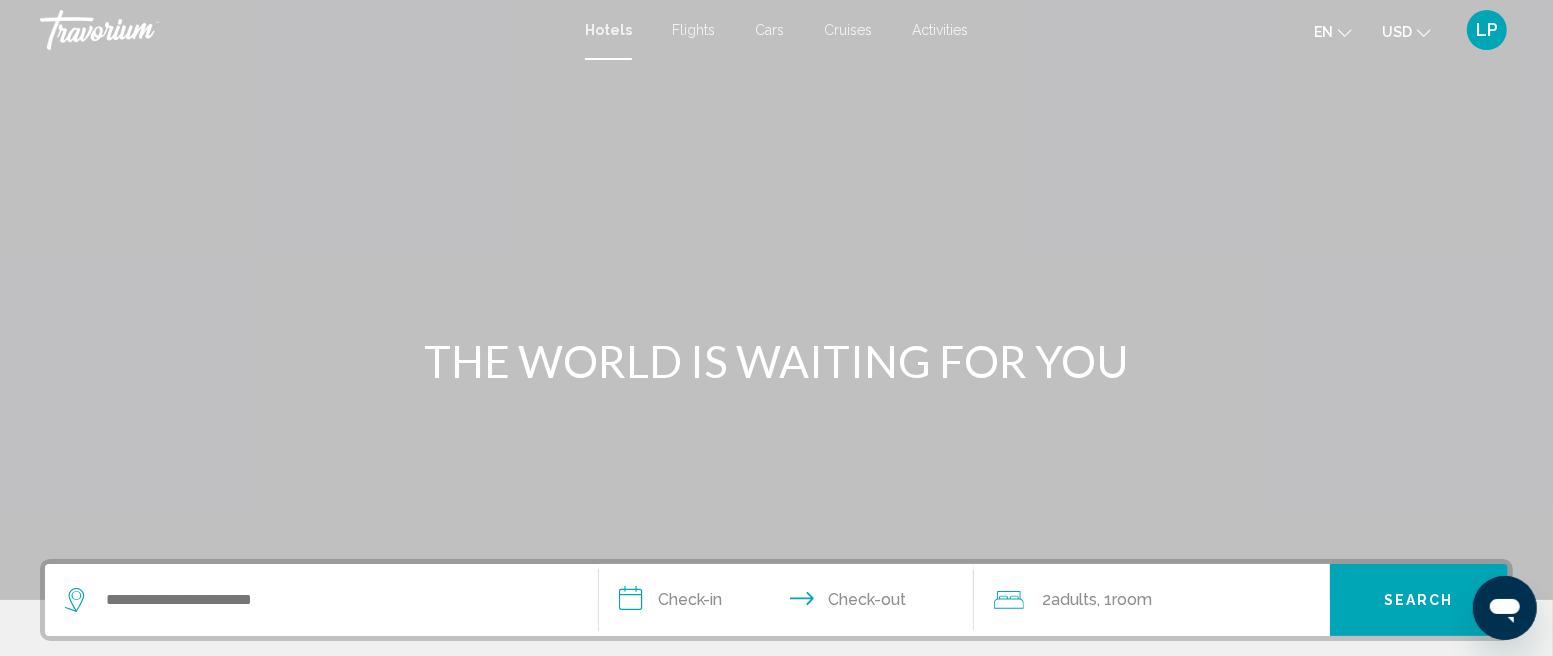 click on "LP" at bounding box center [1487, 30] 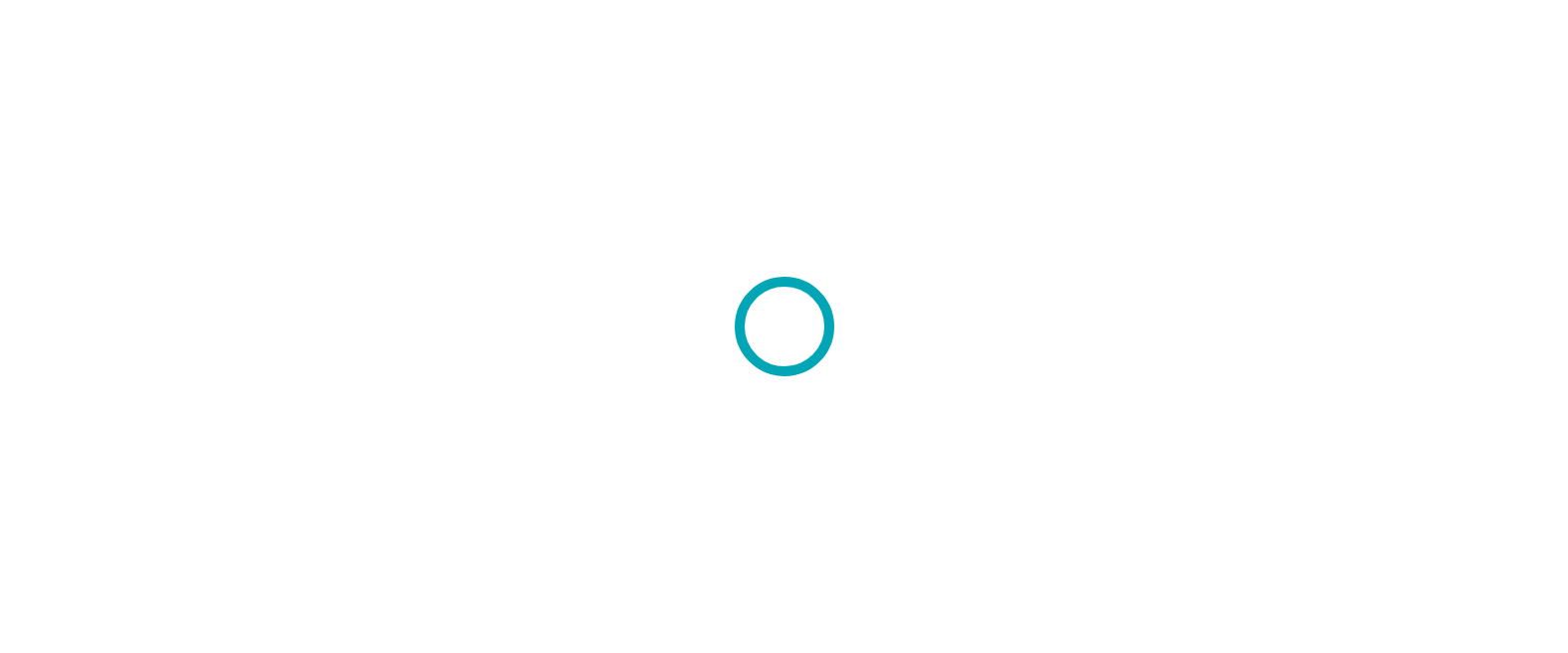 scroll, scrollTop: 0, scrollLeft: 0, axis: both 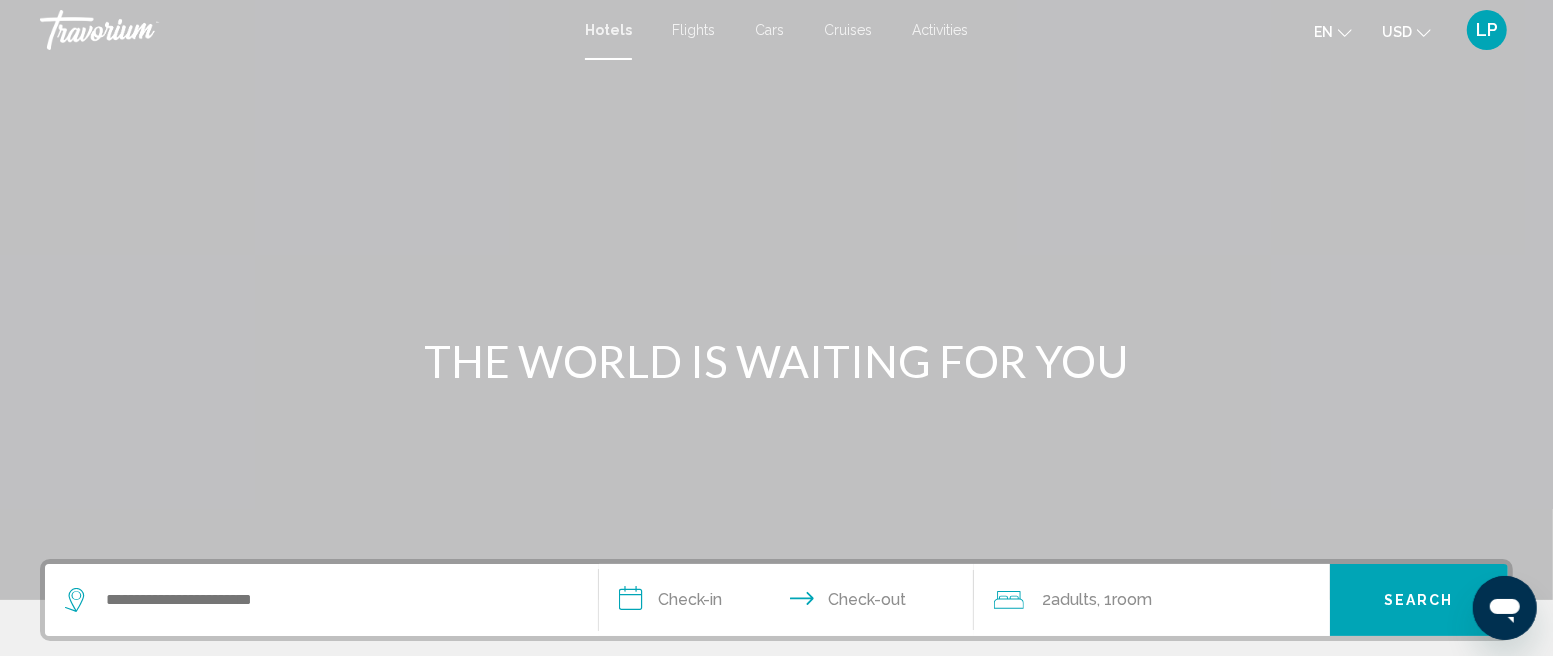 click on "LP" at bounding box center [1487, 30] 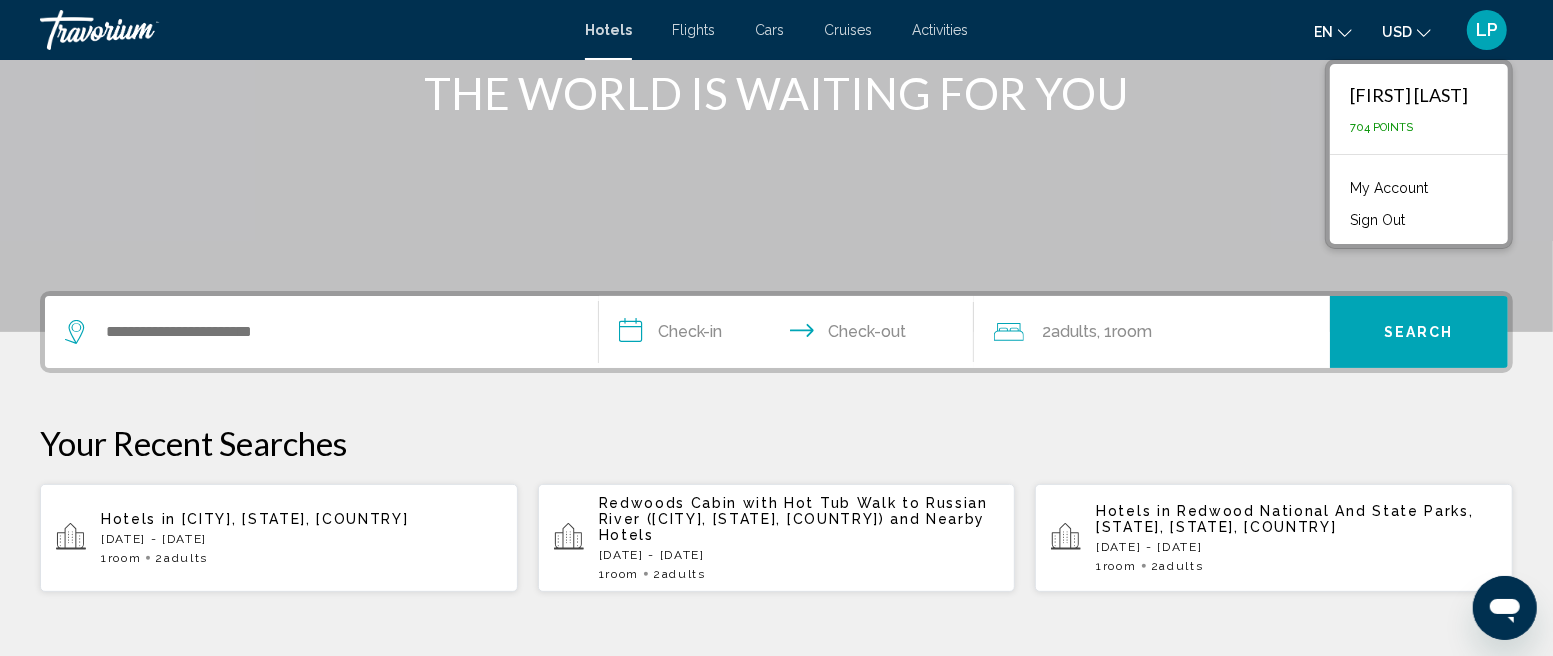 scroll, scrollTop: 337, scrollLeft: 0, axis: vertical 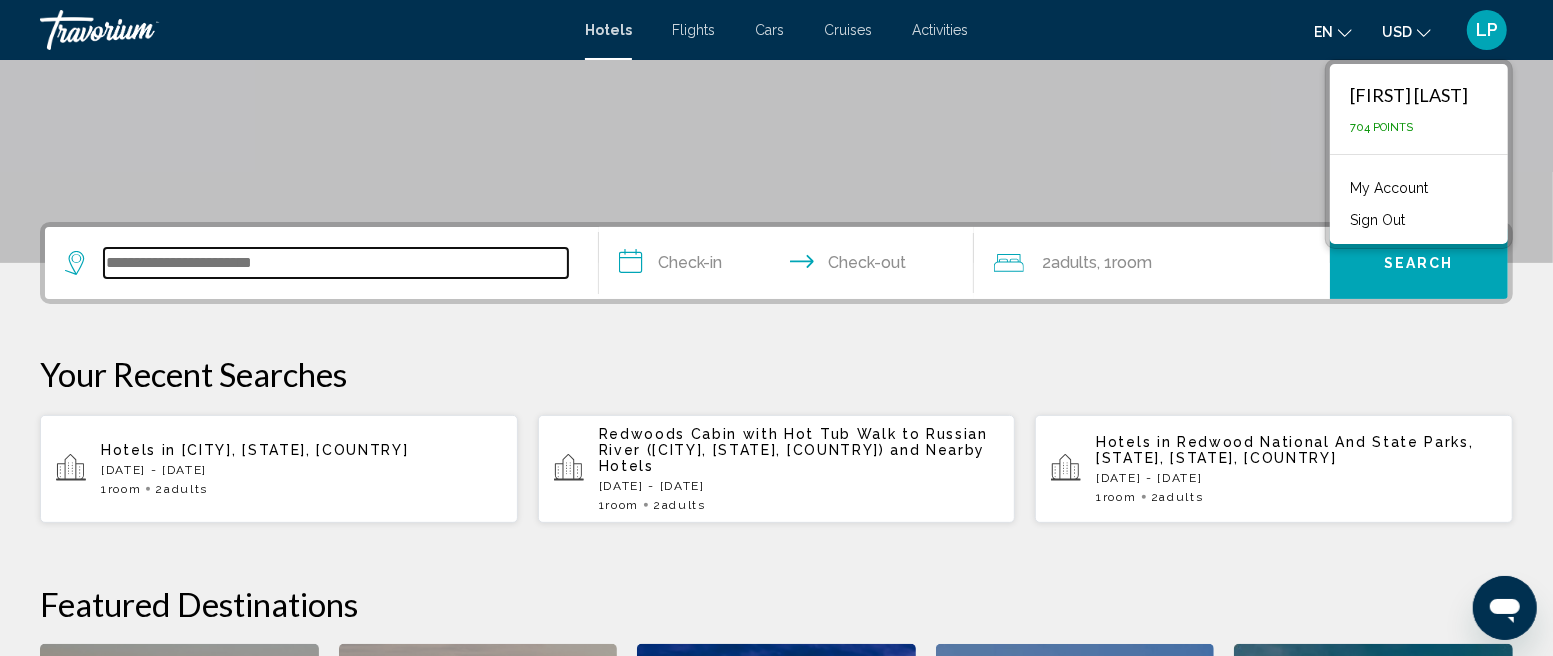 click at bounding box center (336, 263) 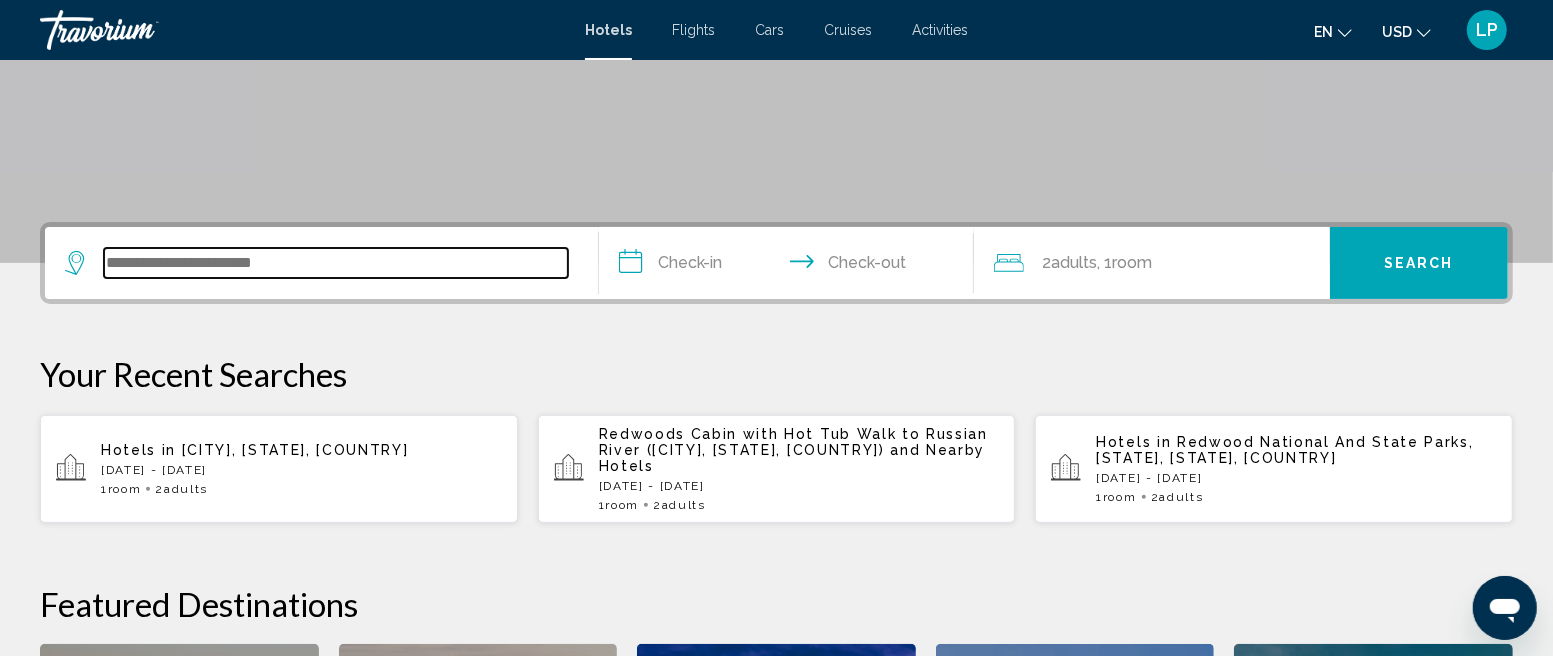scroll, scrollTop: 494, scrollLeft: 0, axis: vertical 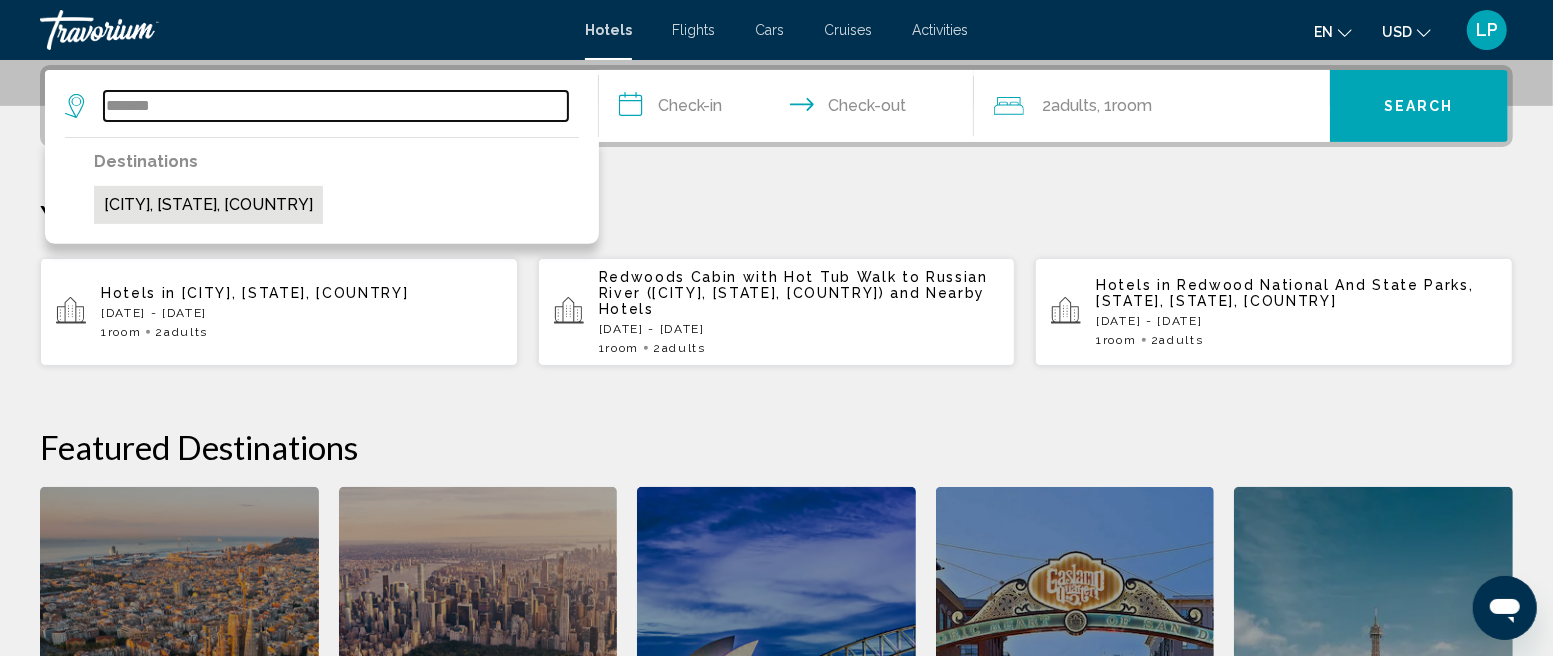 type on "*******" 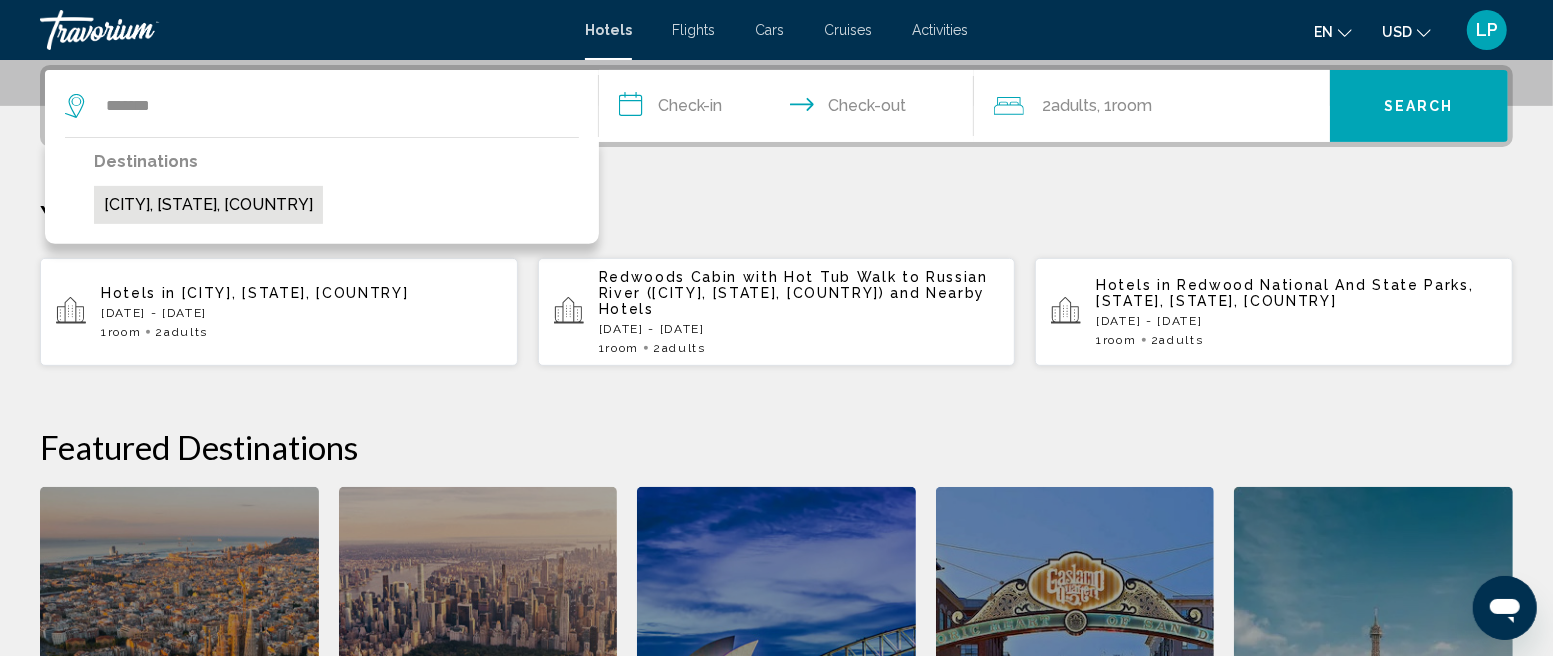 click on "[CITY], [STATE], [COUNTRY]" at bounding box center (208, 205) 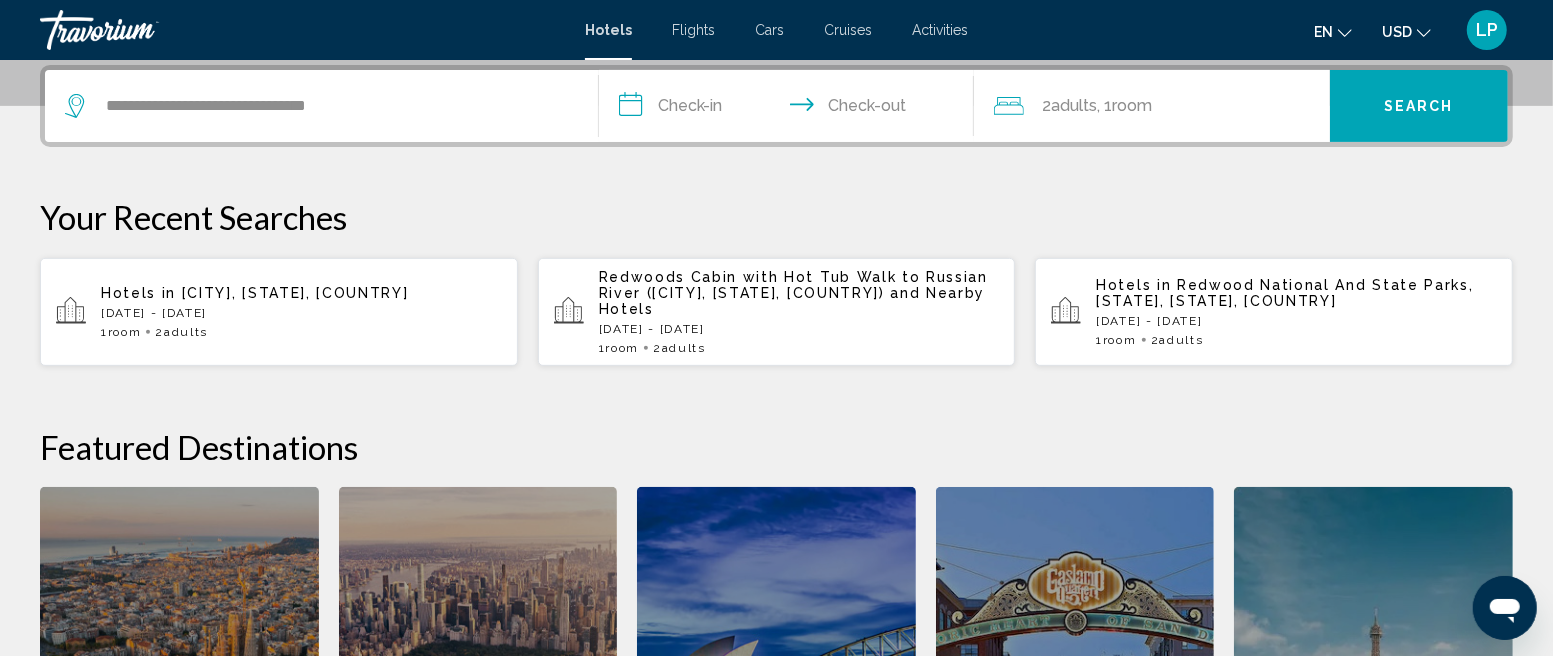 click on "**********" at bounding box center [791, 109] 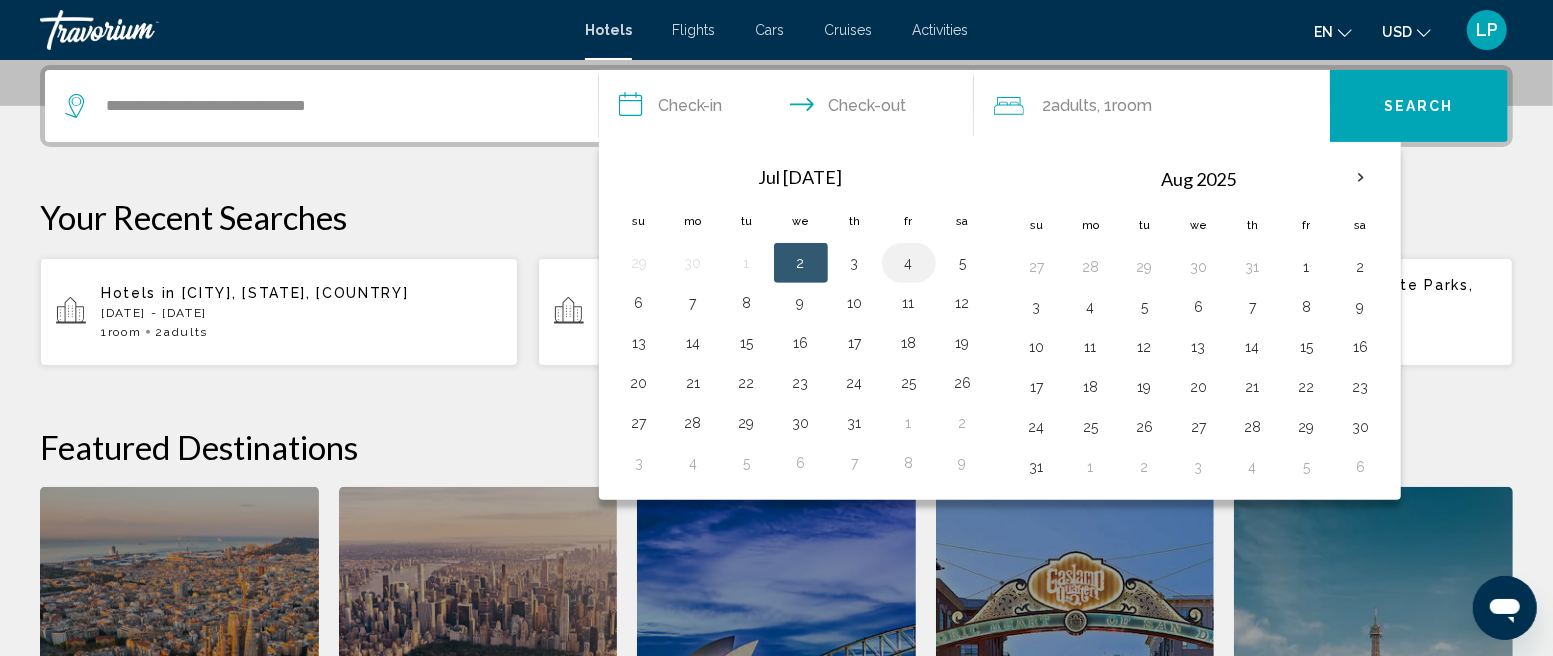 click on "4" at bounding box center [909, 263] 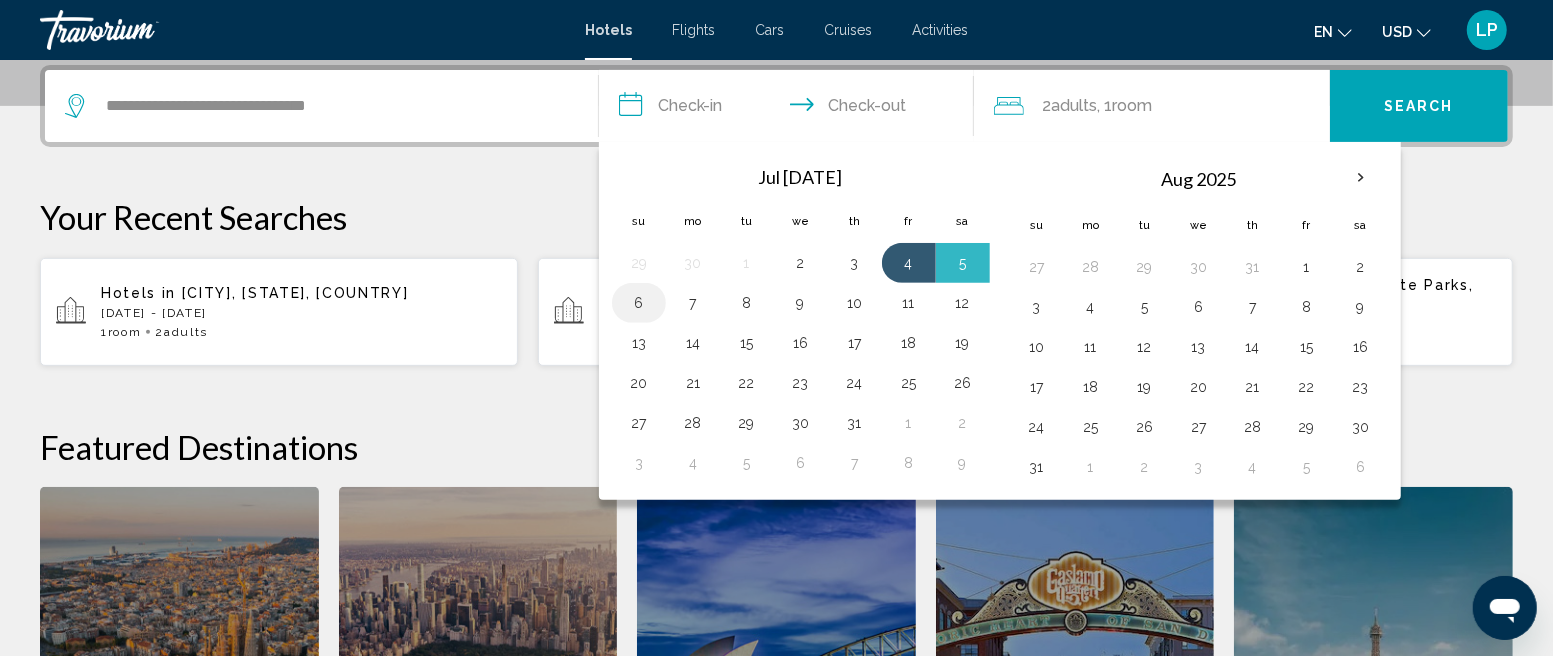 click on "6" at bounding box center (639, 303) 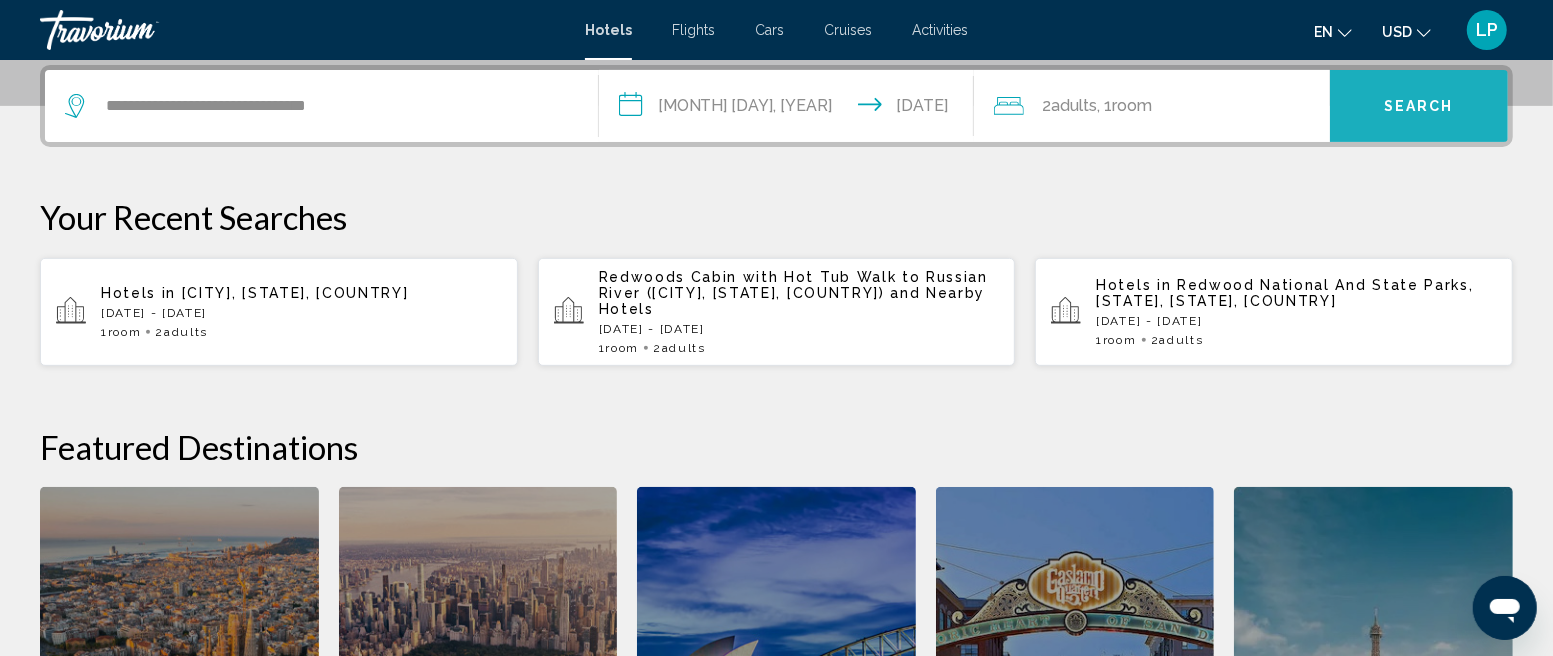 click on "Search" at bounding box center [1419, 106] 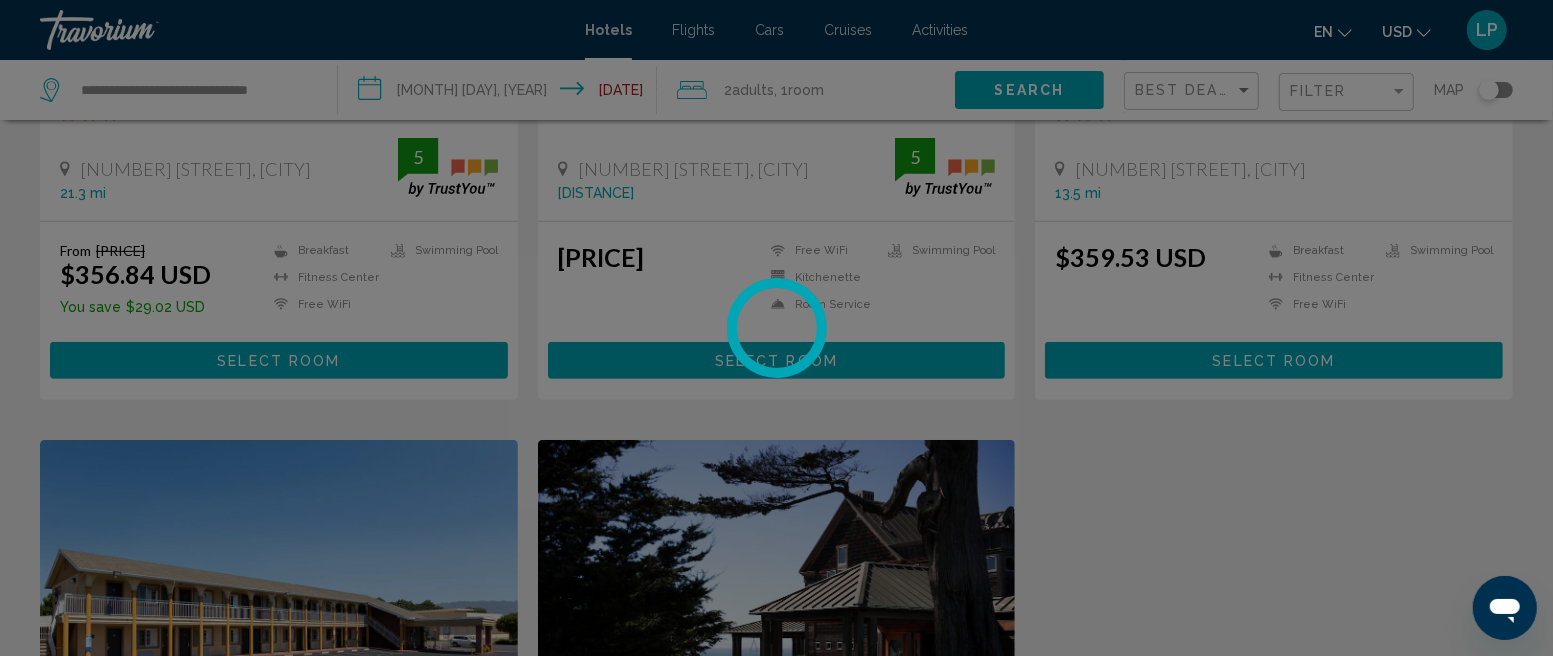 scroll, scrollTop: 0, scrollLeft: 0, axis: both 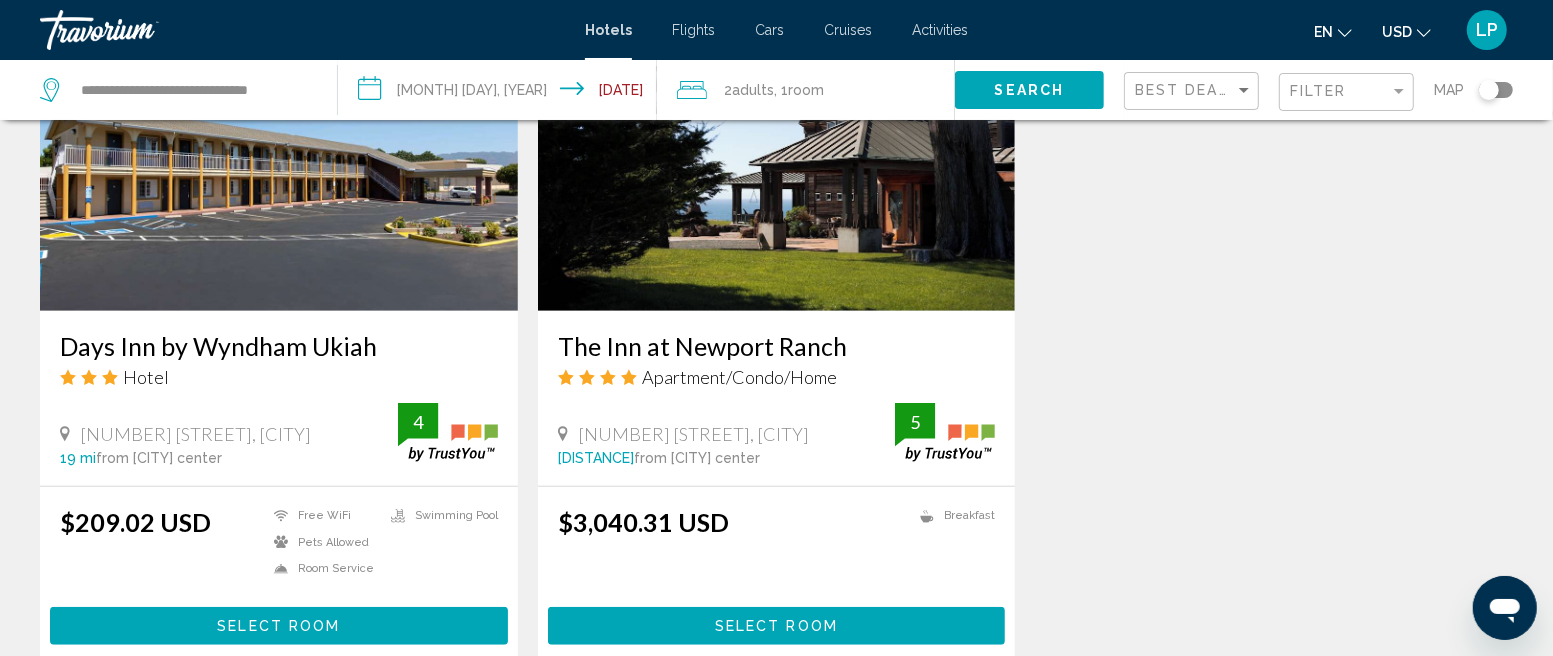 click on "Select Room" at bounding box center (278, 627) 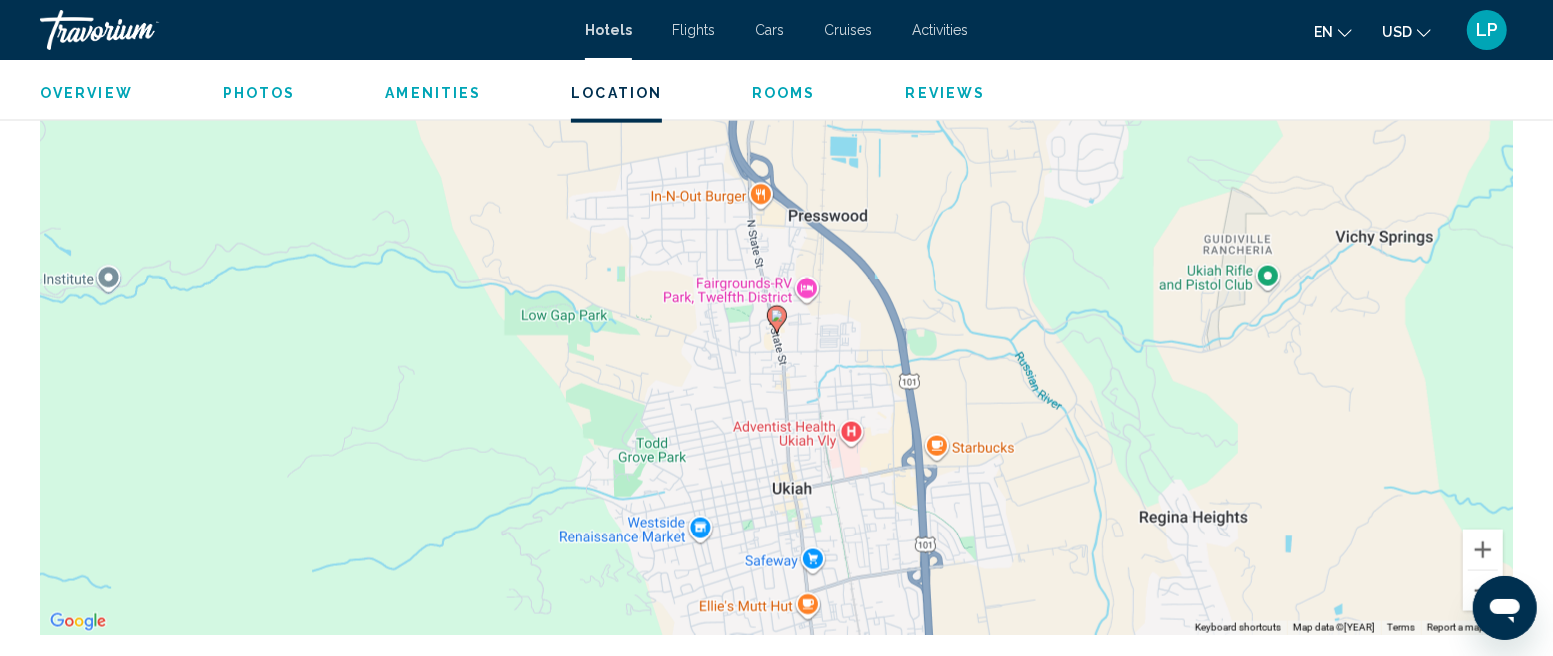 scroll, scrollTop: 2018, scrollLeft: 0, axis: vertical 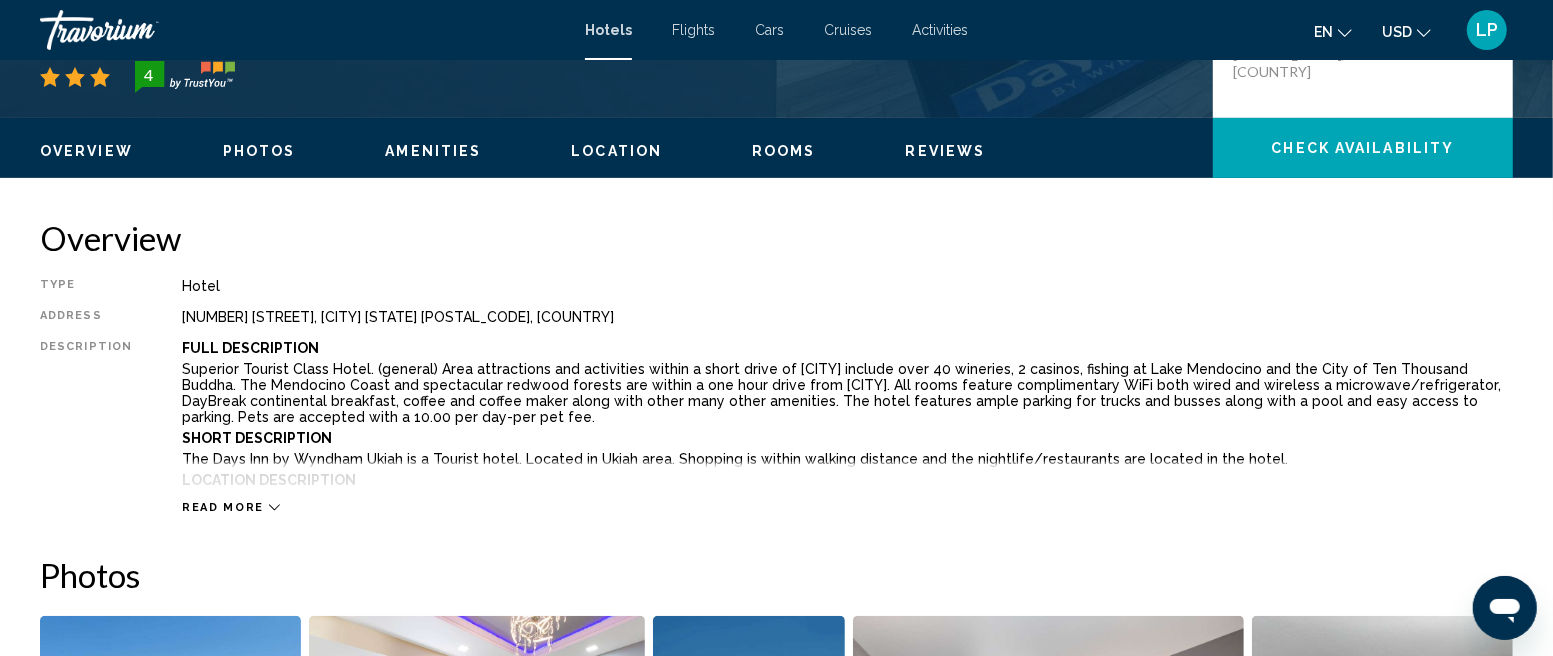 click on "Read more" at bounding box center [223, 507] 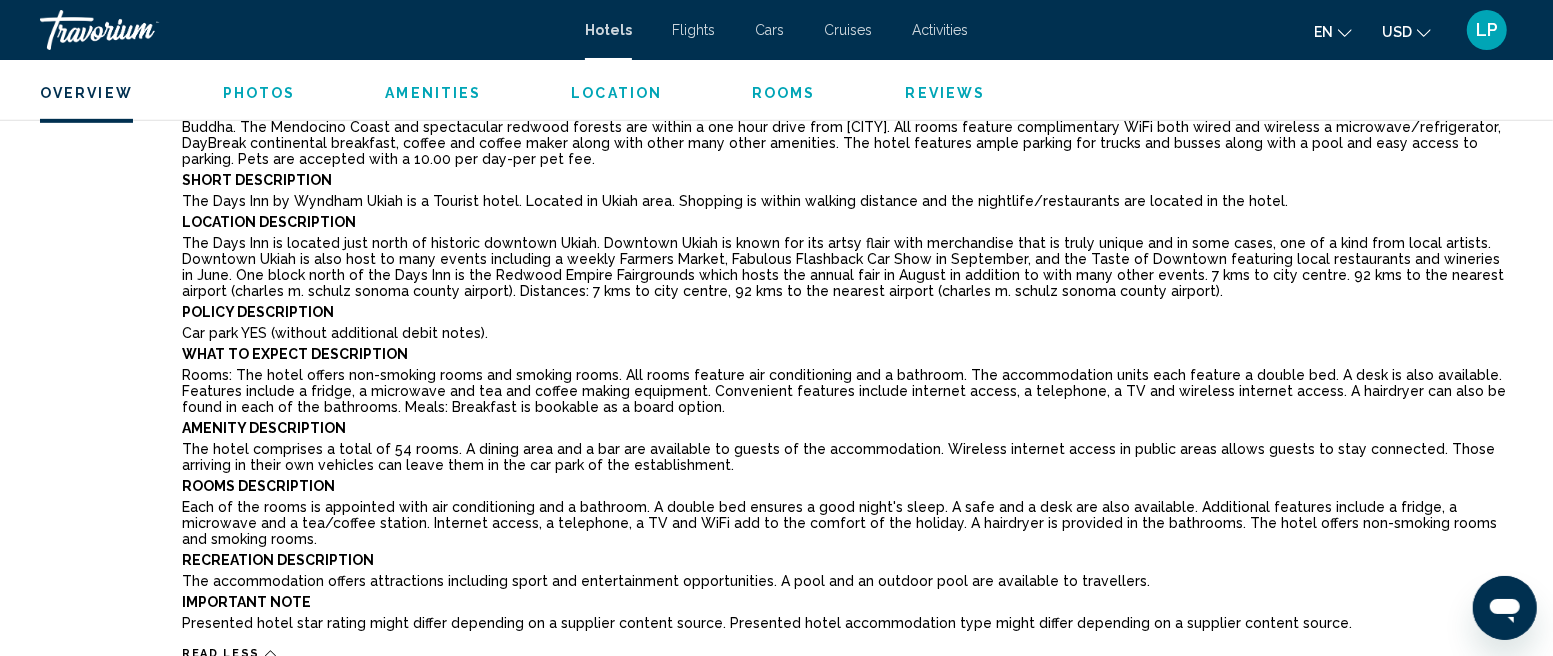 scroll, scrollTop: 810, scrollLeft: 0, axis: vertical 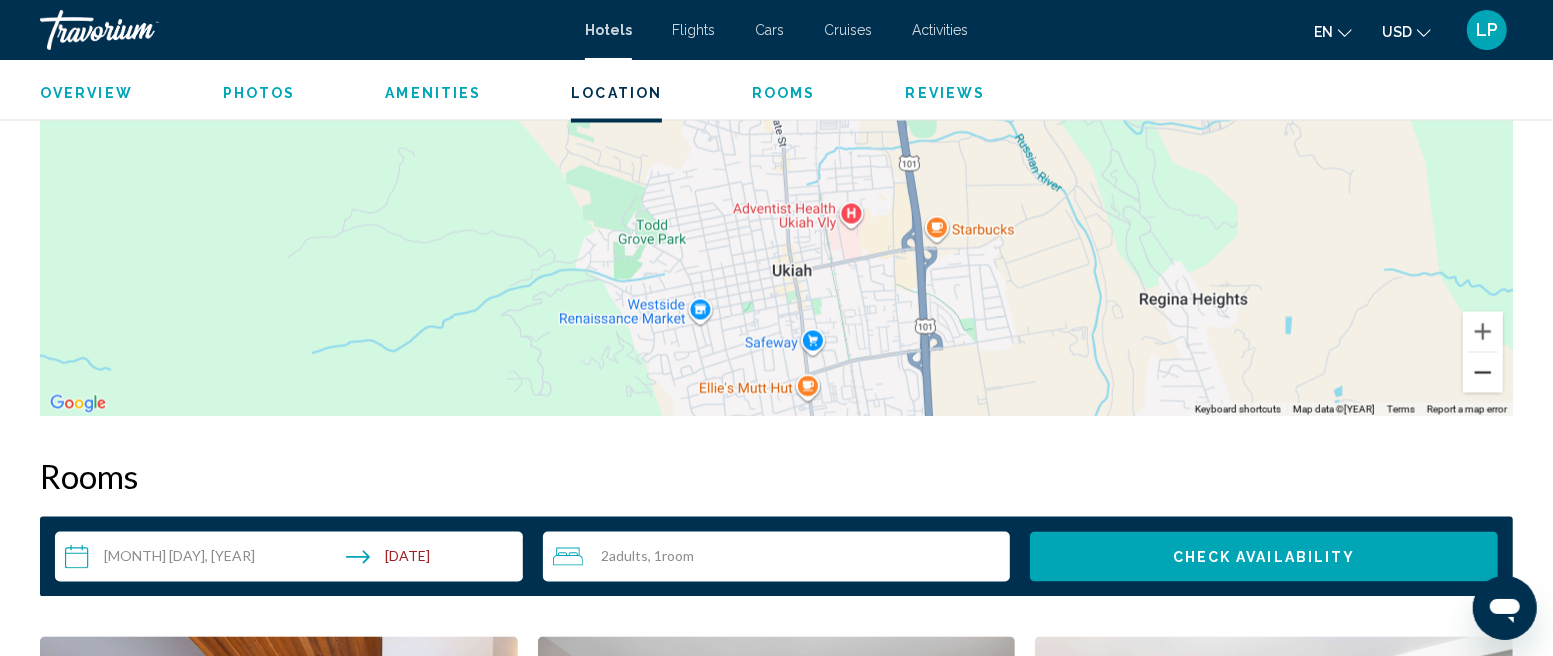 click at bounding box center [1483, 373] 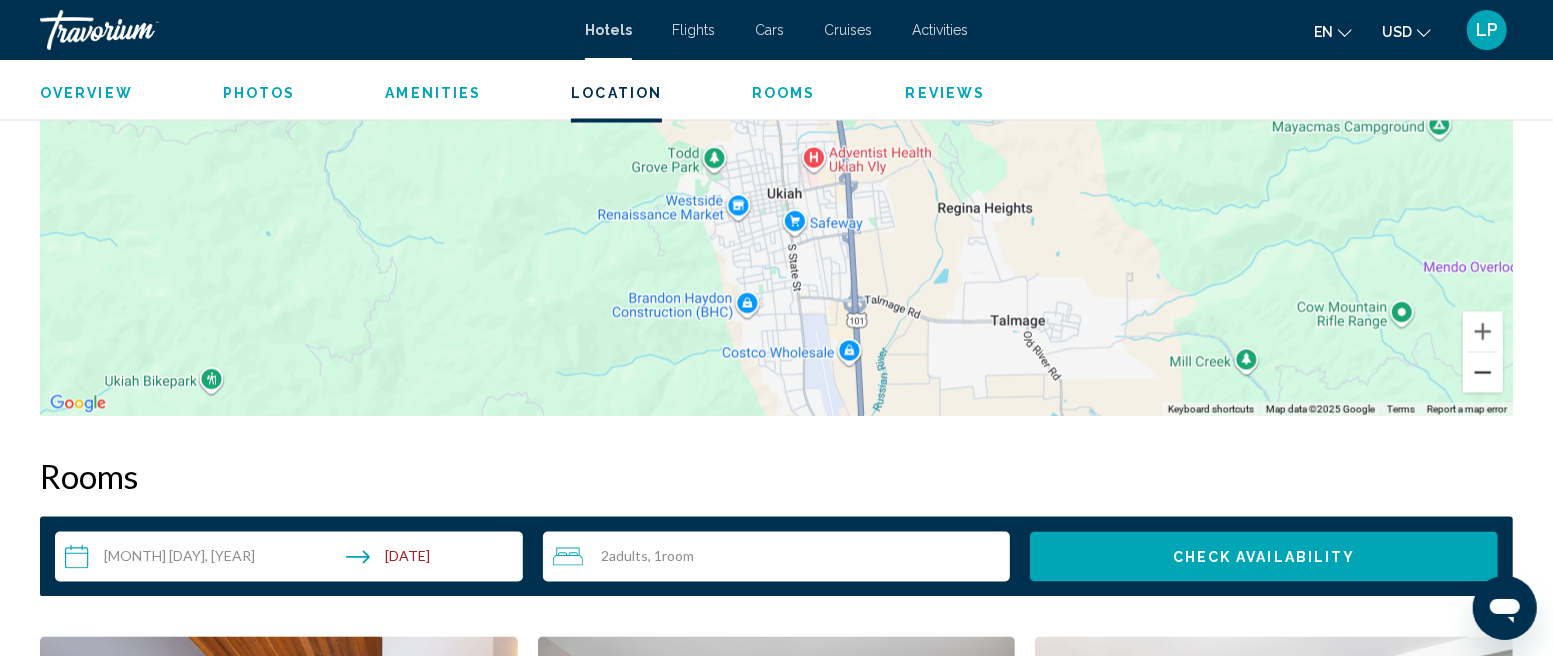 click at bounding box center (1483, 373) 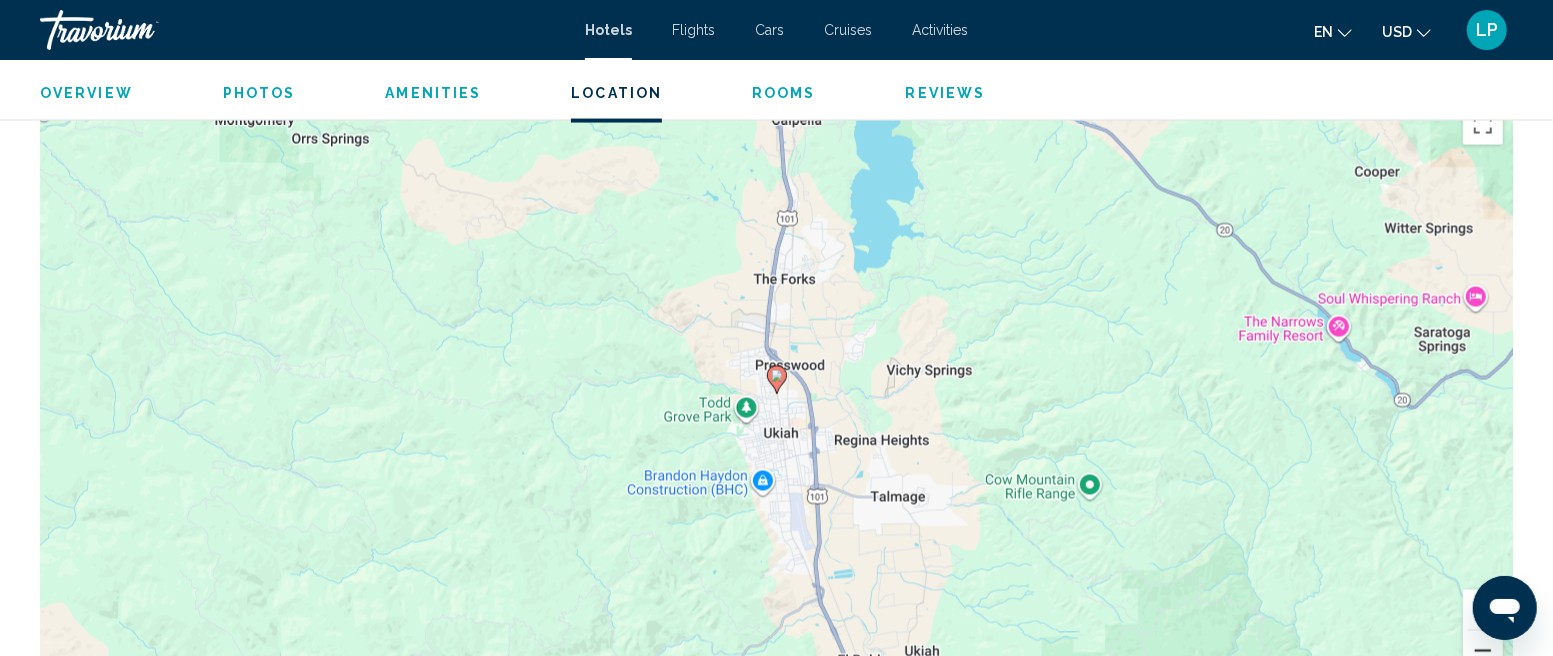 scroll, scrollTop: 2330, scrollLeft: 0, axis: vertical 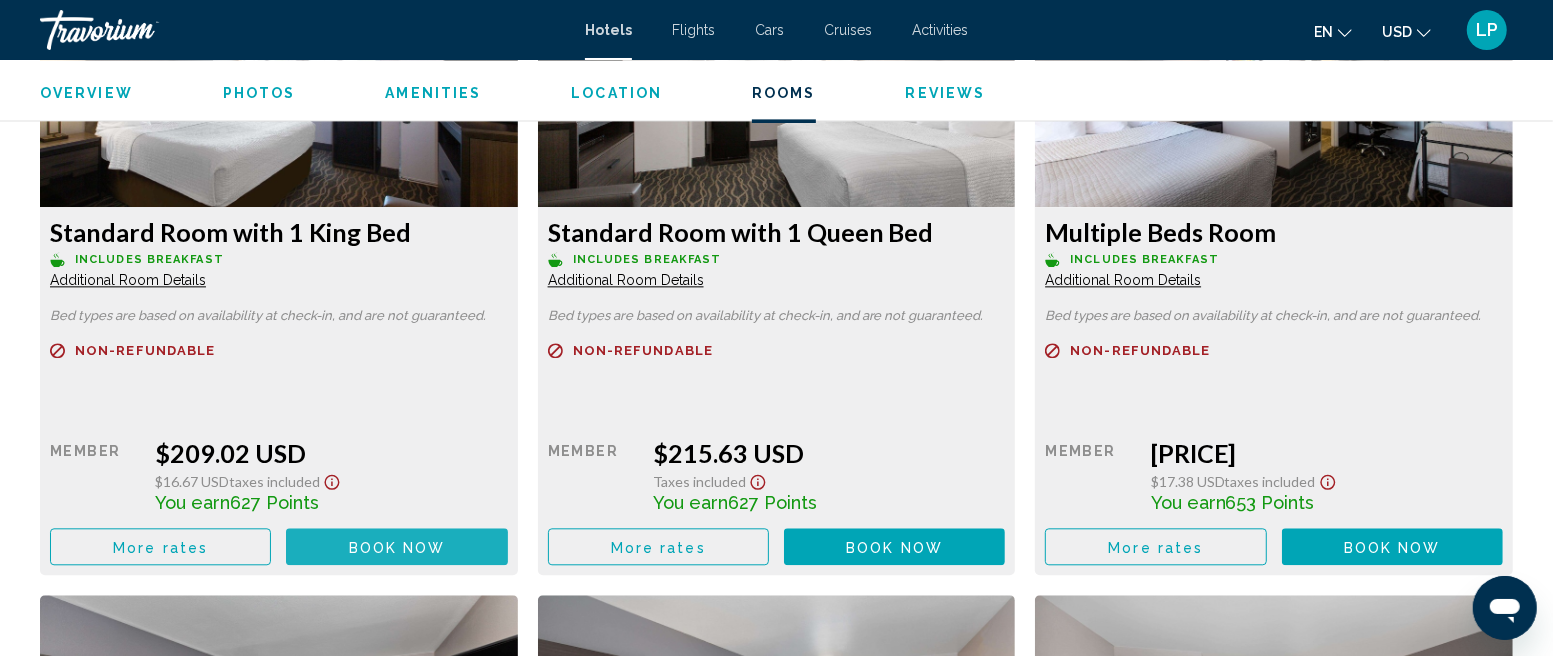 click on "Book now" at bounding box center [397, 547] 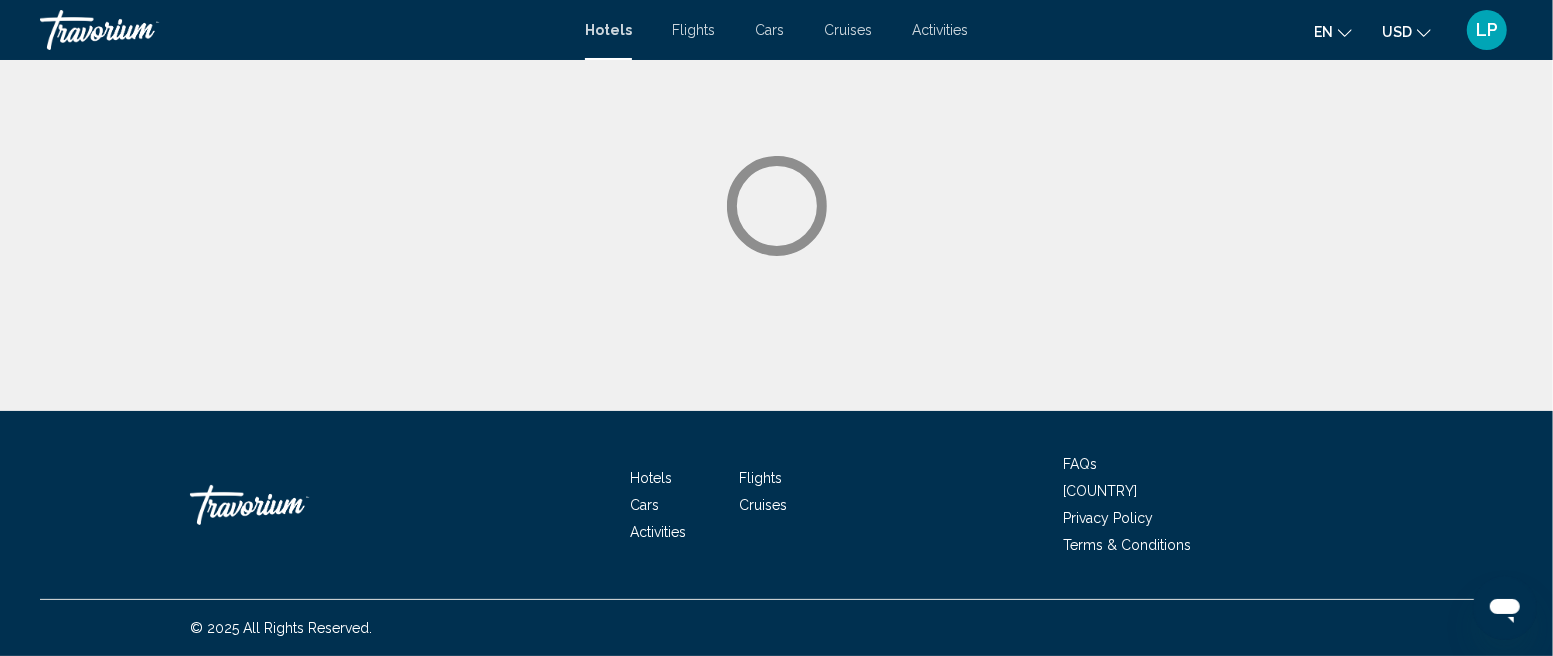 scroll, scrollTop: 0, scrollLeft: 0, axis: both 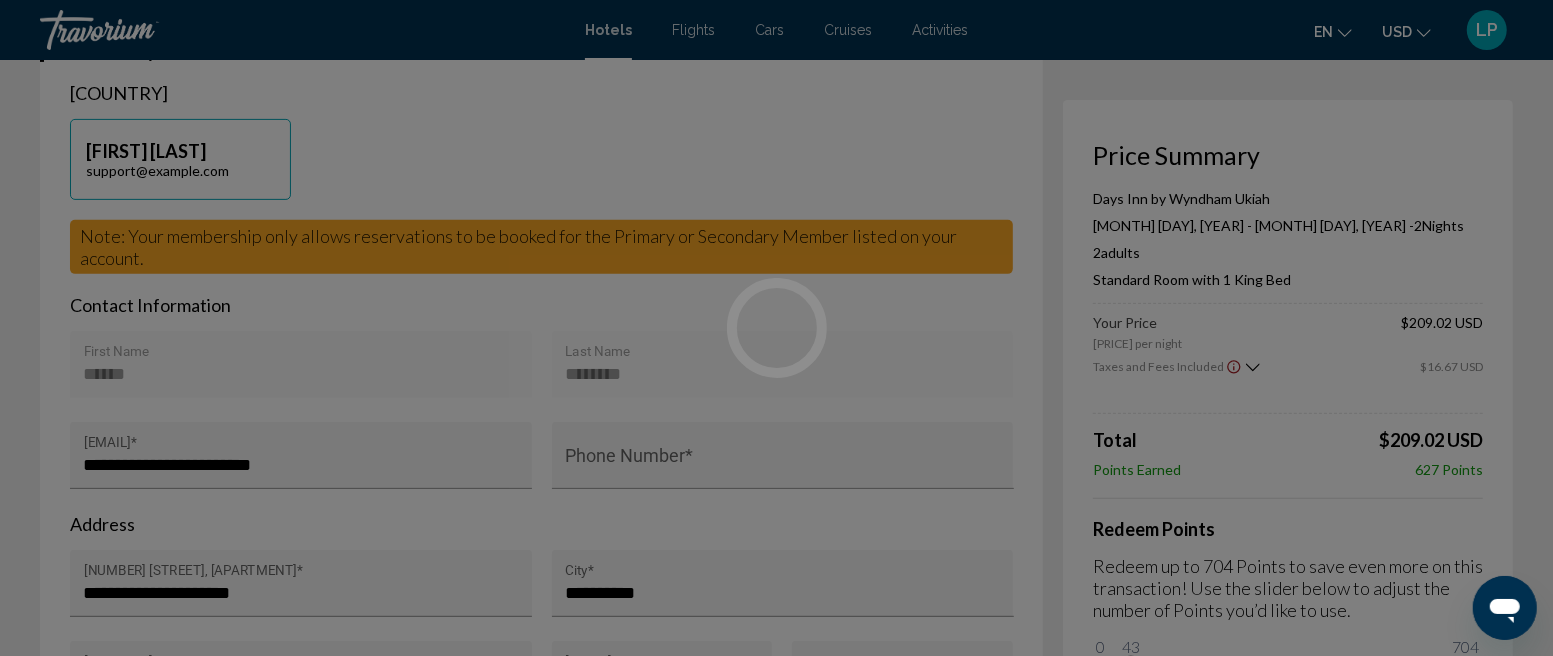 click on "Skip to main content Hotels Flights Cars Cruises Activities Hotels Flights Cars Cruises Activities en
English Español Français Italiano Português русский USD
USD ($) MXN (Mex$) CAD (Can$) GBP (£) EUR (€) AUD (A$) NZD (NZ$) CNY (CN¥) LP Login Hotel Booking Price Summary Days Inn by Wyndham Ukiah  Jul 4, 2025 - Jul 6, 2025 -  2  Night Nights 2  Adult Adults , 0  Child Children  ( ages   )   Standard Room with 1 King Bed   Your Price  $104.51 USD average per night  $209.02 USD  Taxes and Fees Included
$16.67 USD  0  Points Total  $209.02 USD   Points Earned  627  Points  Redeem  Points Redeem up to 704  Points to save even more on this transaction! Use the slider below to adjust the number of Points you’d like to use. 0 704 43
2" at bounding box center (776, -162) 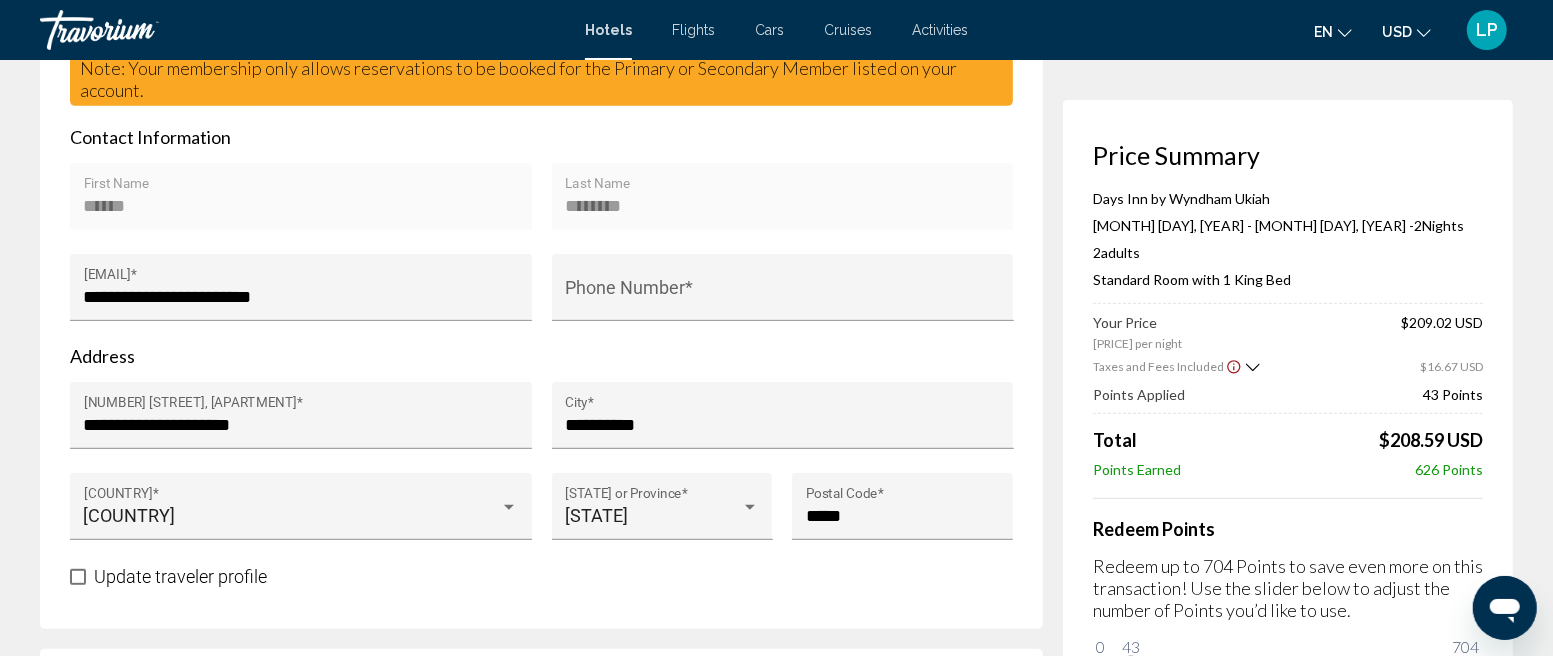 scroll, scrollTop: 668, scrollLeft: 0, axis: vertical 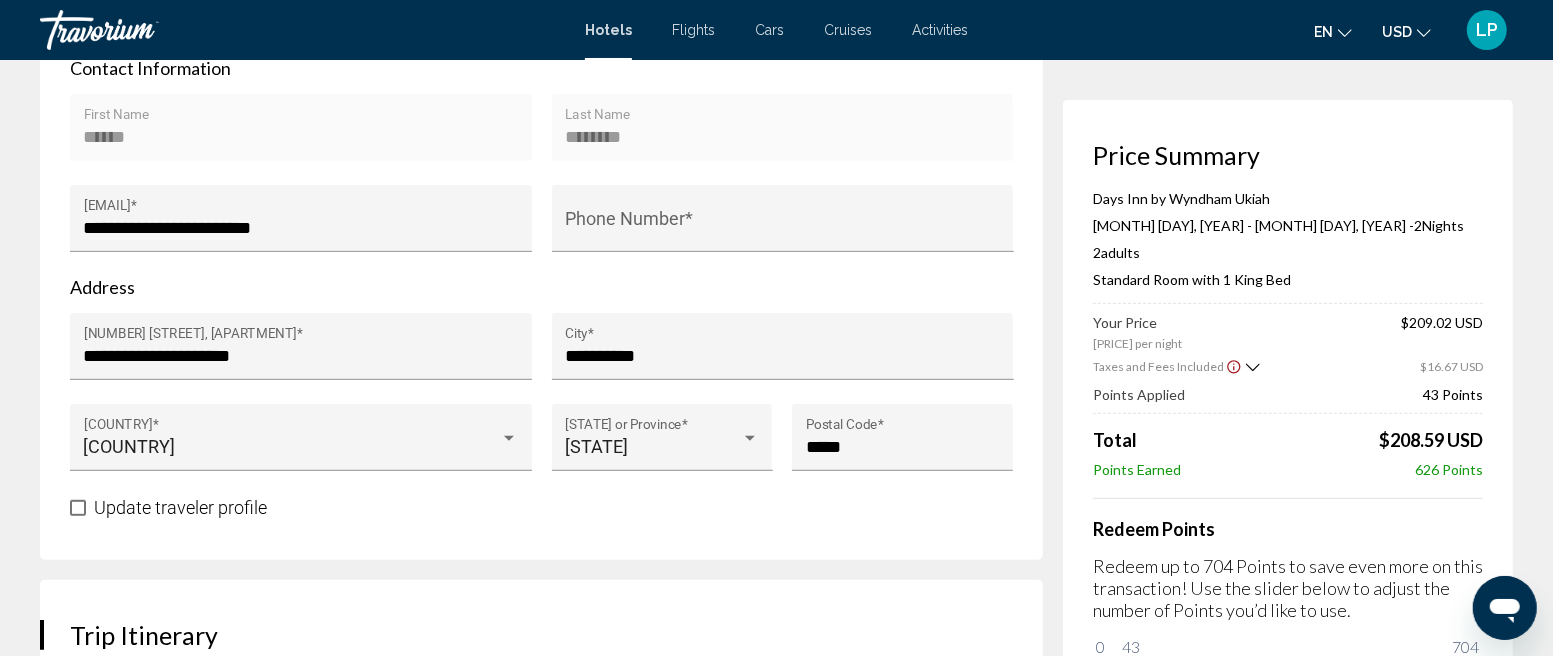 drag, startPoint x: 1148, startPoint y: 652, endPoint x: 1467, endPoint y: 642, distance: 319.1567 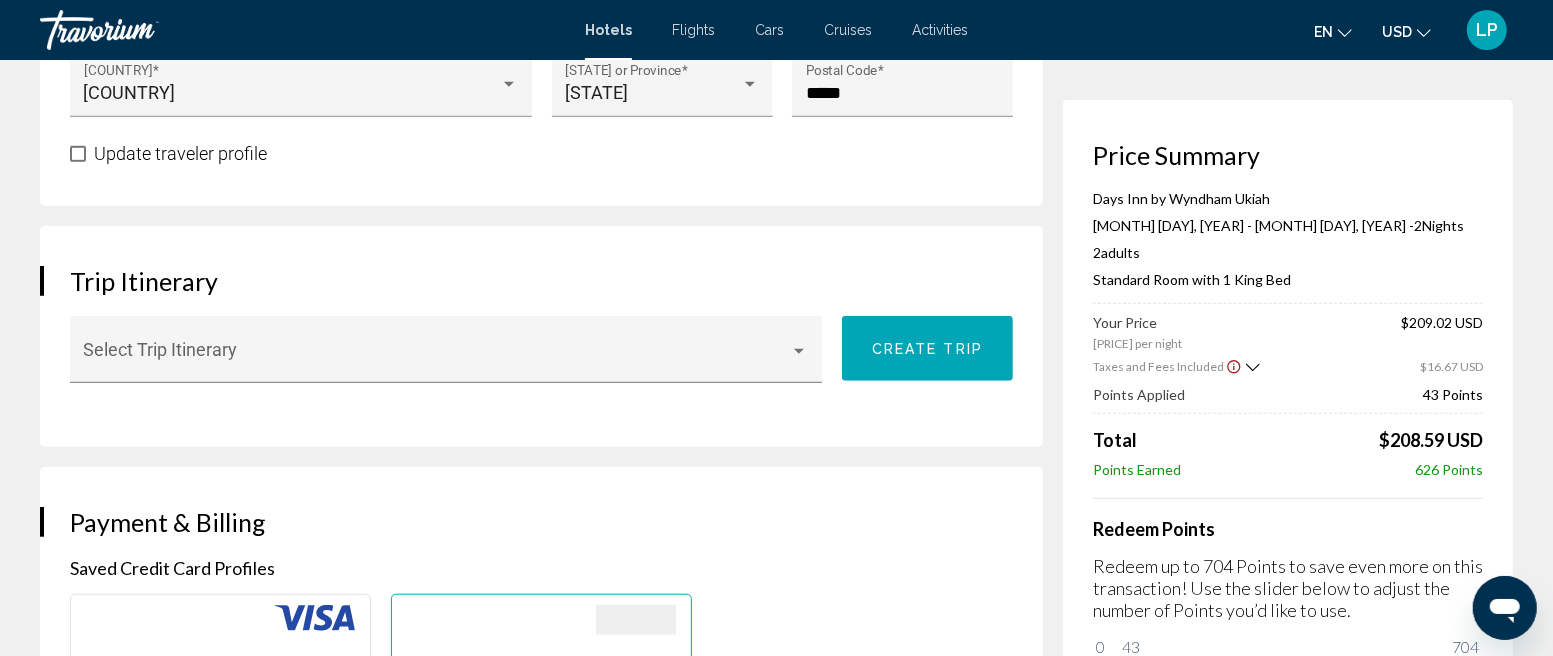scroll, scrollTop: 1086, scrollLeft: 0, axis: vertical 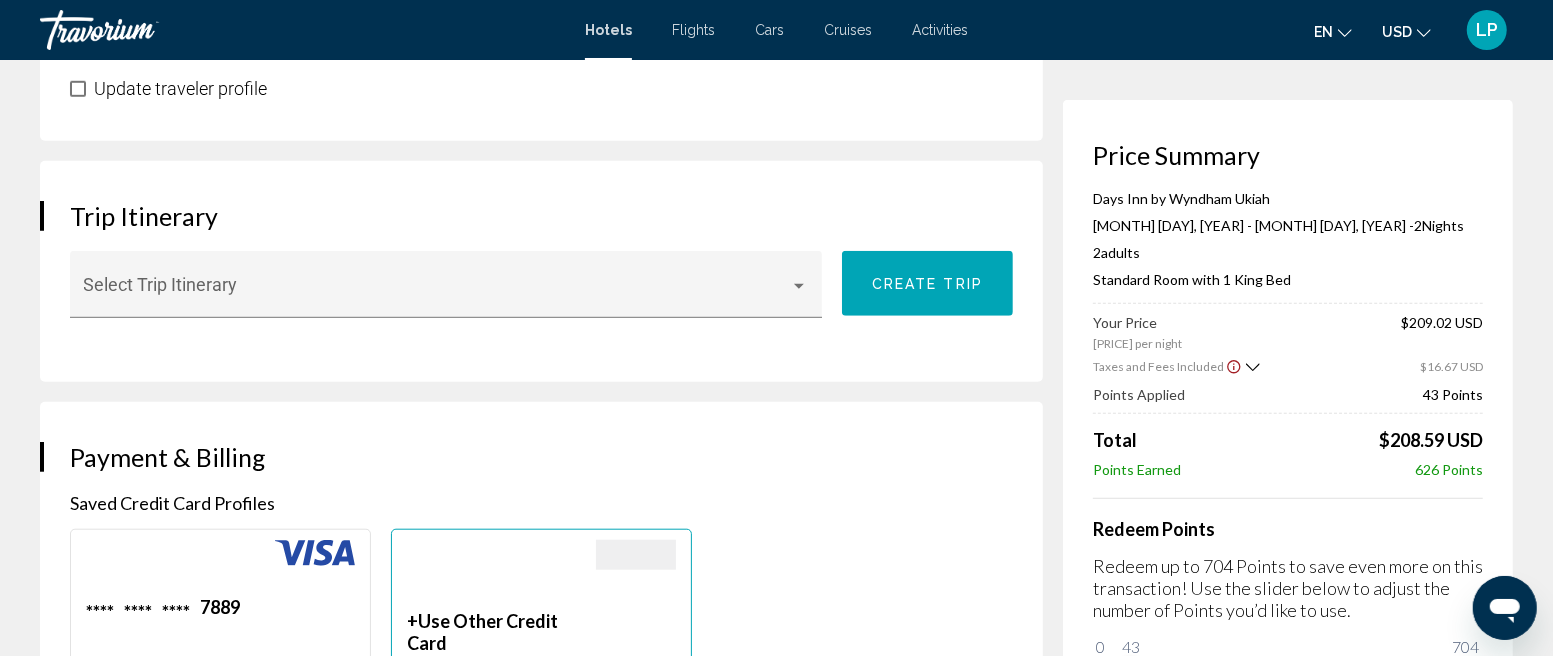 click on "0" at bounding box center [1100, 647] 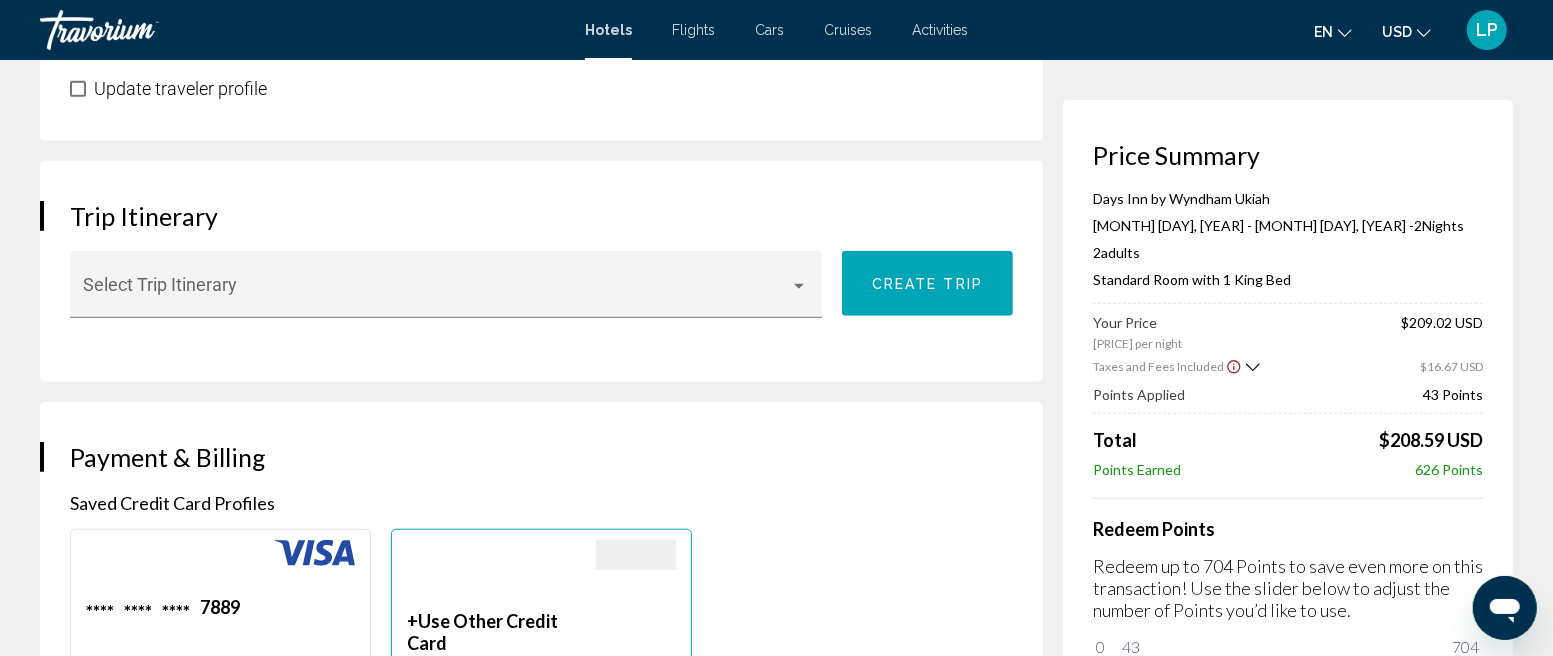 drag, startPoint x: 1104, startPoint y: 645, endPoint x: 1404, endPoint y: 625, distance: 300.66592 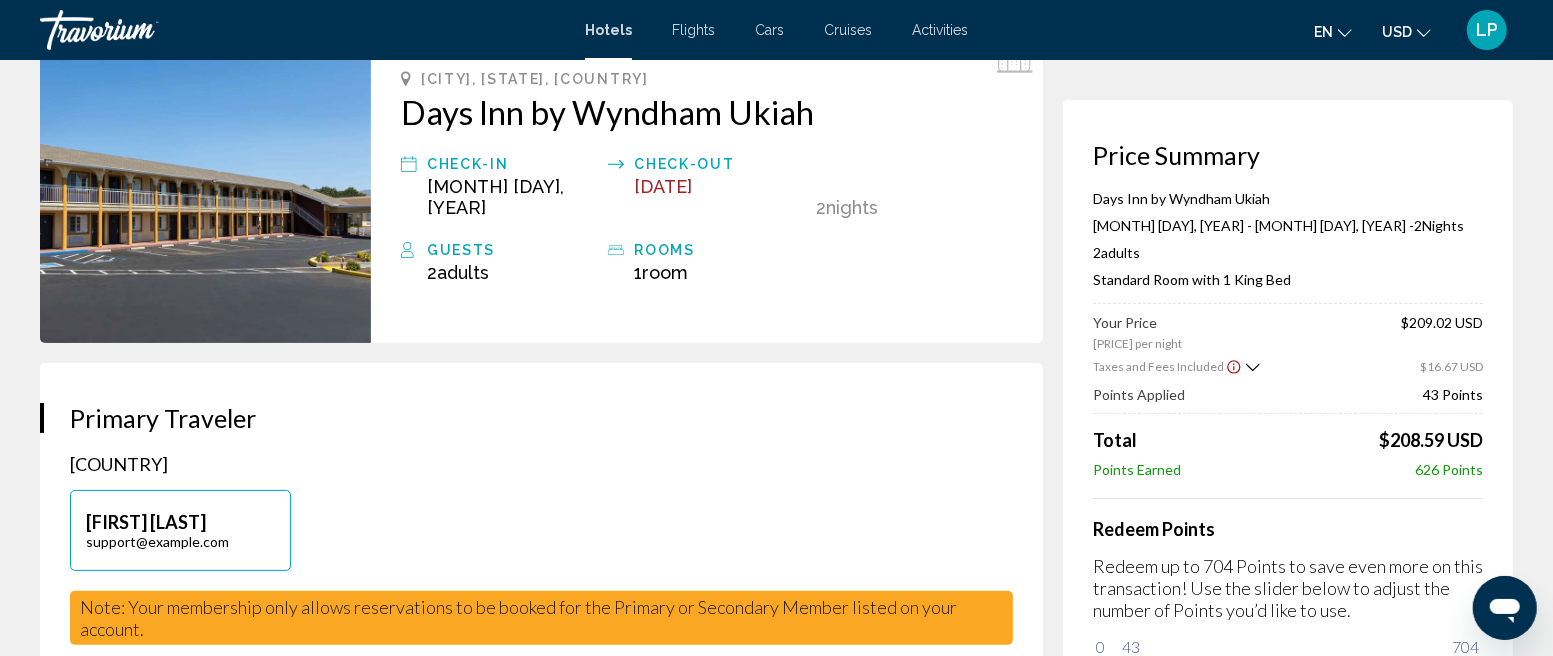 scroll, scrollTop: 224, scrollLeft: 0, axis: vertical 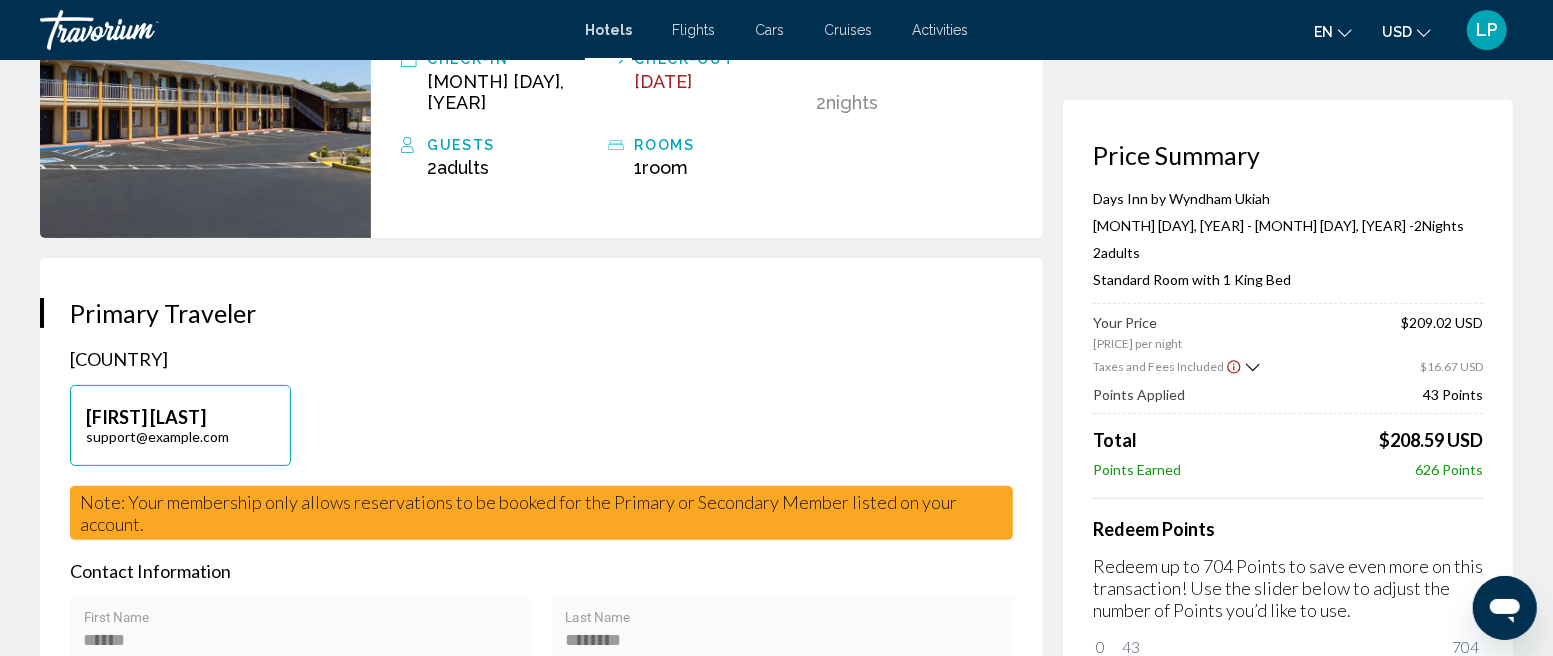 drag, startPoint x: 1101, startPoint y: 648, endPoint x: 1418, endPoint y: 638, distance: 317.15768 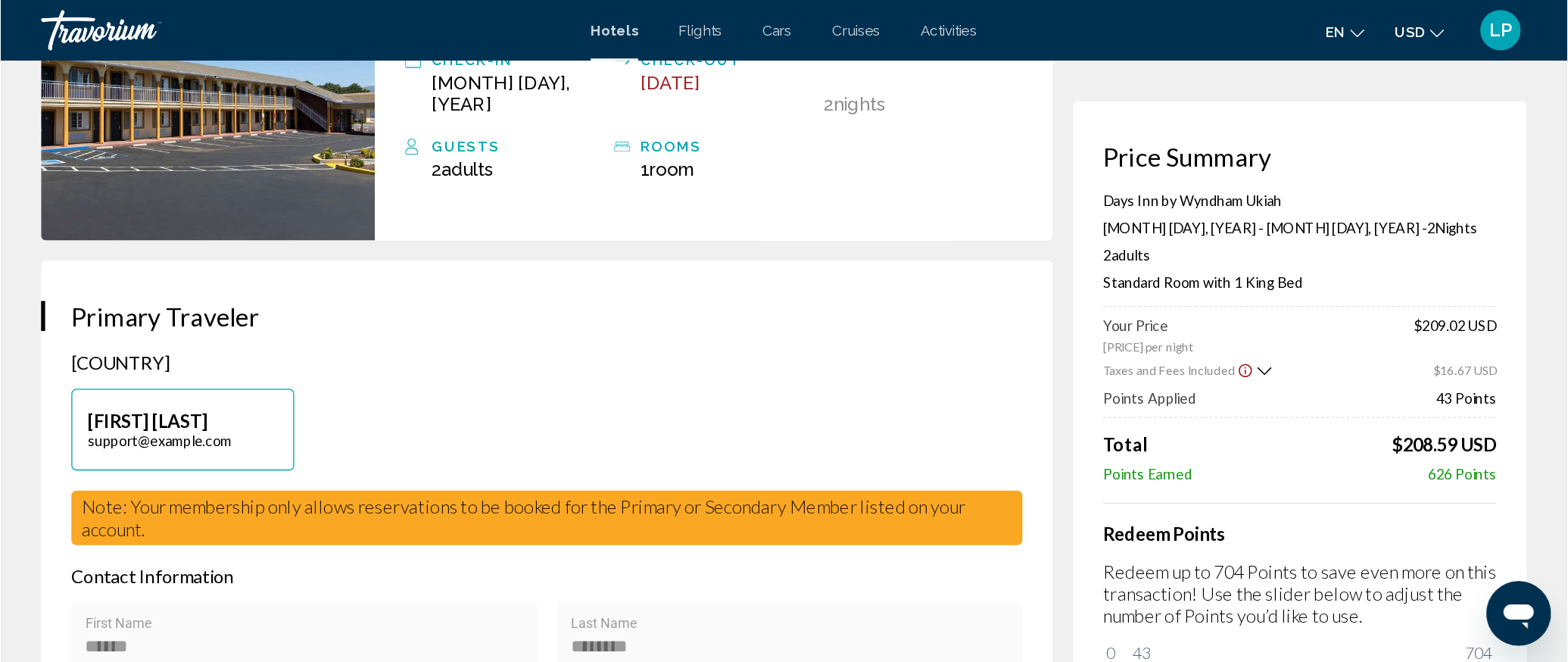 scroll, scrollTop: 170, scrollLeft: 0, axis: vertical 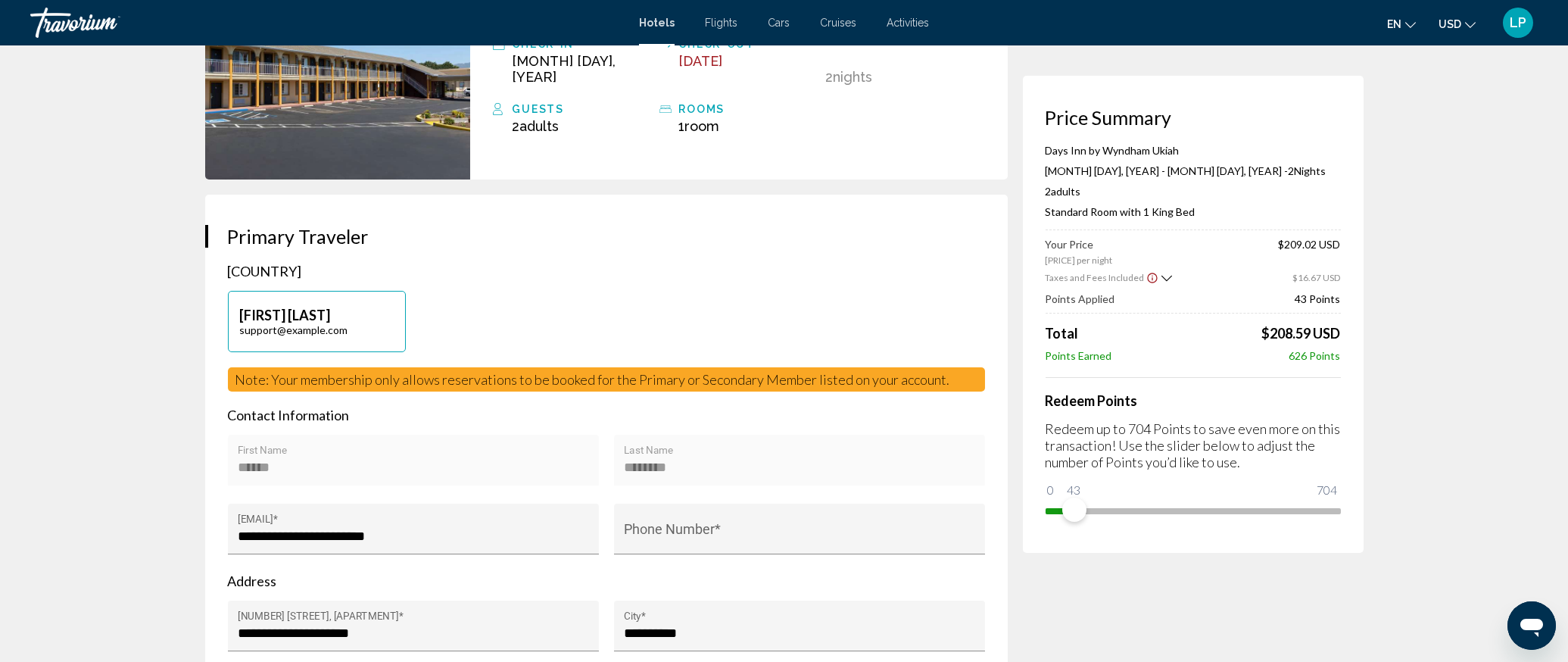 drag, startPoint x: 1123, startPoint y: 3, endPoint x: 844, endPoint y: 260, distance: 379.32835 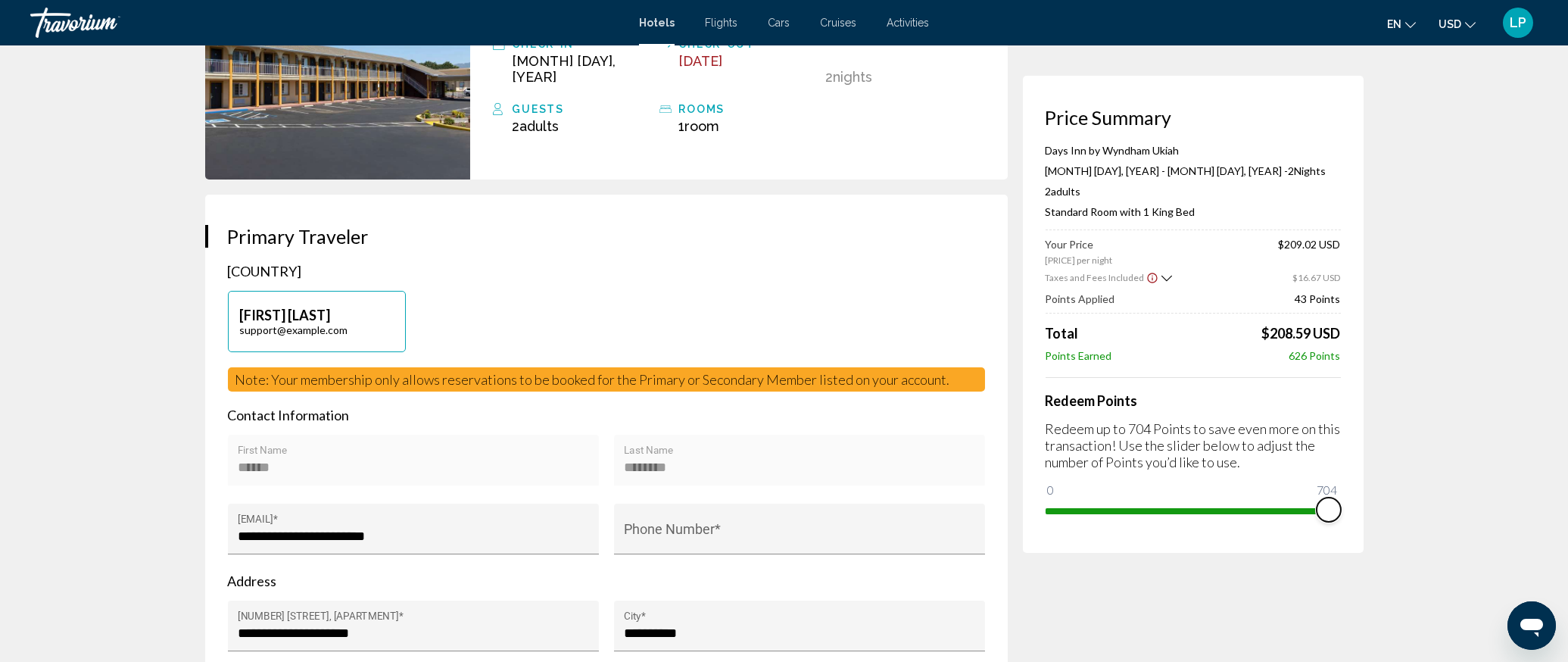 drag, startPoint x: 1075, startPoint y: 507, endPoint x: 1361, endPoint y: 492, distance: 286.3931 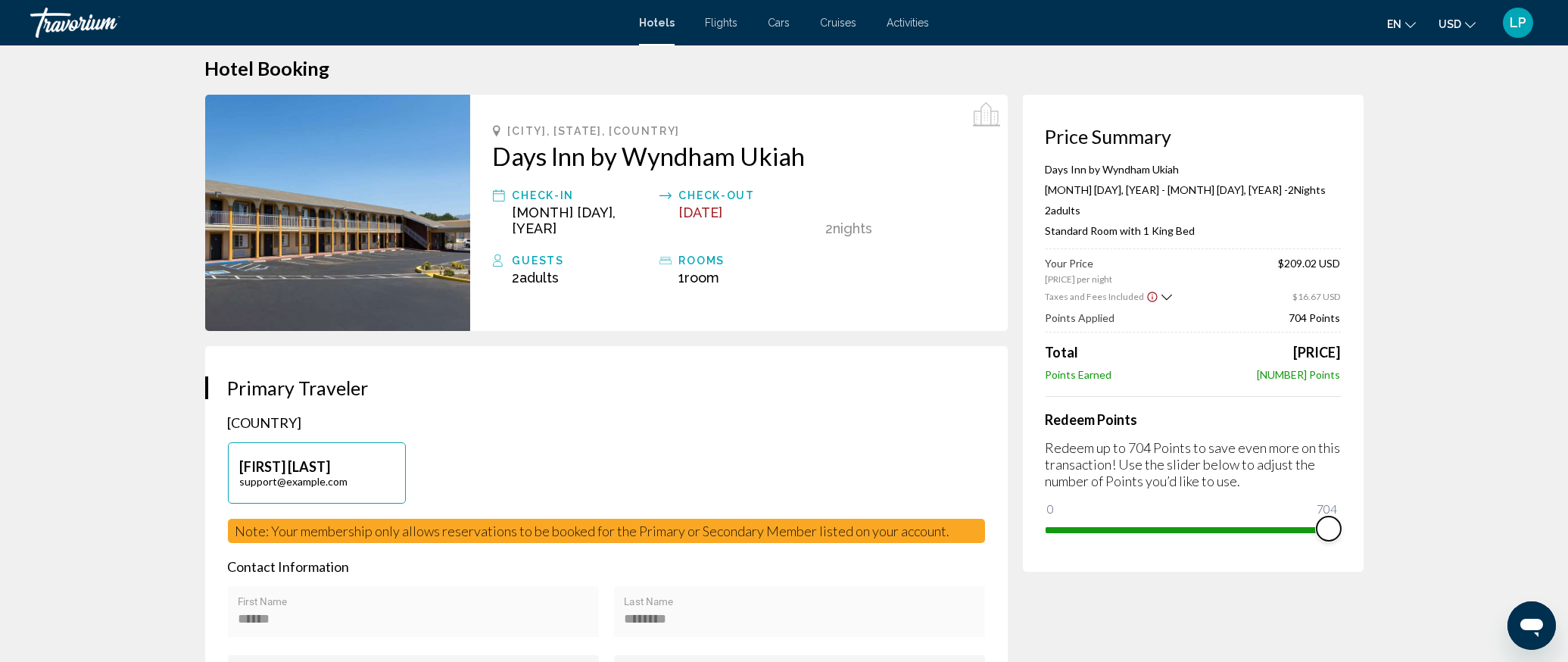 scroll, scrollTop: 0, scrollLeft: 0, axis: both 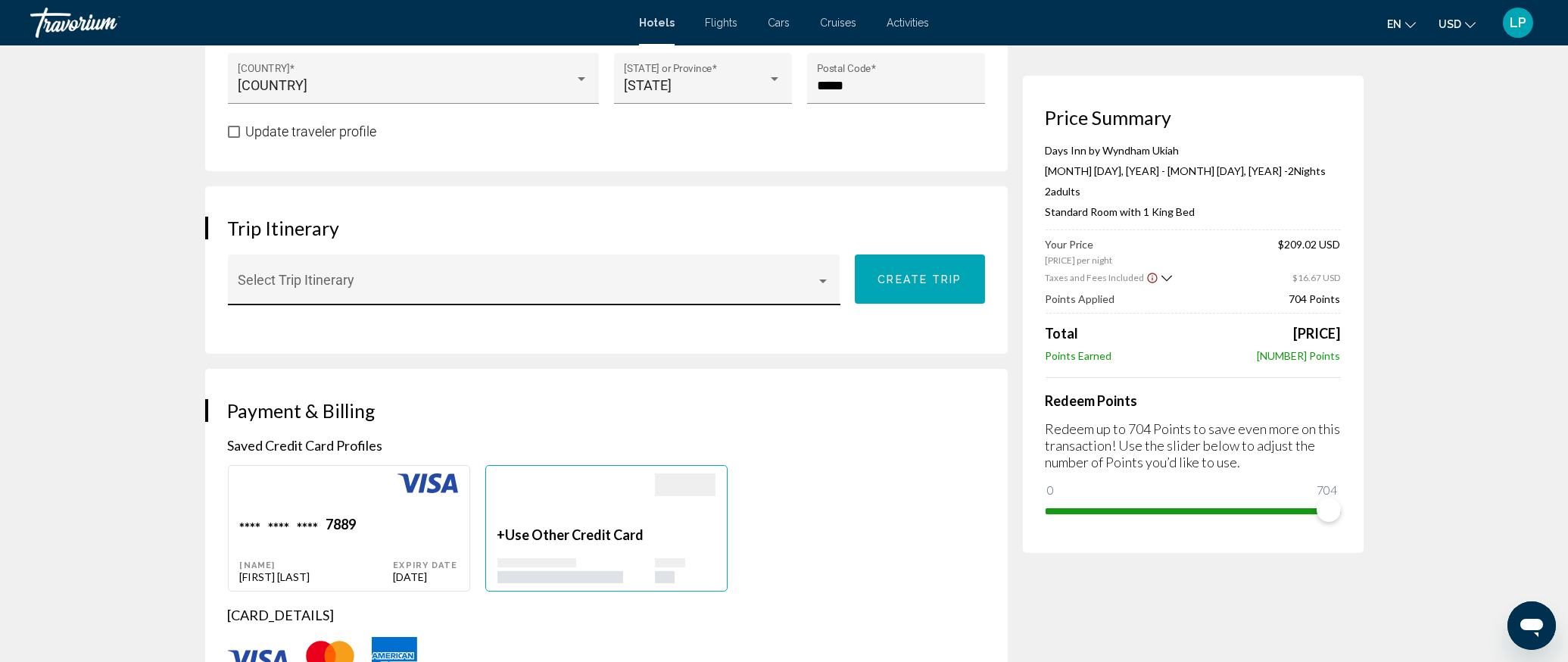 click at bounding box center (823, 281) 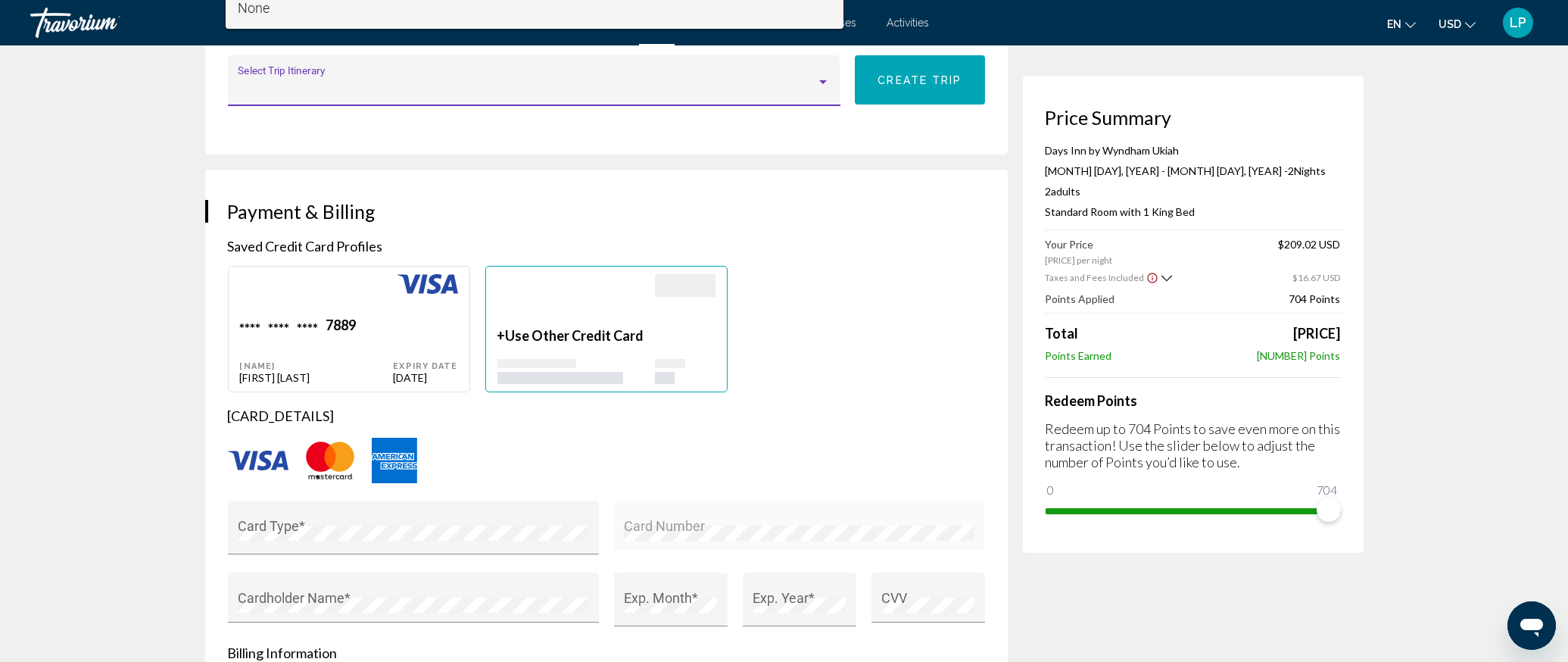 scroll, scrollTop: 1065, scrollLeft: 0, axis: vertical 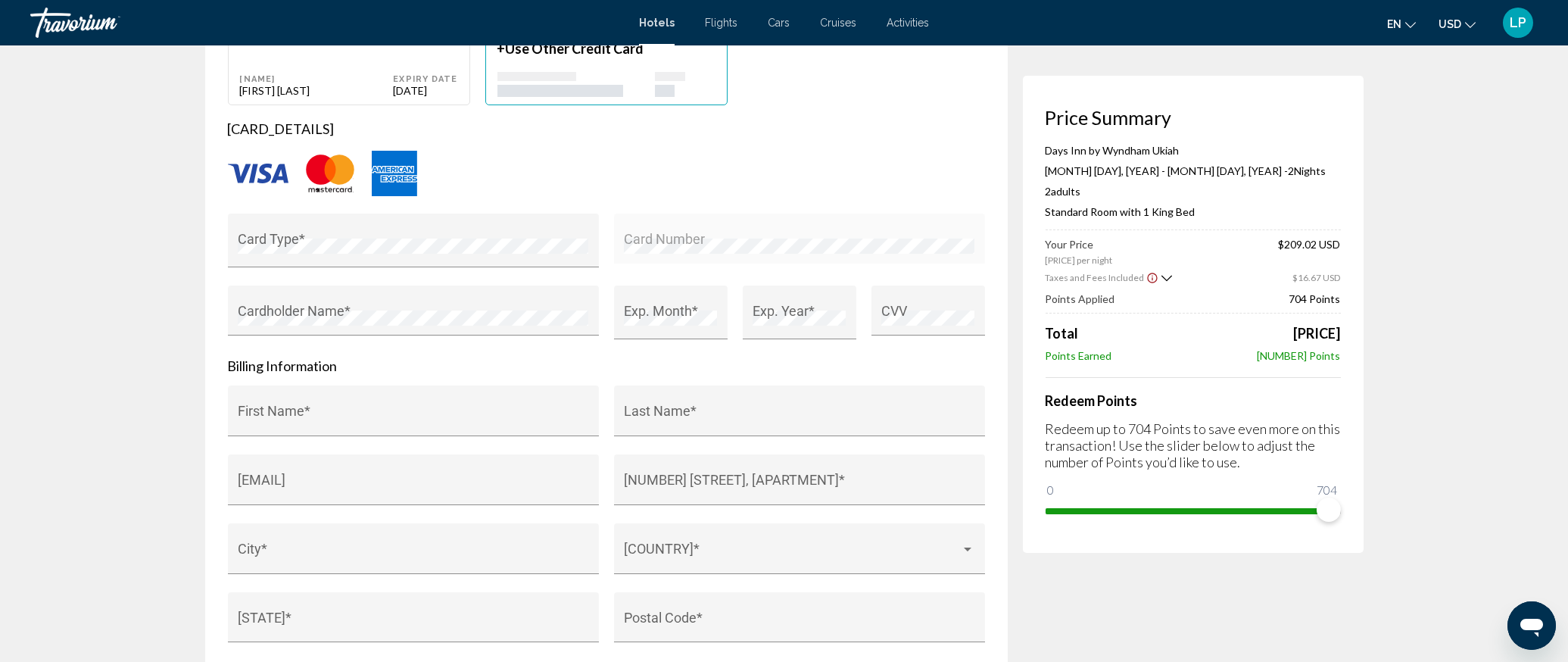 click at bounding box center (784, 331) 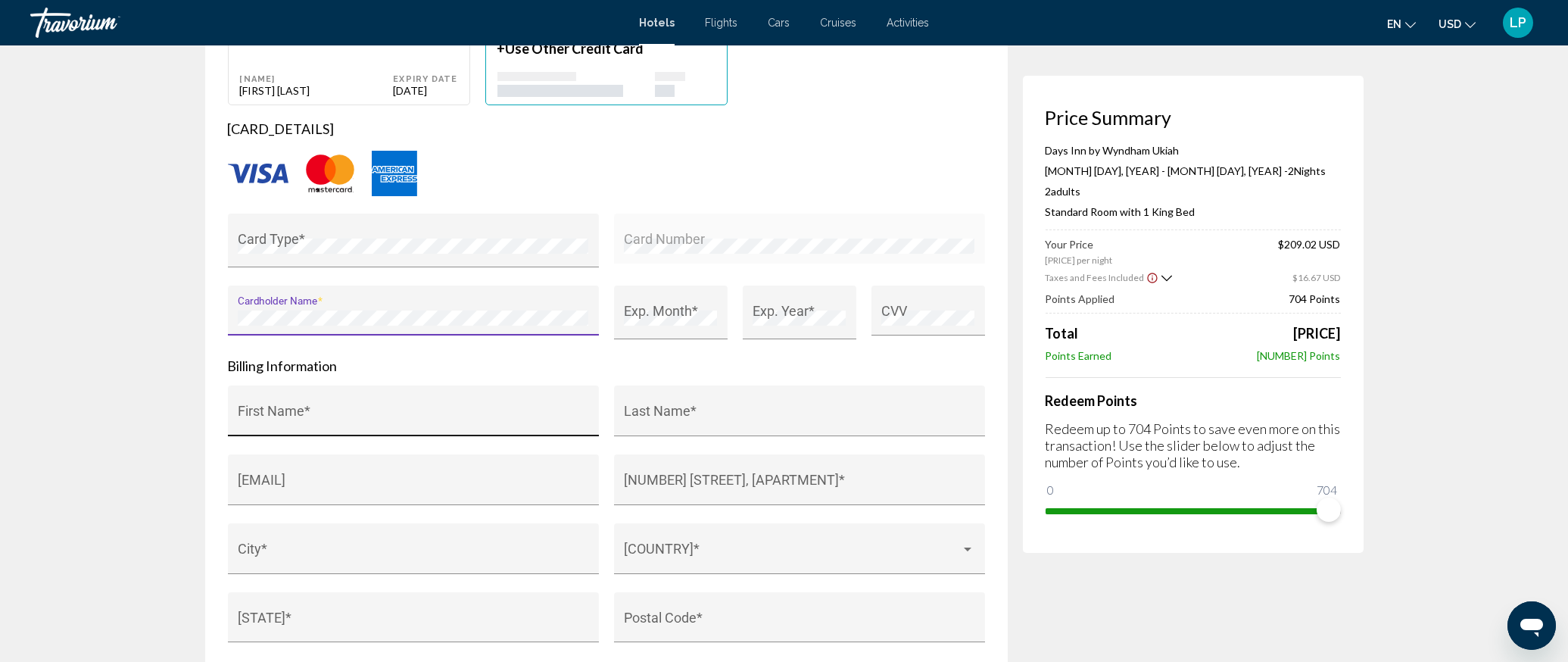 click on "First Name *" at bounding box center [413, 415] 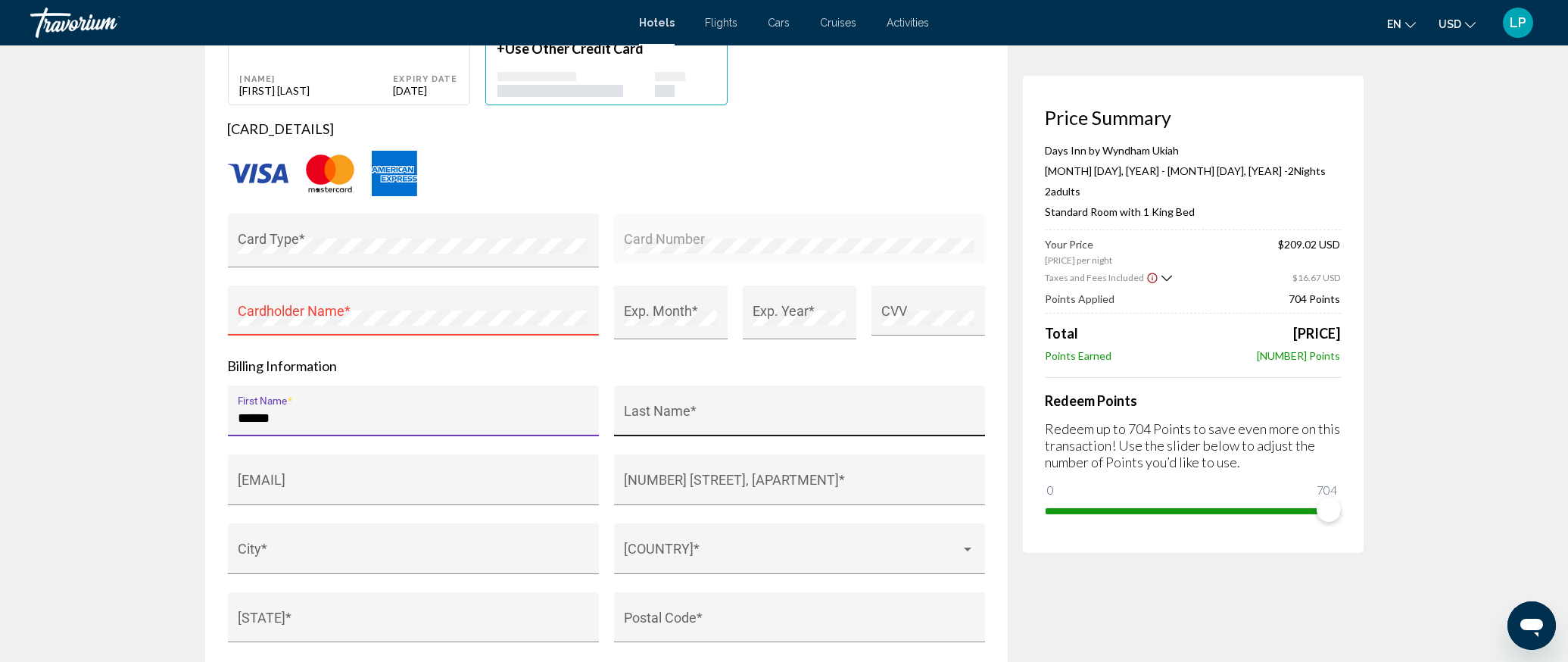 type on "******" 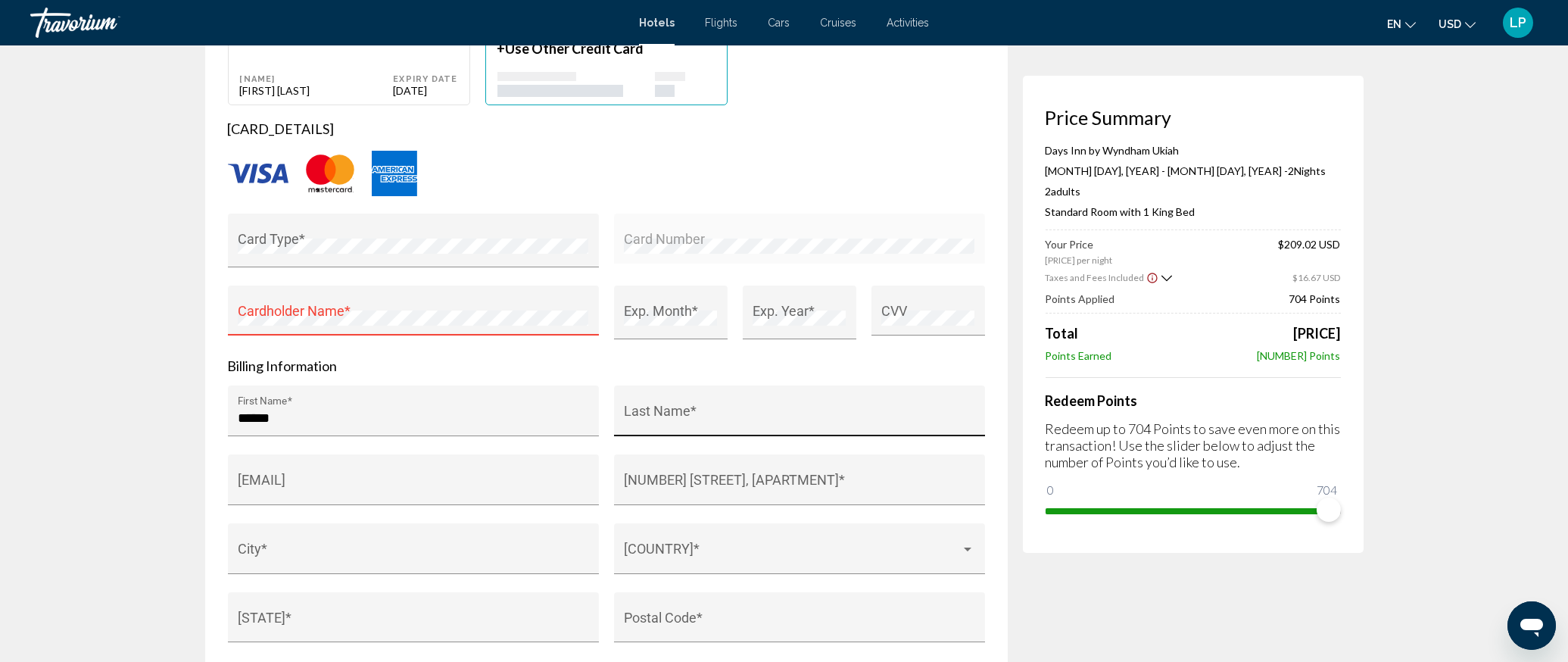 click on "Last Name  *" at bounding box center (799, 415) 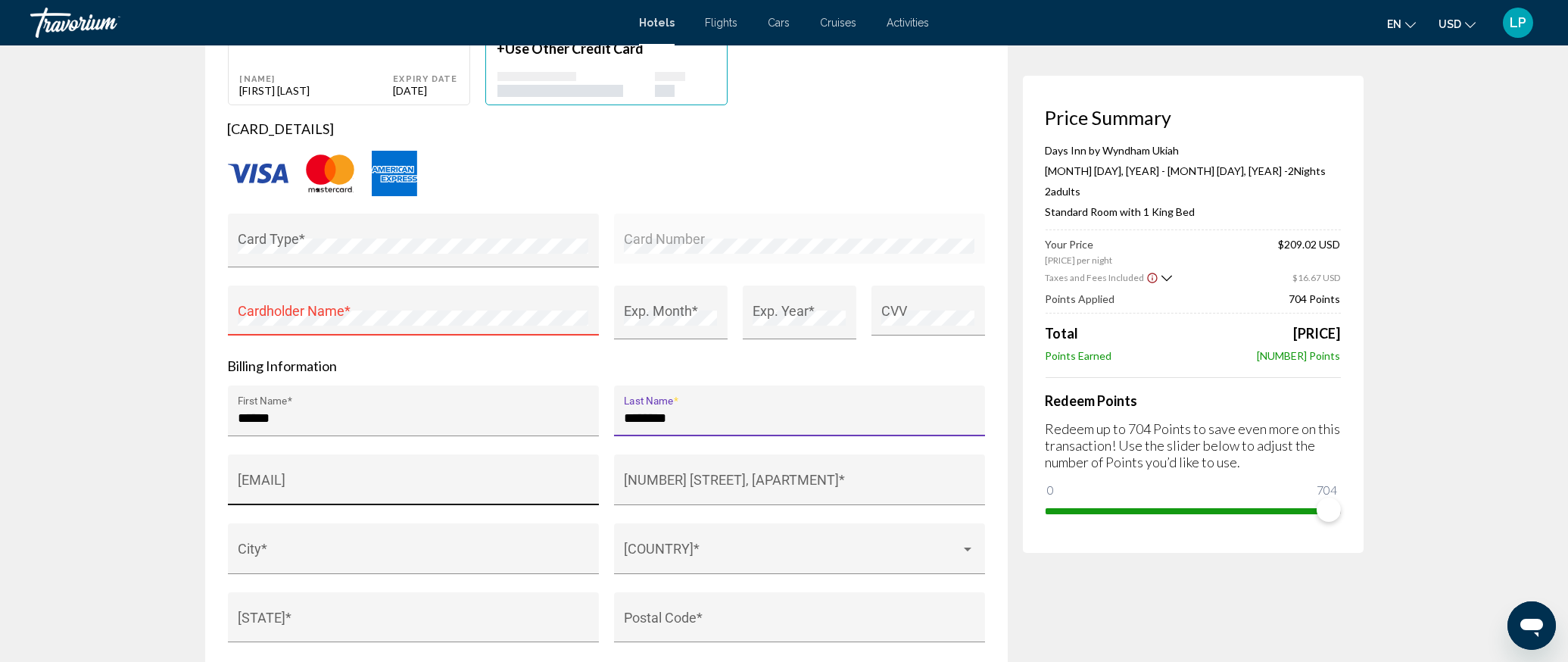 type on "**********" 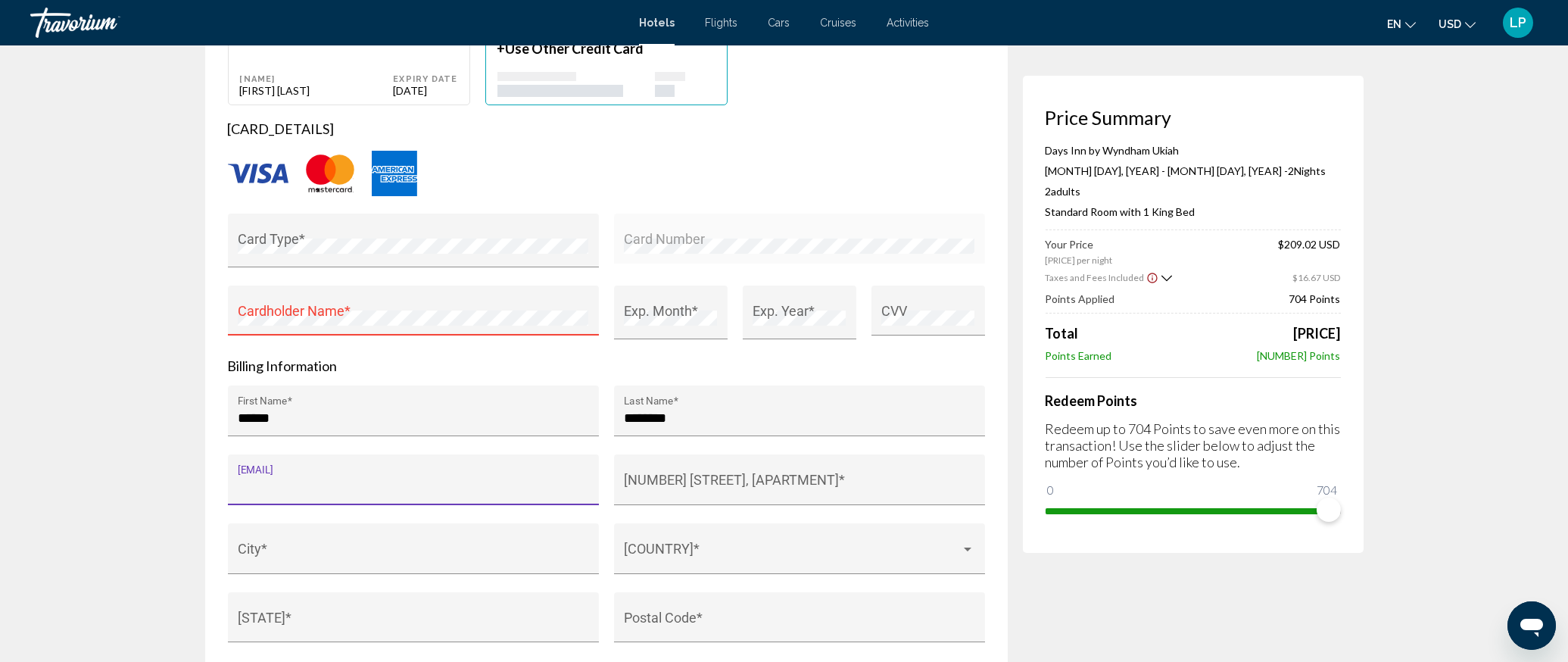 click on "[EMAIL]" at bounding box center [413, 487] 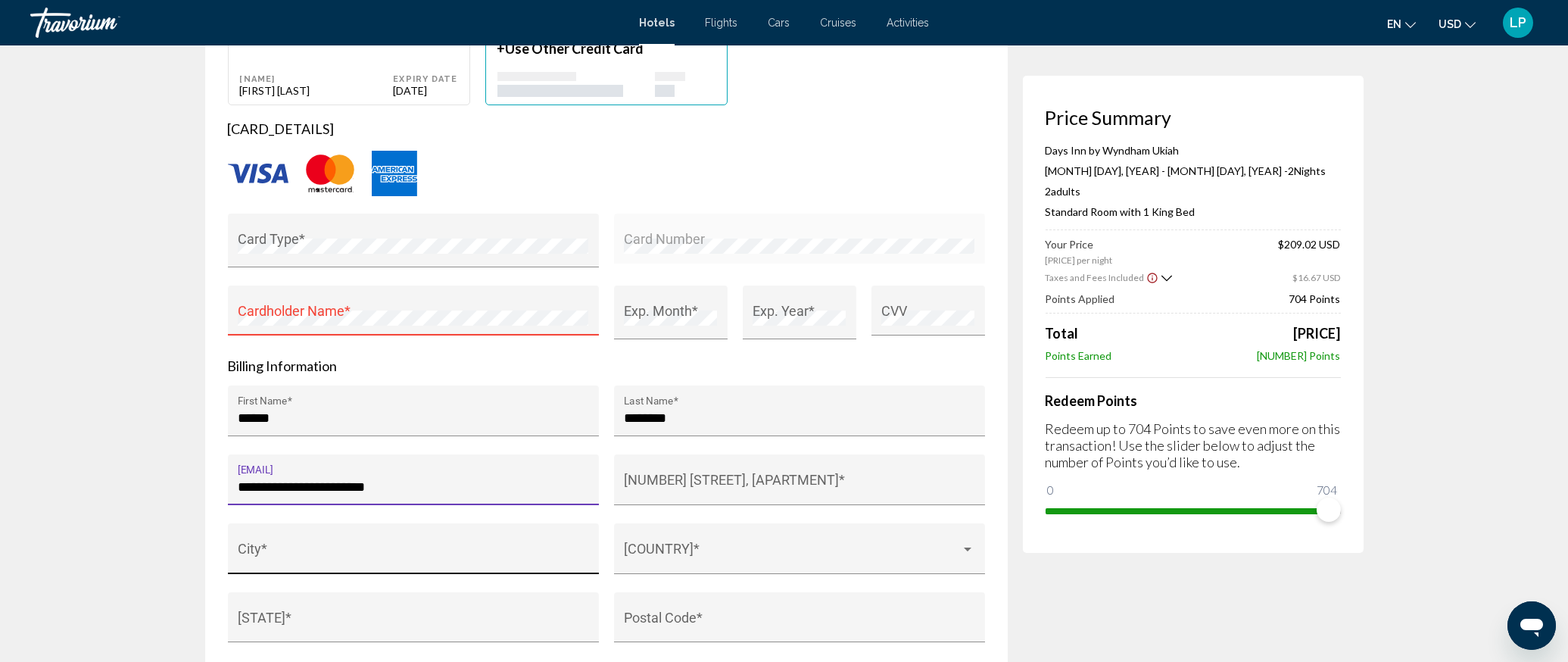 type on "**********" 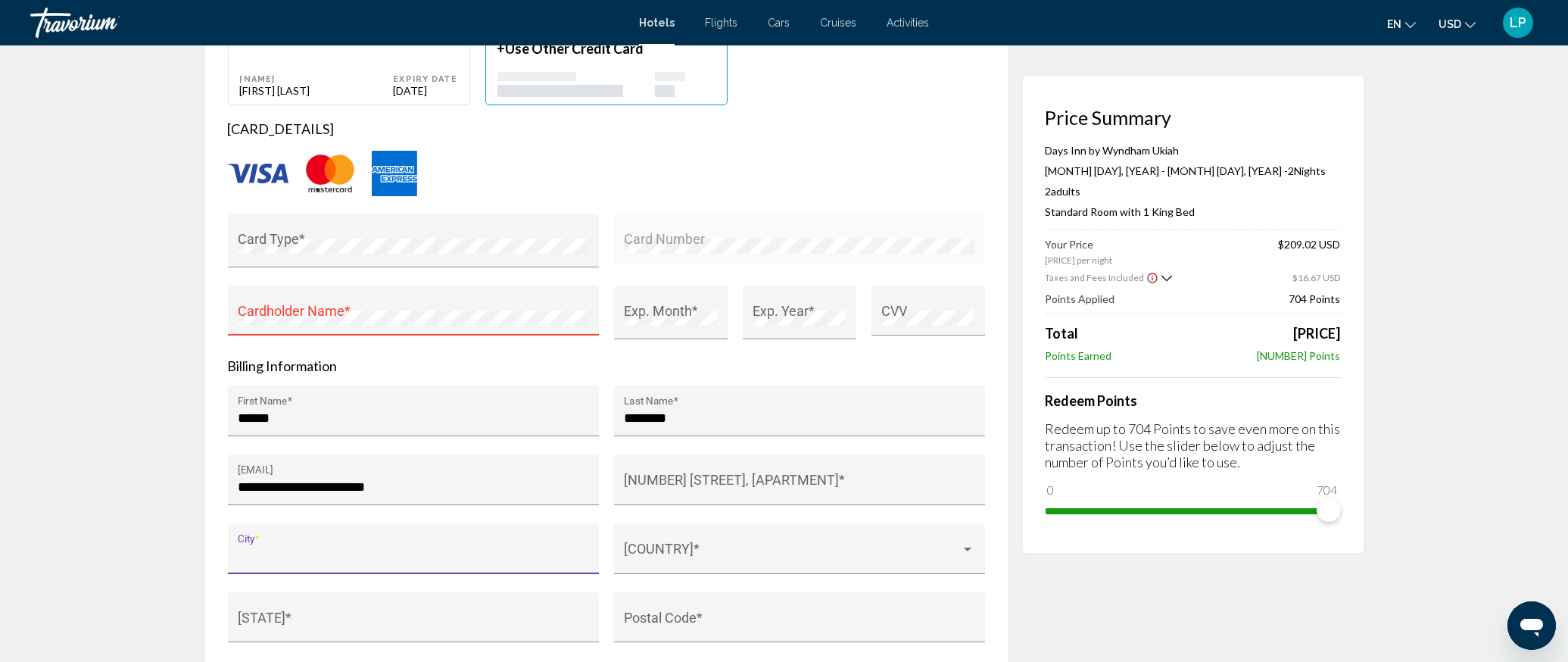 click on "[CITY]" at bounding box center [413, 556] 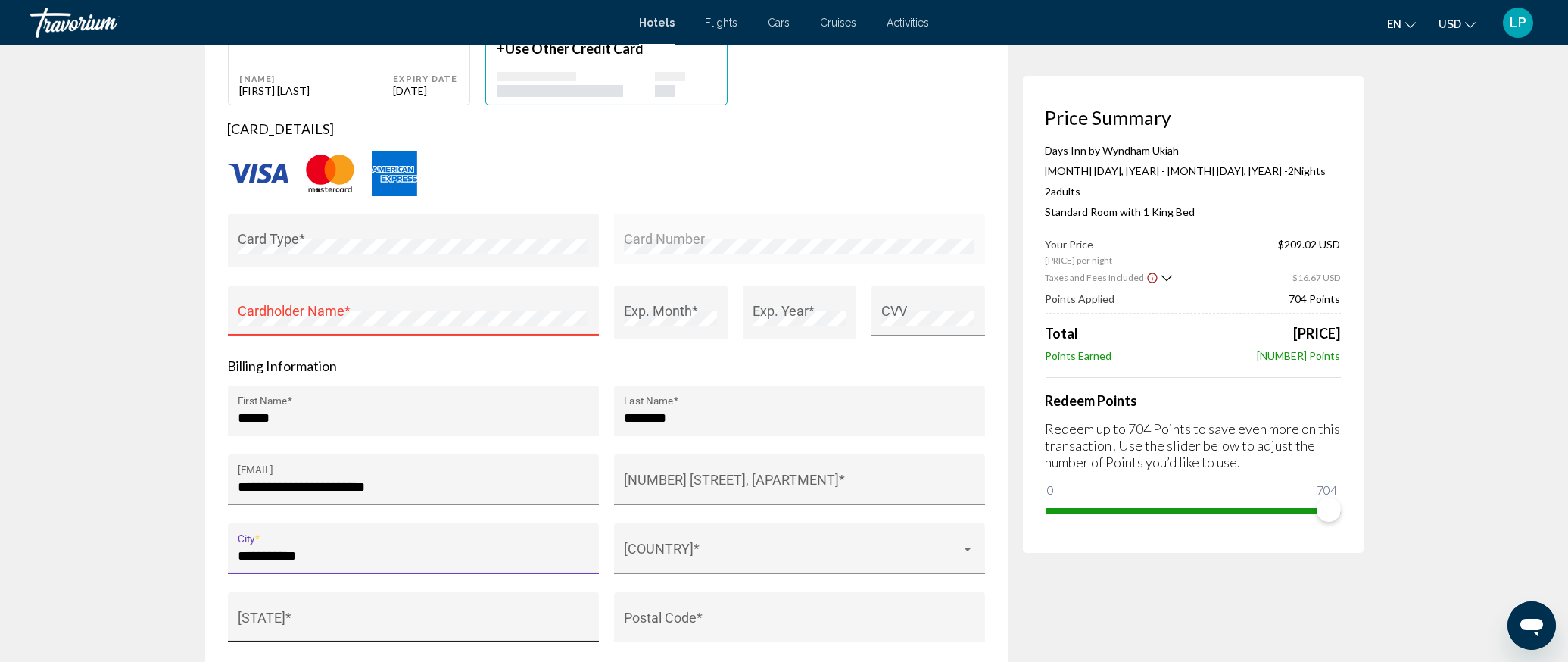 type on "**********" 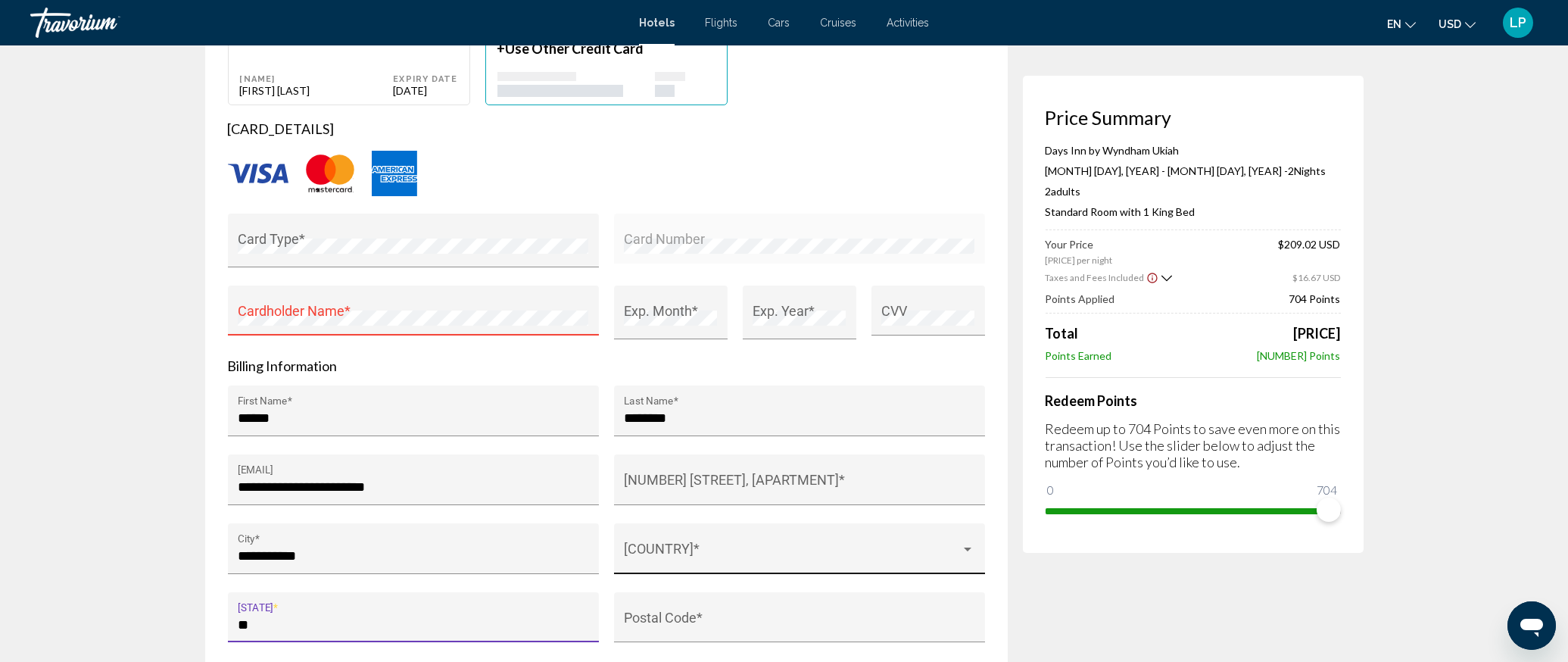 type on "**" 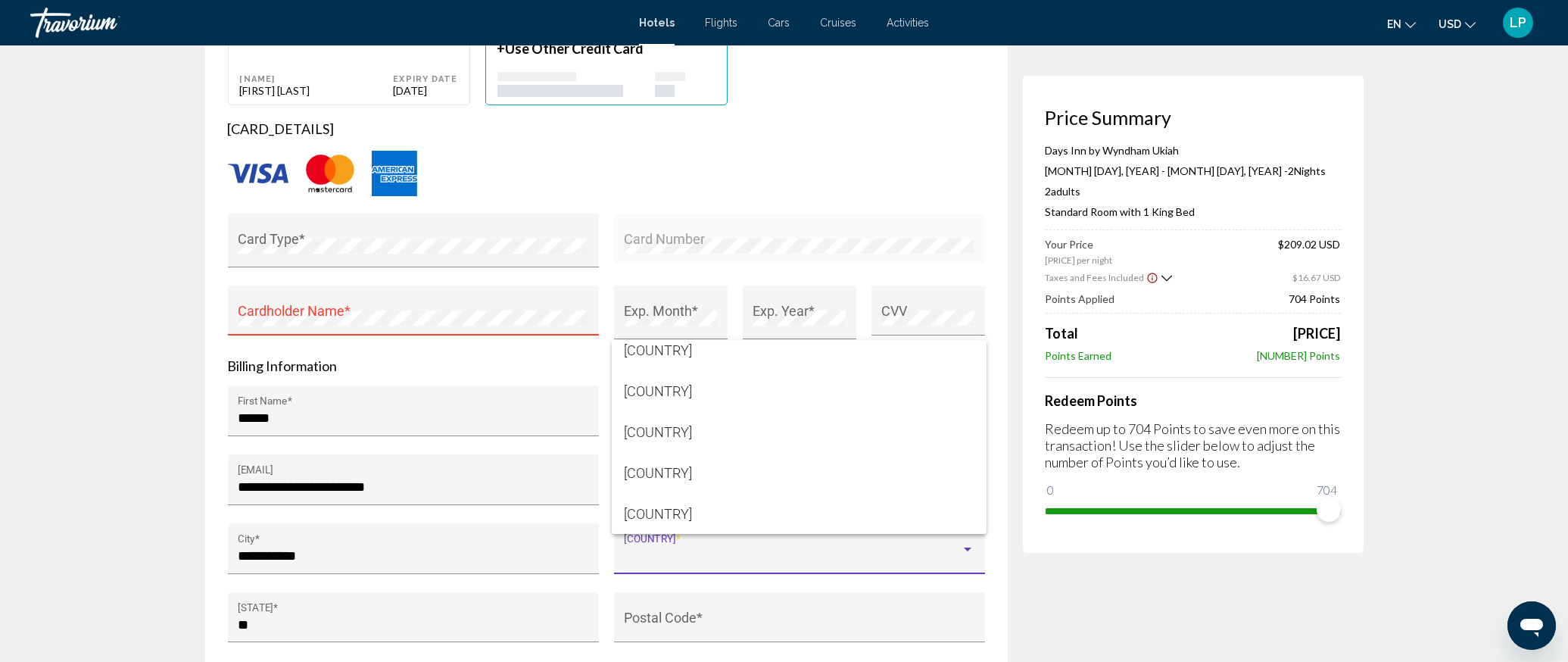 scroll, scrollTop: 9710, scrollLeft: 0, axis: vertical 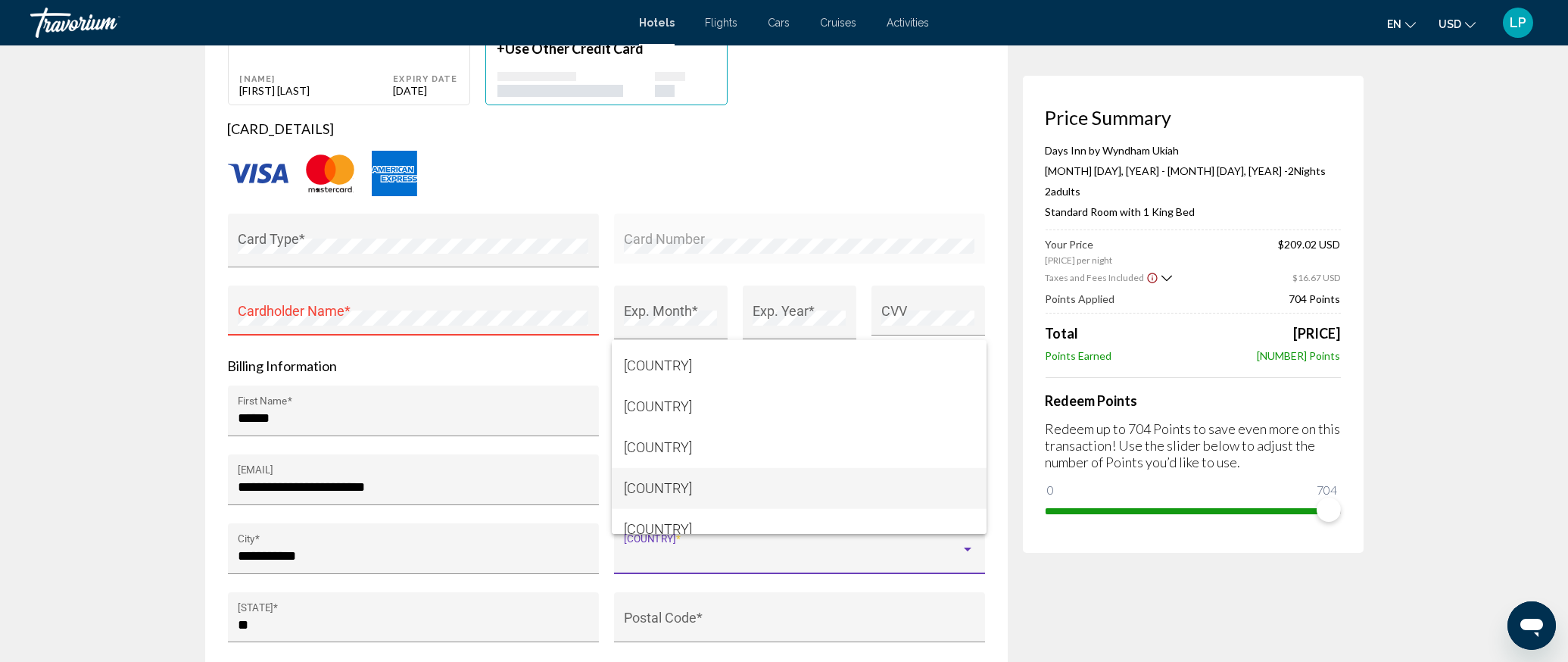 click on "[COUNTRY]" at bounding box center [799, 489] 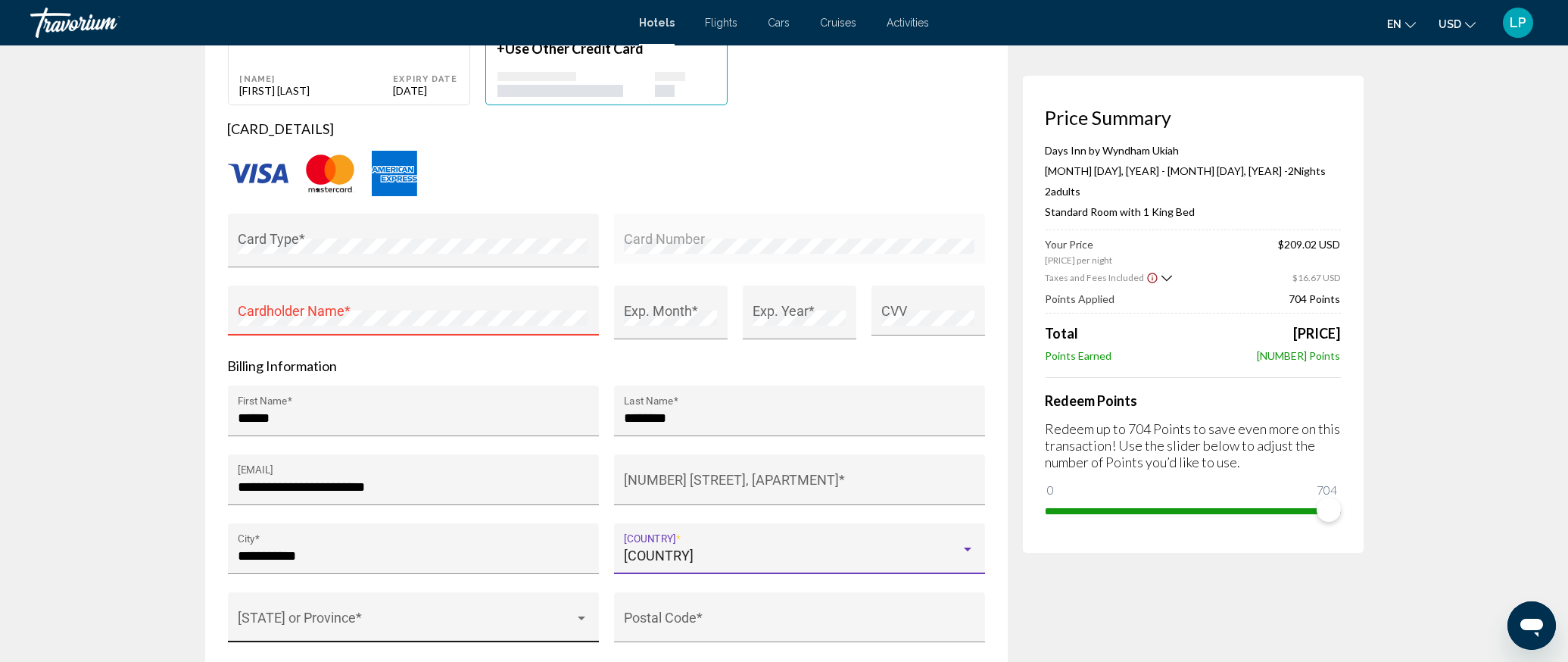 click at bounding box center (581, 618) 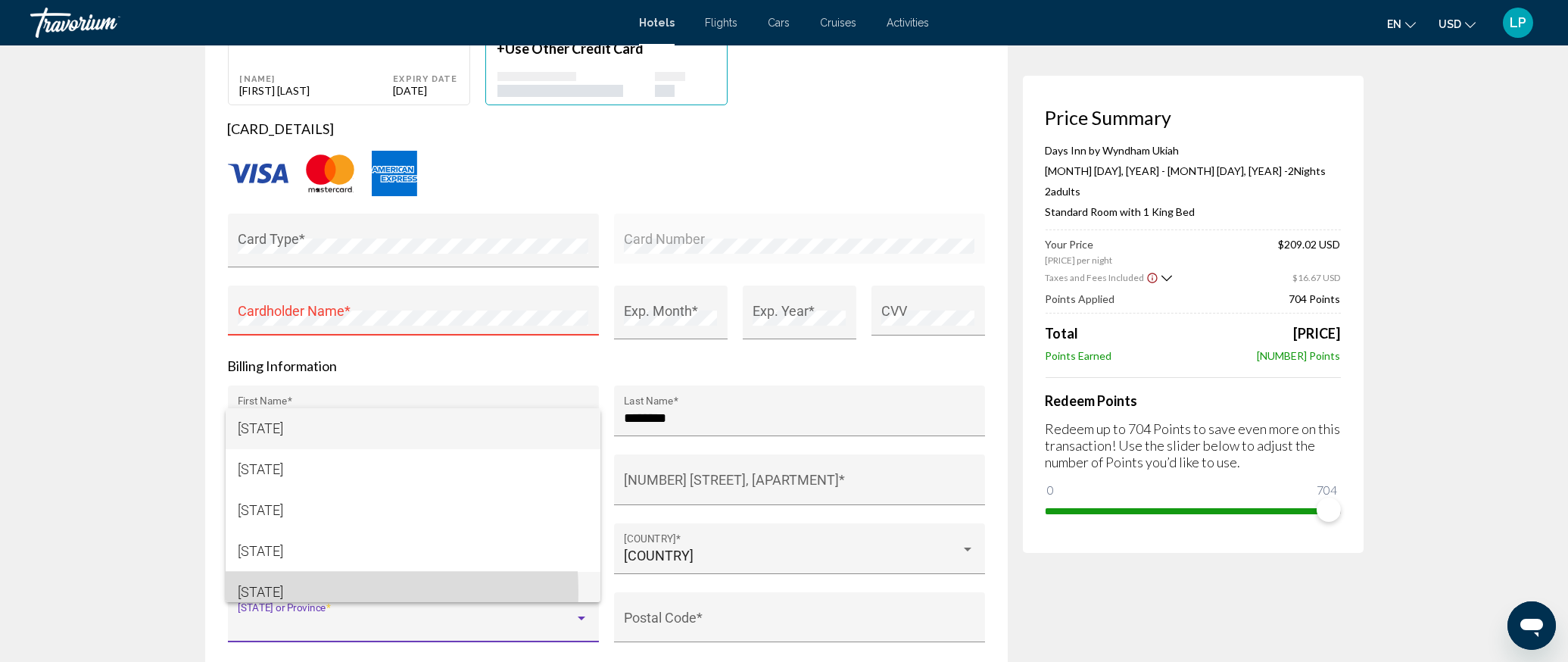 click on "[STATE]" at bounding box center (413, 592) 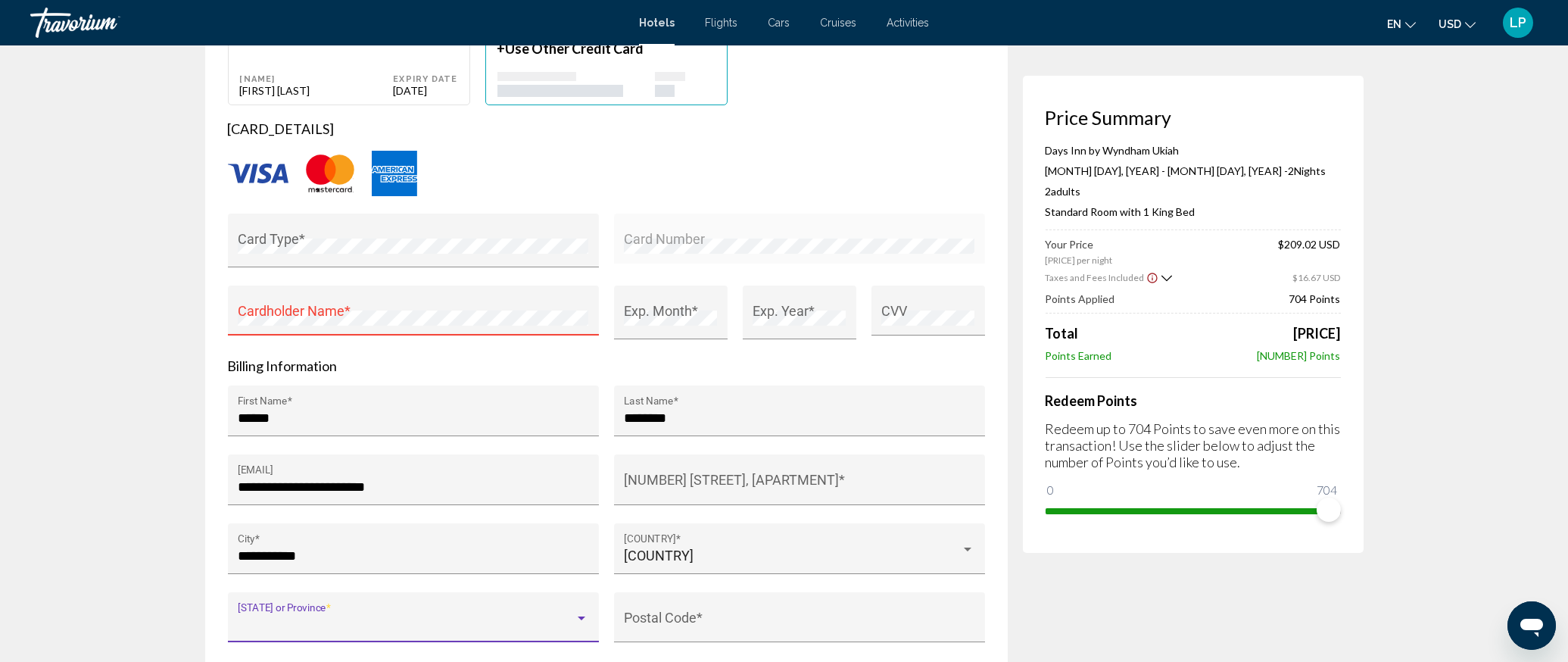 scroll, scrollTop: 11, scrollLeft: 0, axis: vertical 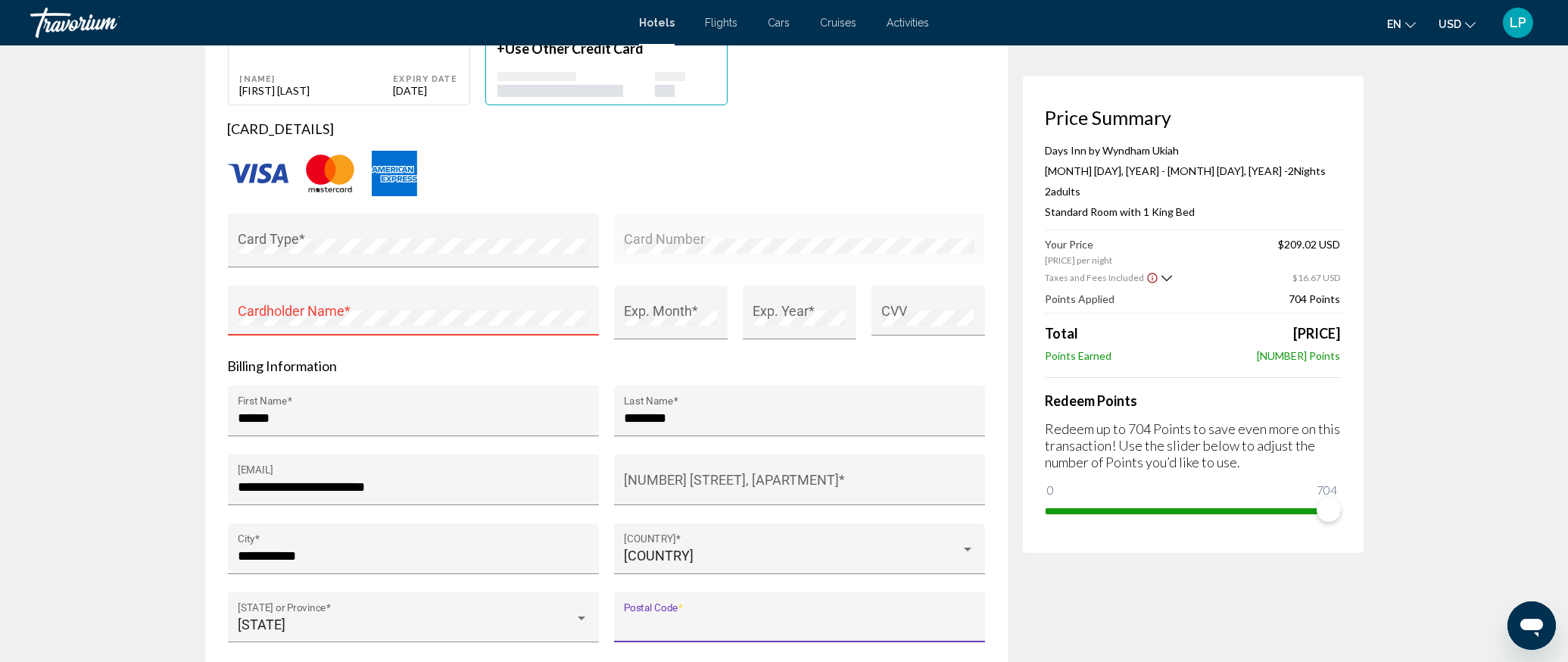 click on "Postal Code  *" at bounding box center (799, 625) 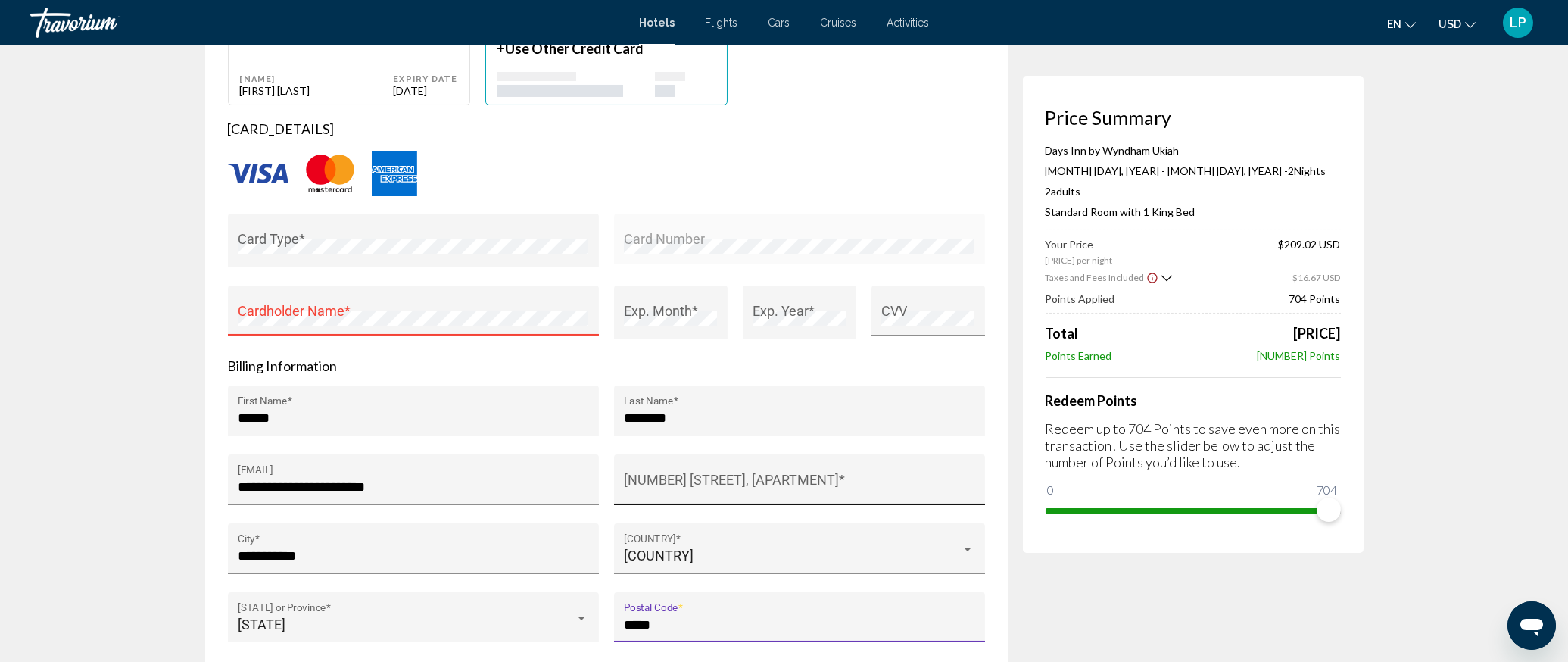 type on "*****" 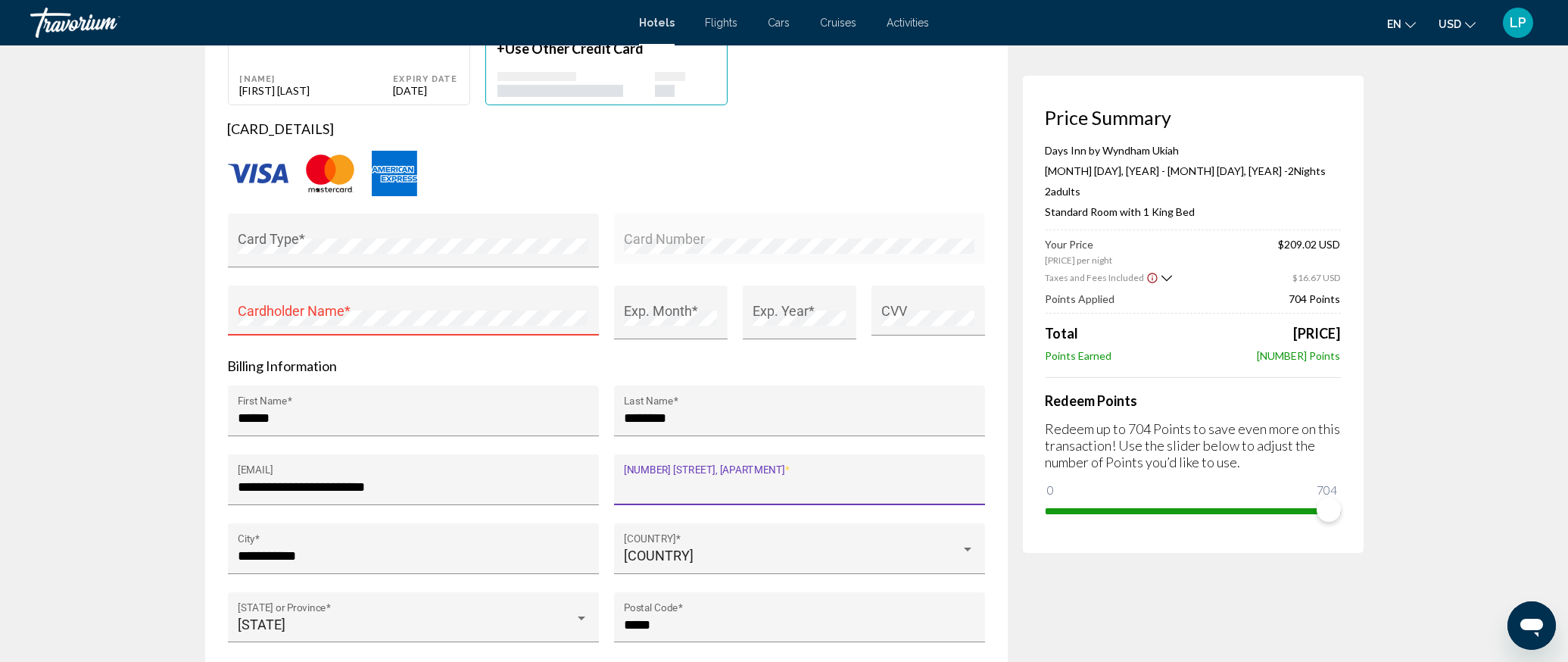 click on "House Number, Street, Apartment *" at bounding box center (799, 487) 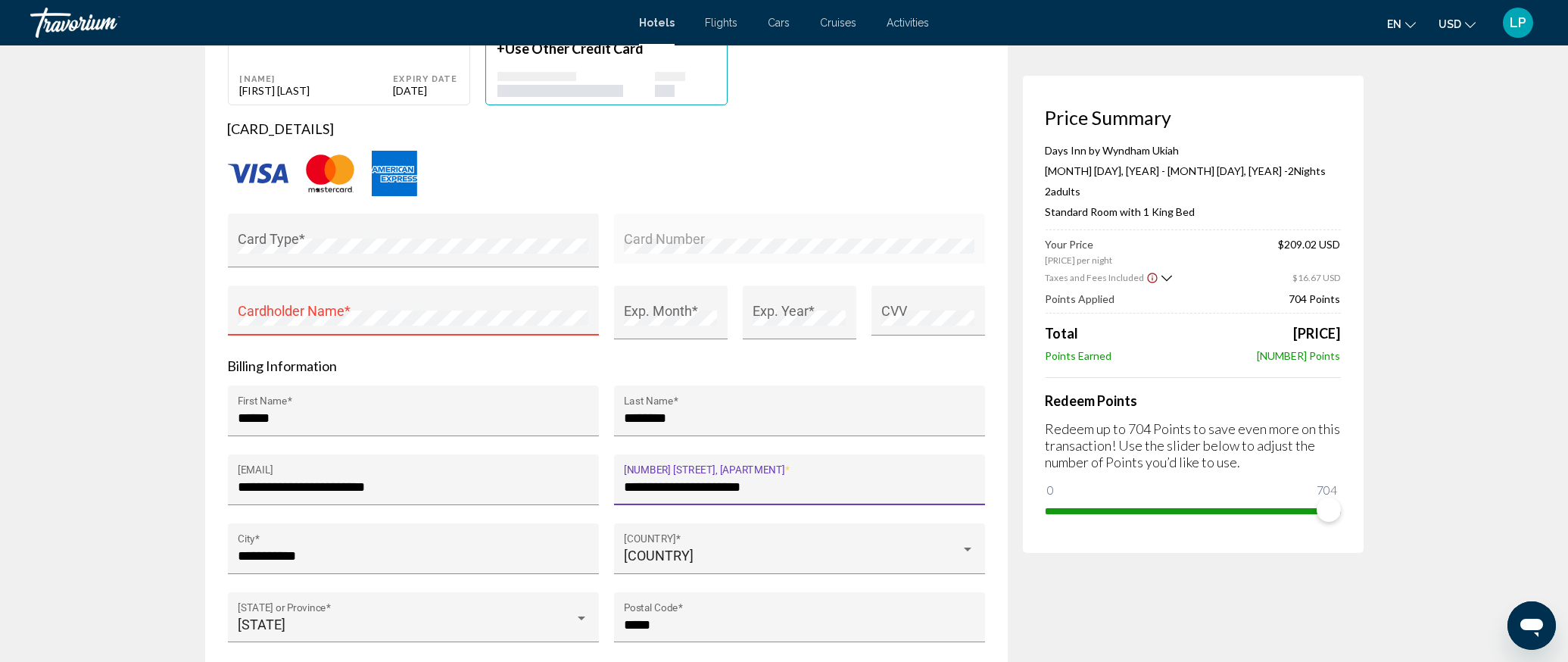 type on "**********" 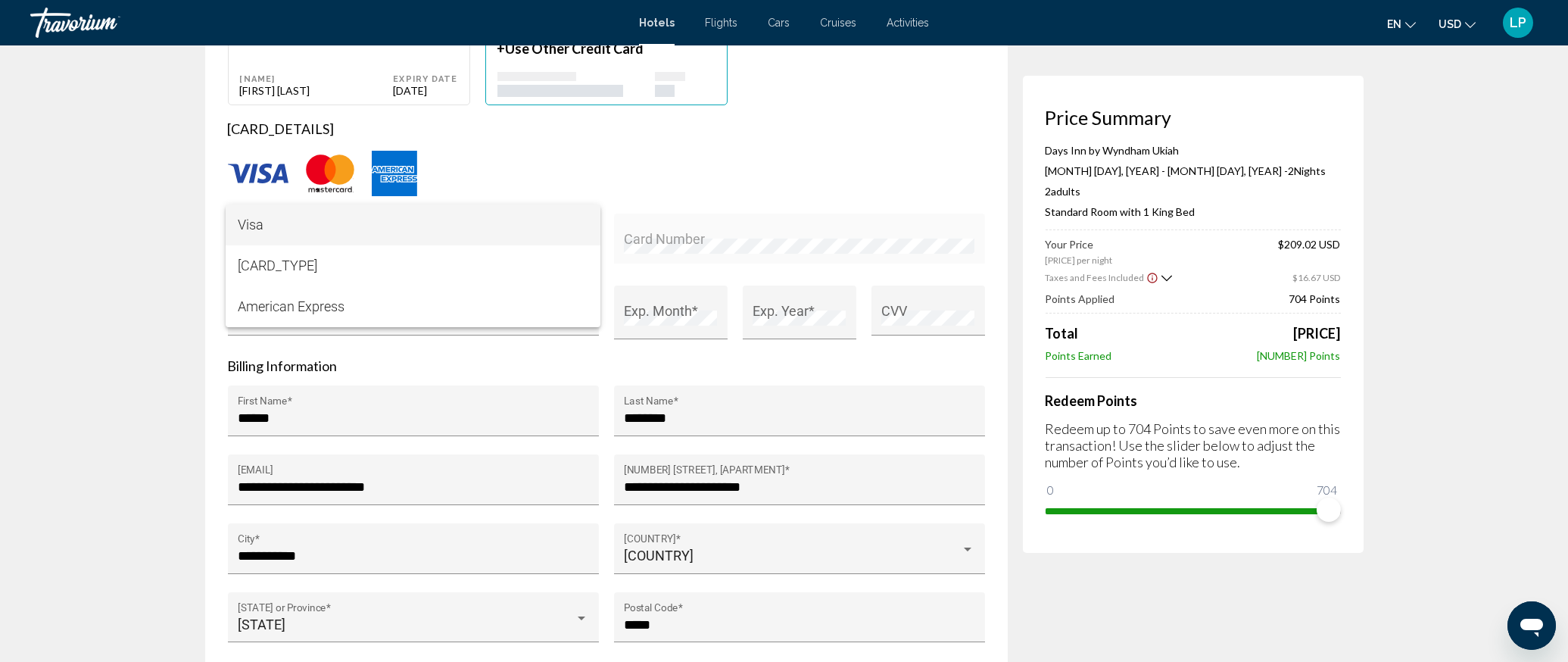 click on "Visa" at bounding box center [413, 225] 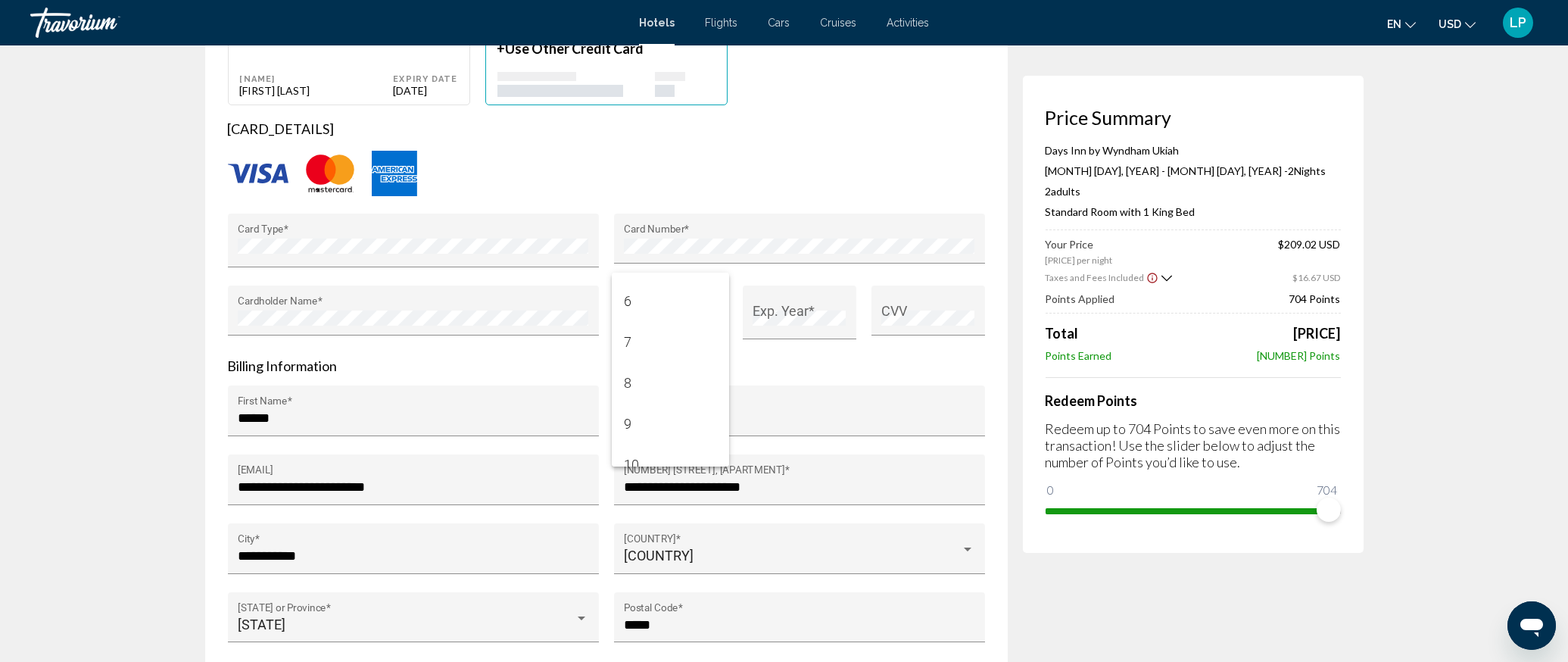 scroll, scrollTop: 199, scrollLeft: 0, axis: vertical 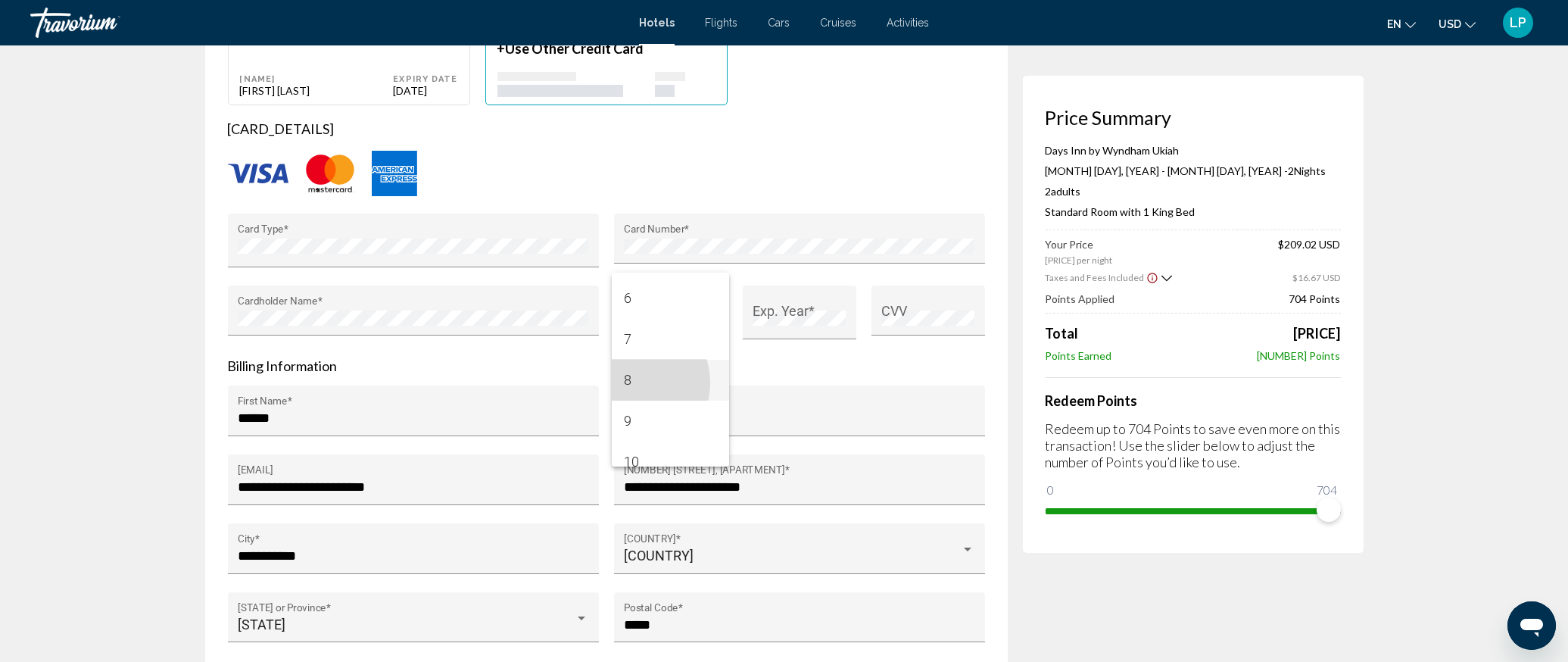 click on "8" at bounding box center [670, 380] 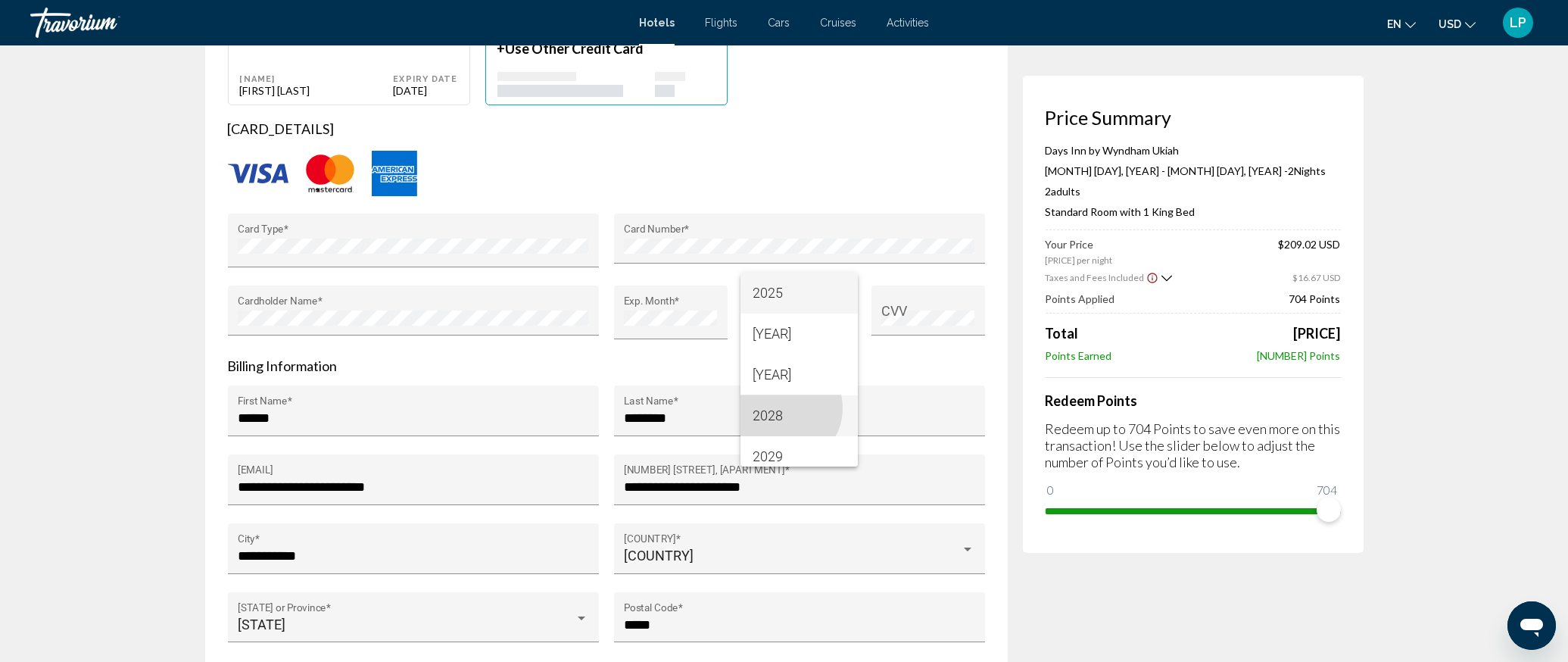 click on "2028" at bounding box center (799, 416) 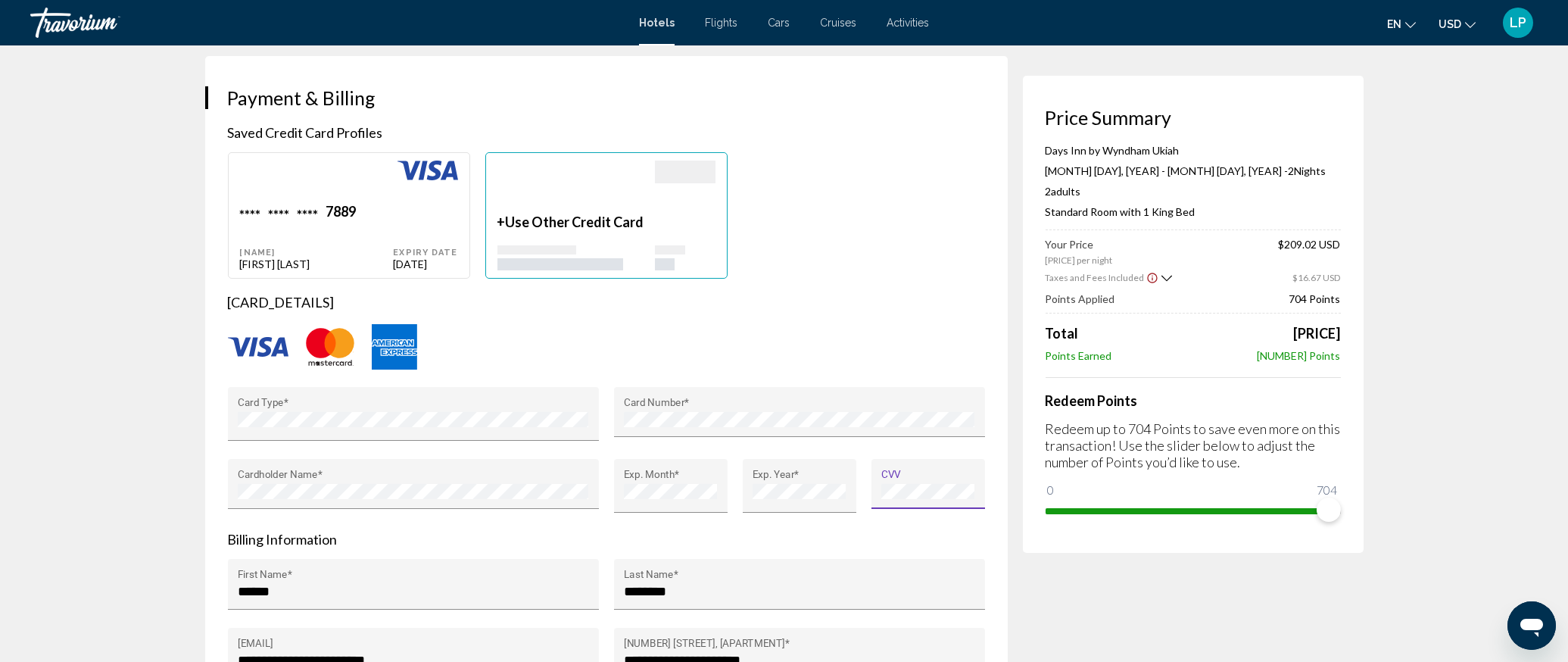 scroll, scrollTop: 1085, scrollLeft: 0, axis: vertical 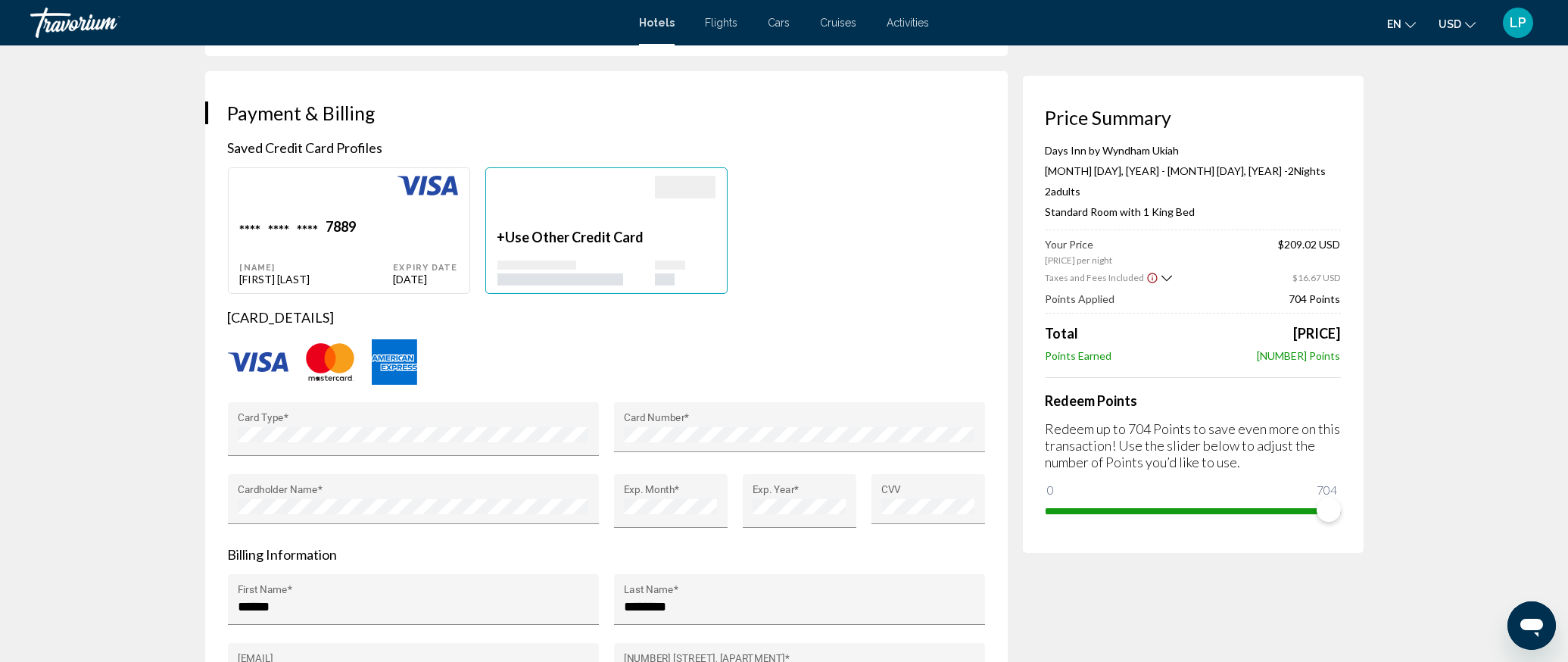 click at bounding box center [576, 202] 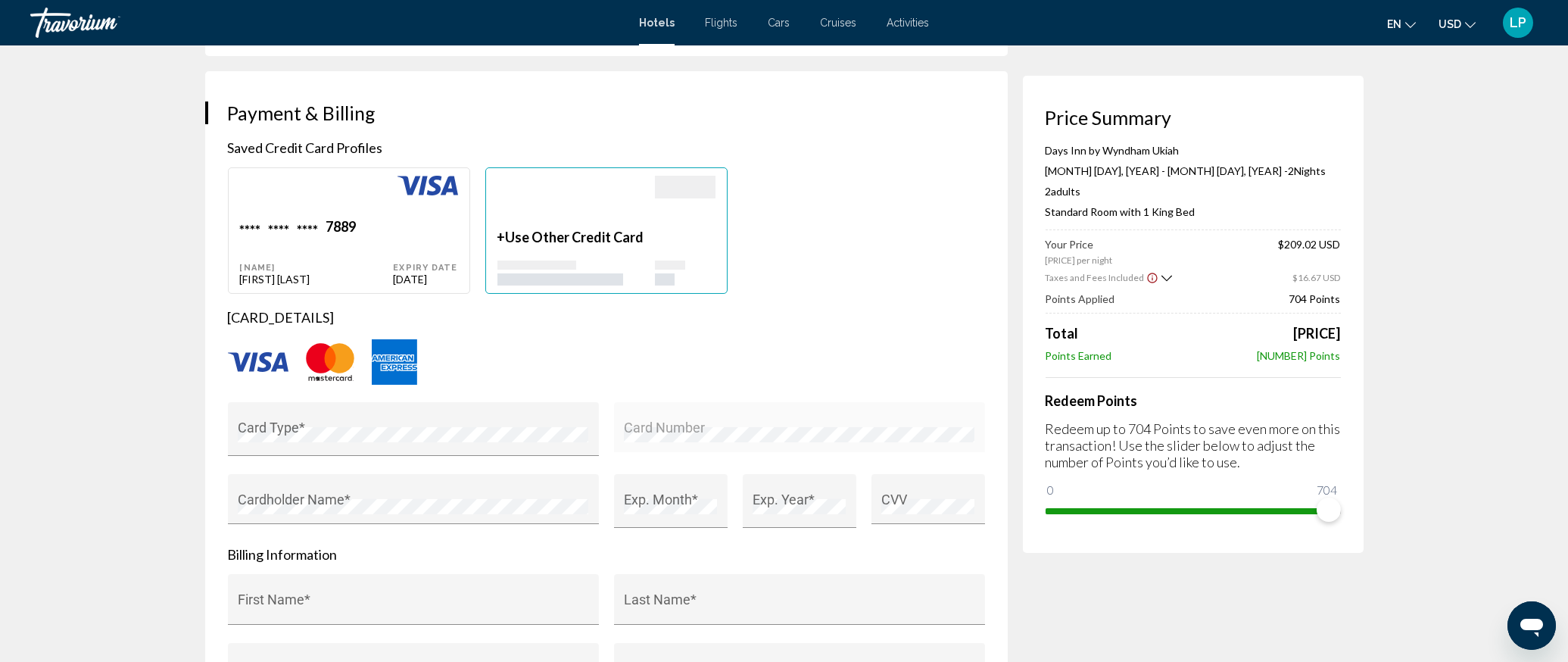 click at bounding box center (576, 202) 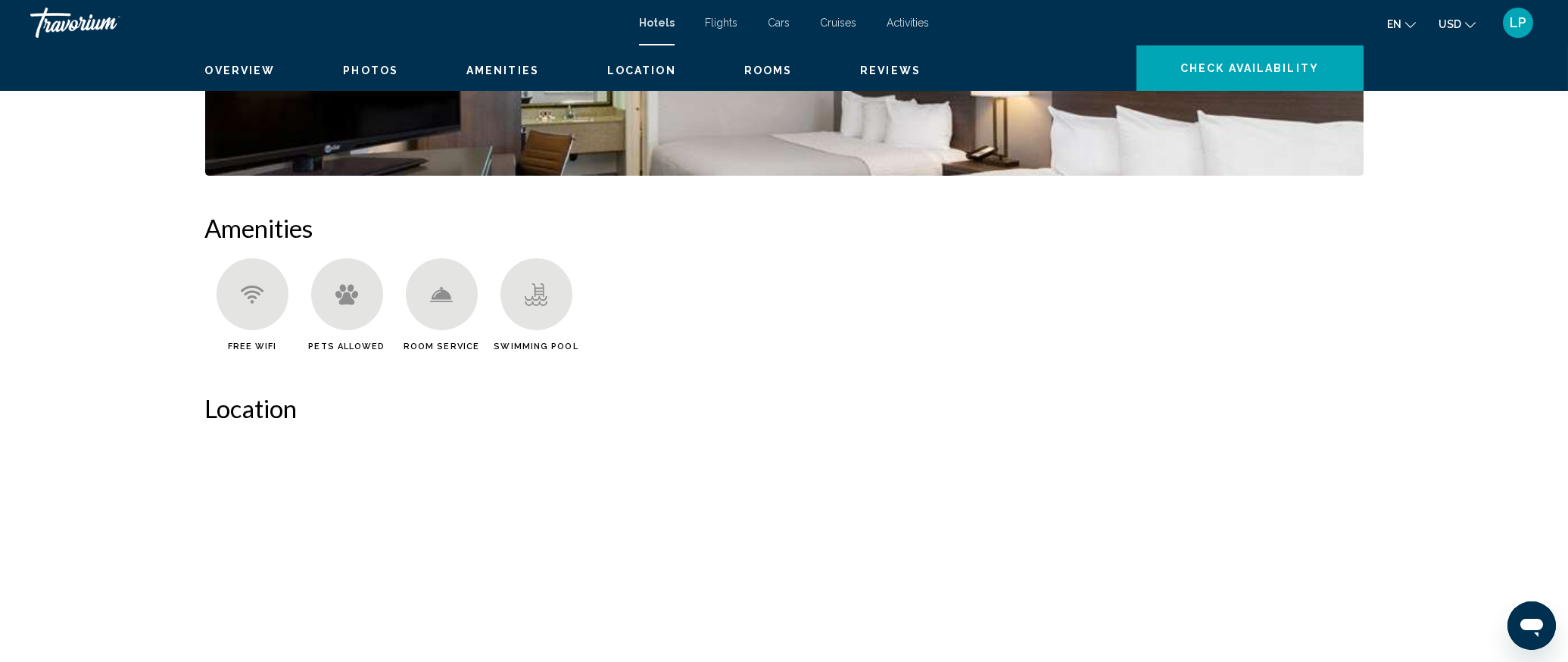 scroll, scrollTop: 0, scrollLeft: 0, axis: both 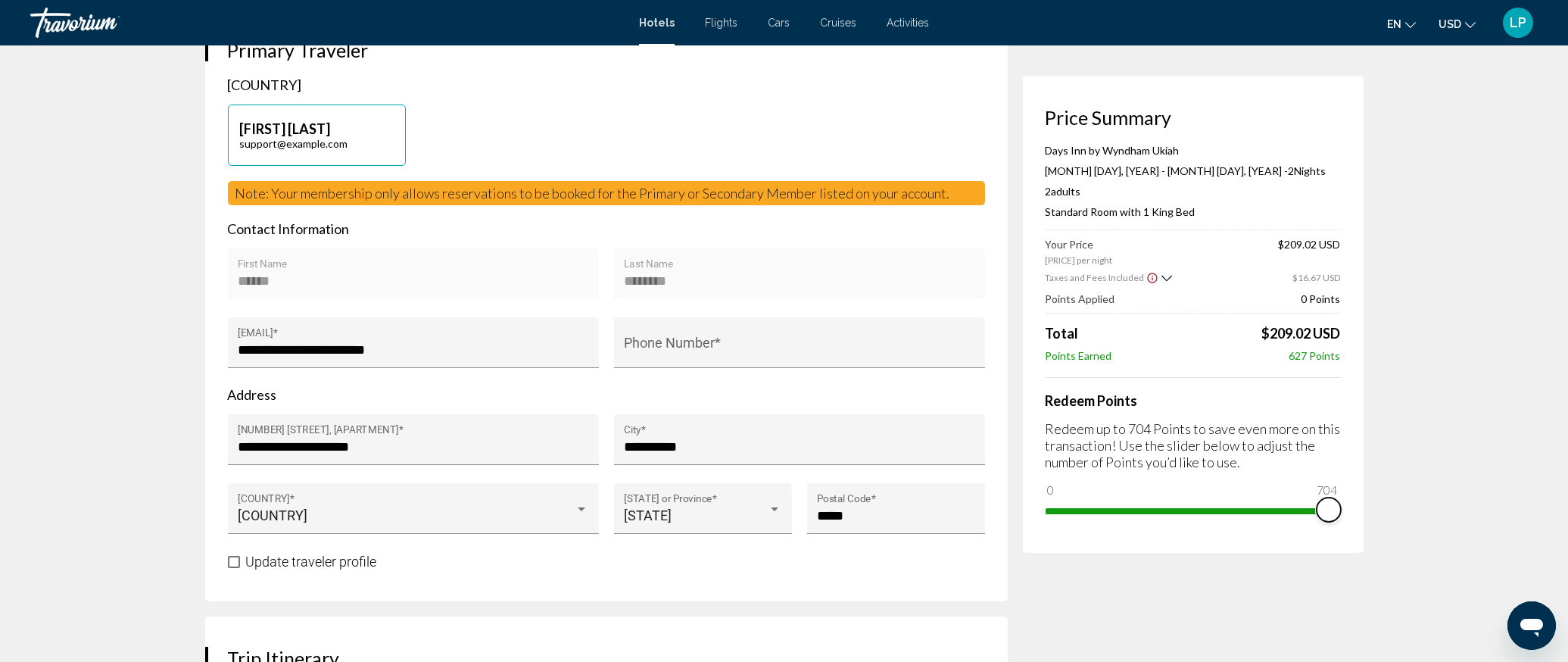drag, startPoint x: 1052, startPoint y: 492, endPoint x: 1407, endPoint y: 470, distance: 355.68104 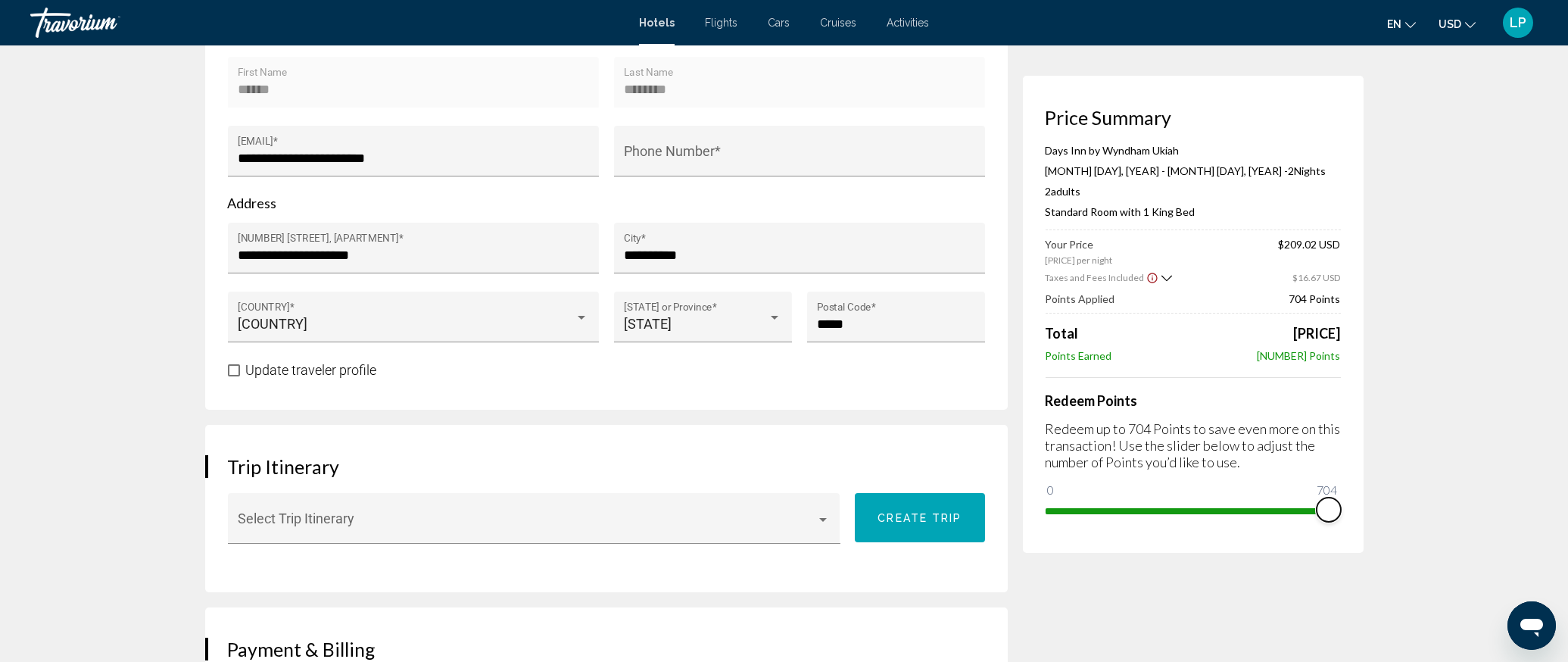 scroll, scrollTop: 556, scrollLeft: 0, axis: vertical 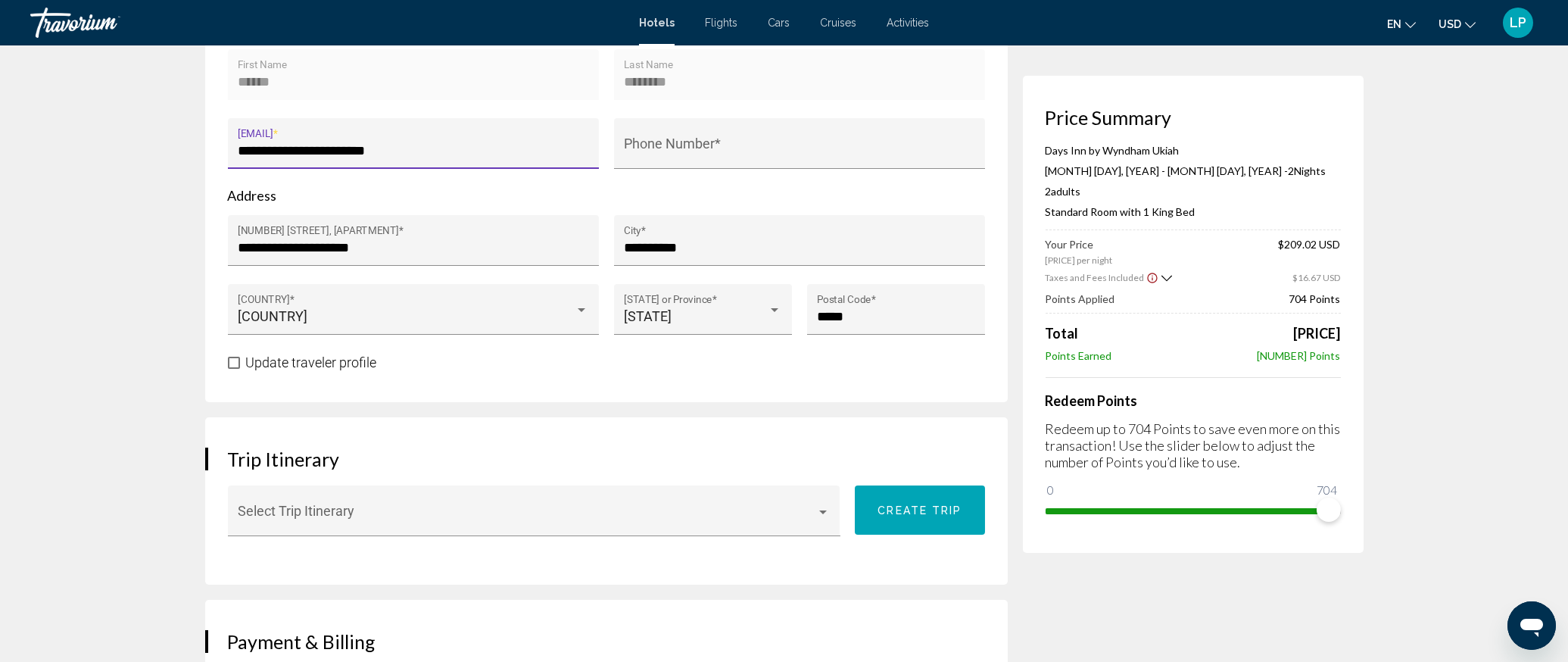 drag, startPoint x: 403, startPoint y: 133, endPoint x: 226, endPoint y: 142, distance: 177.2287 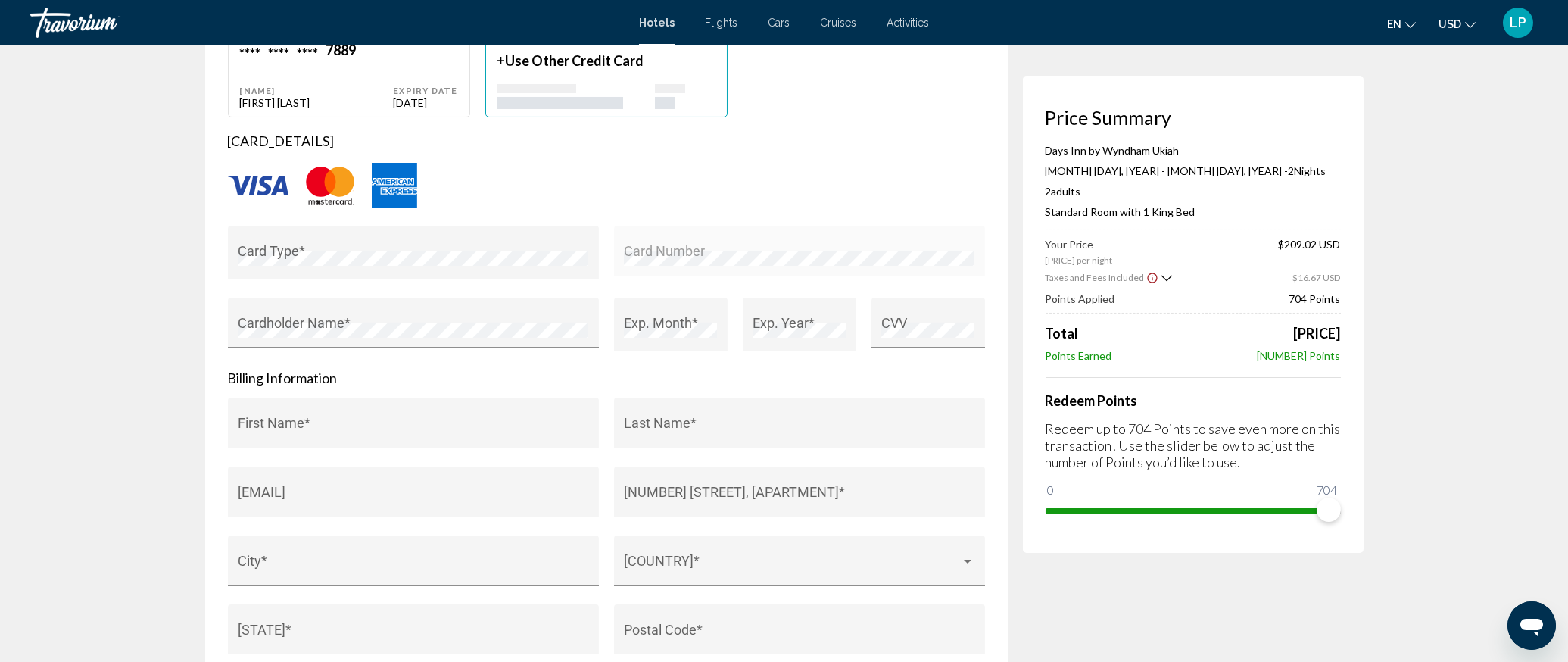 scroll, scrollTop: 1313, scrollLeft: 0, axis: vertical 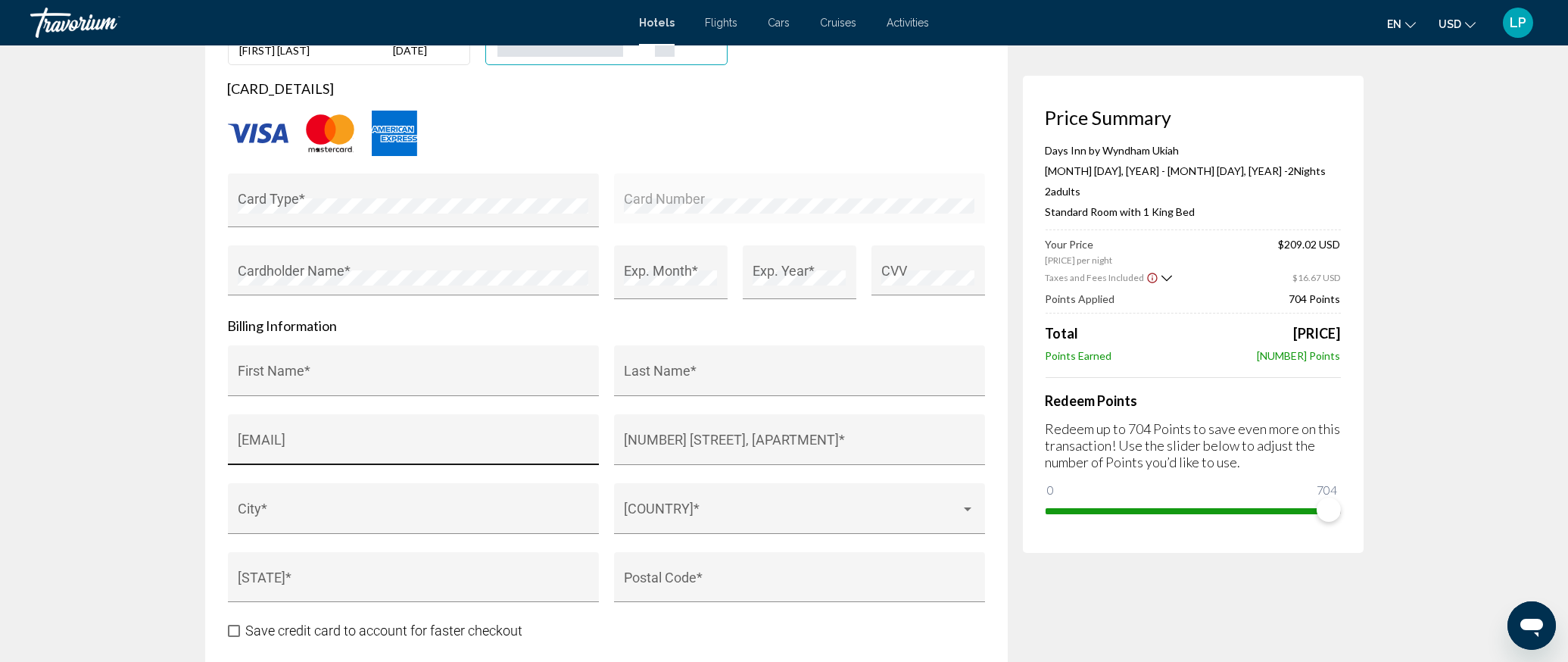 click on "[EMAIL]" at bounding box center (413, 444) 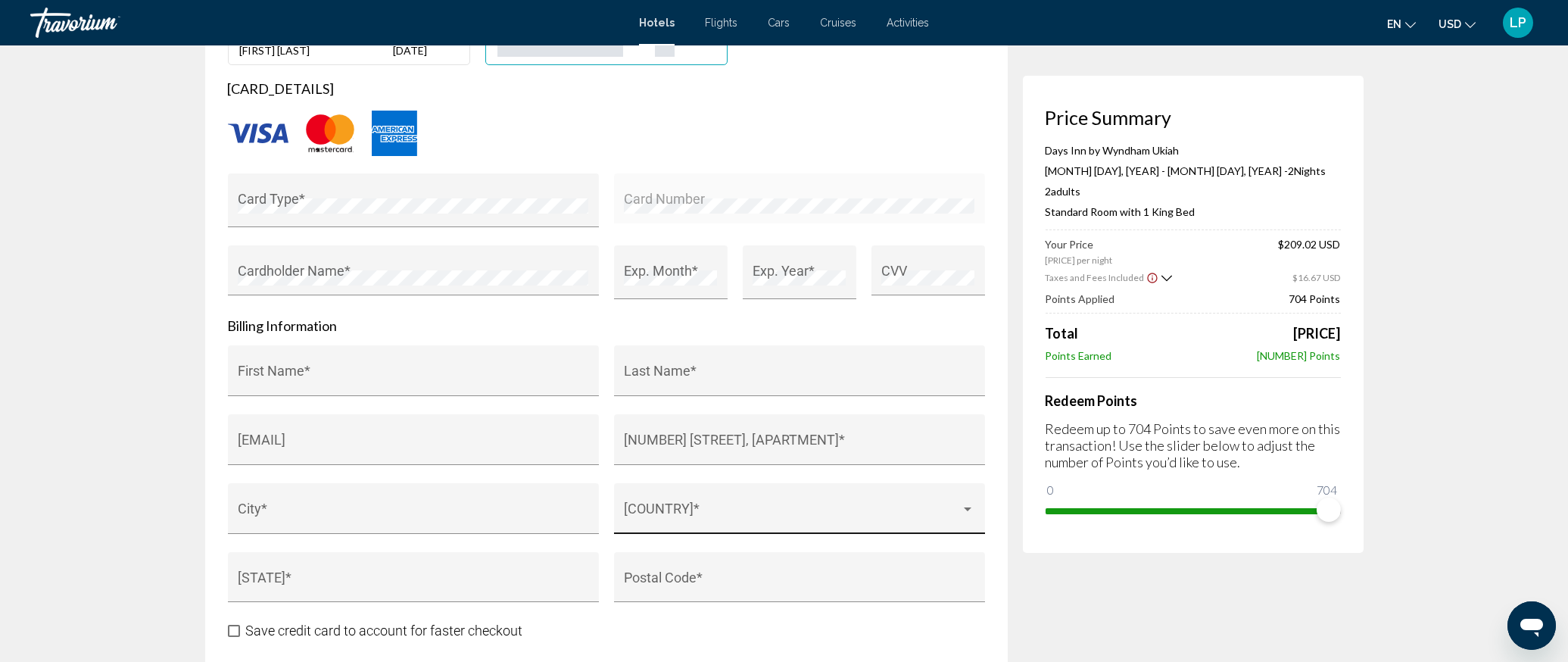 drag, startPoint x: 252, startPoint y: 409, endPoint x: 797, endPoint y: 473, distance: 549 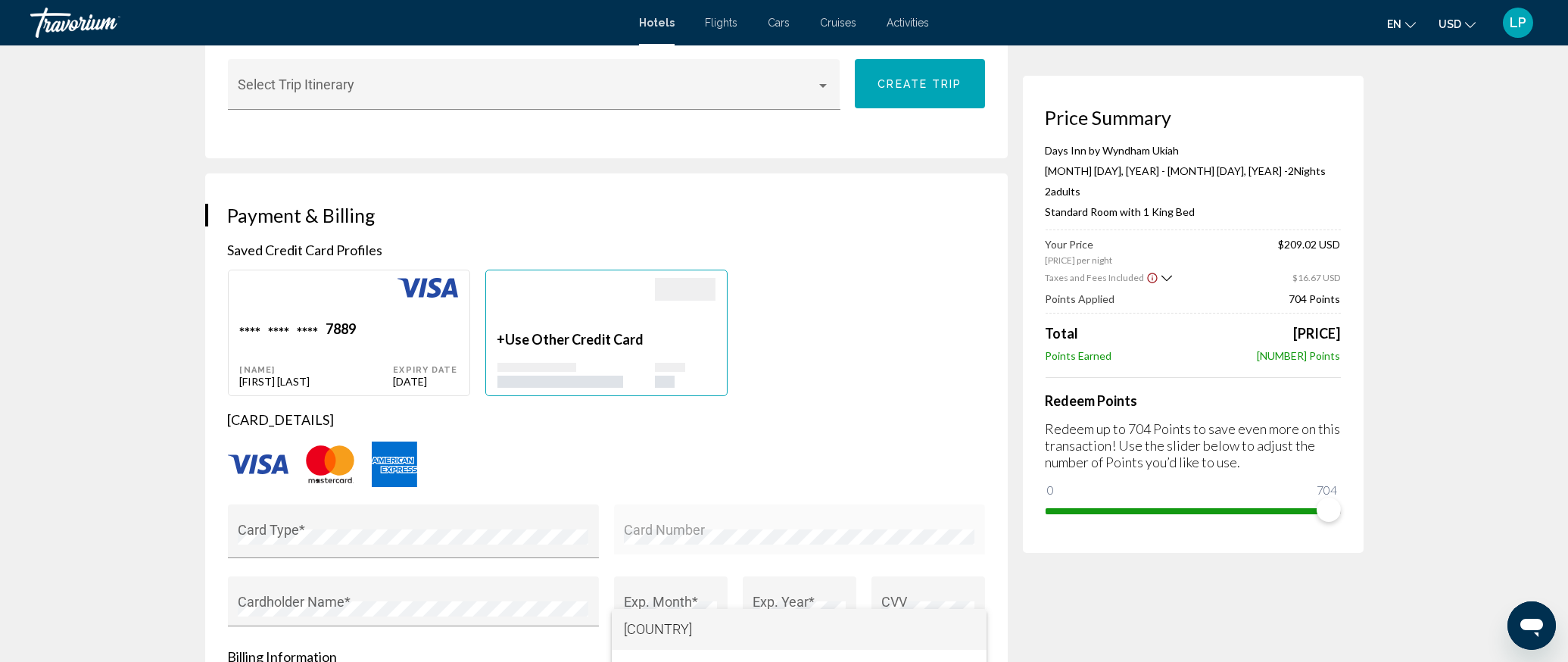 scroll, scrollTop: 911, scrollLeft: 0, axis: vertical 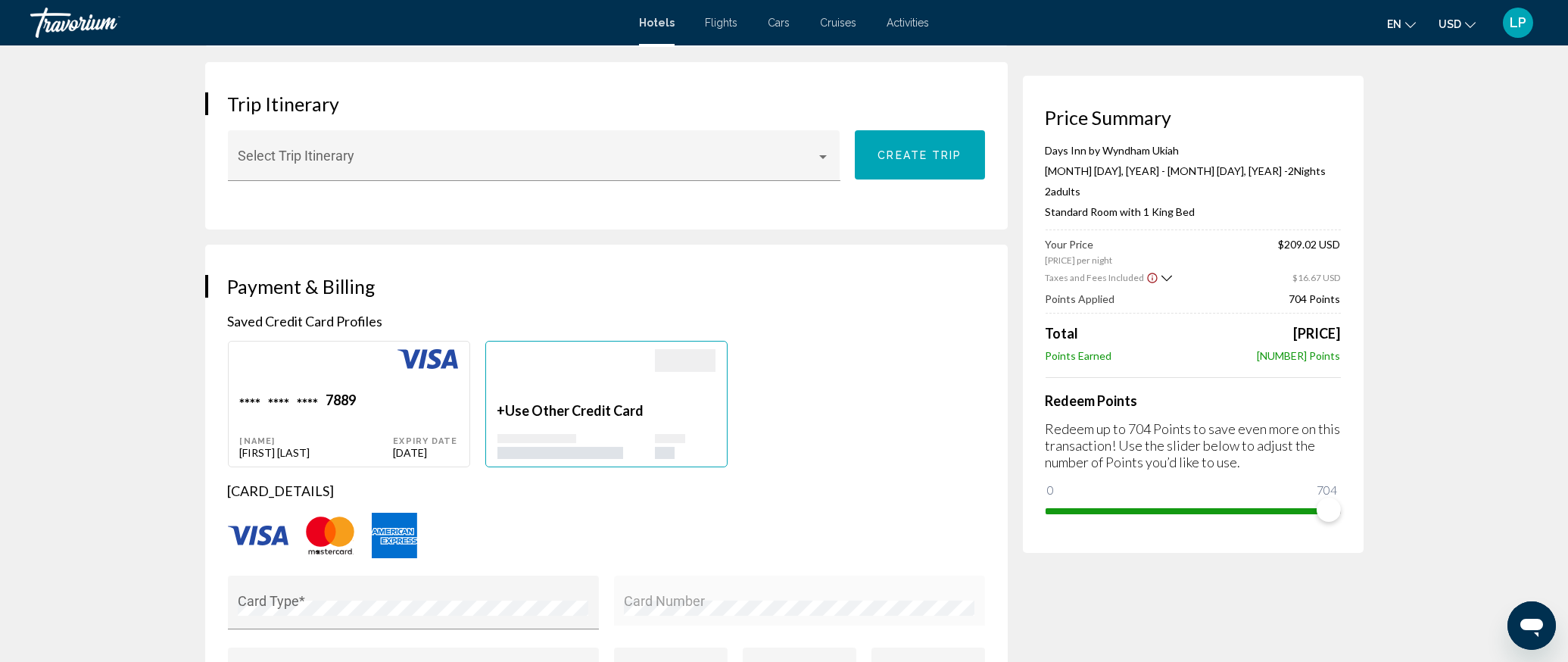 click at bounding box center (784, 331) 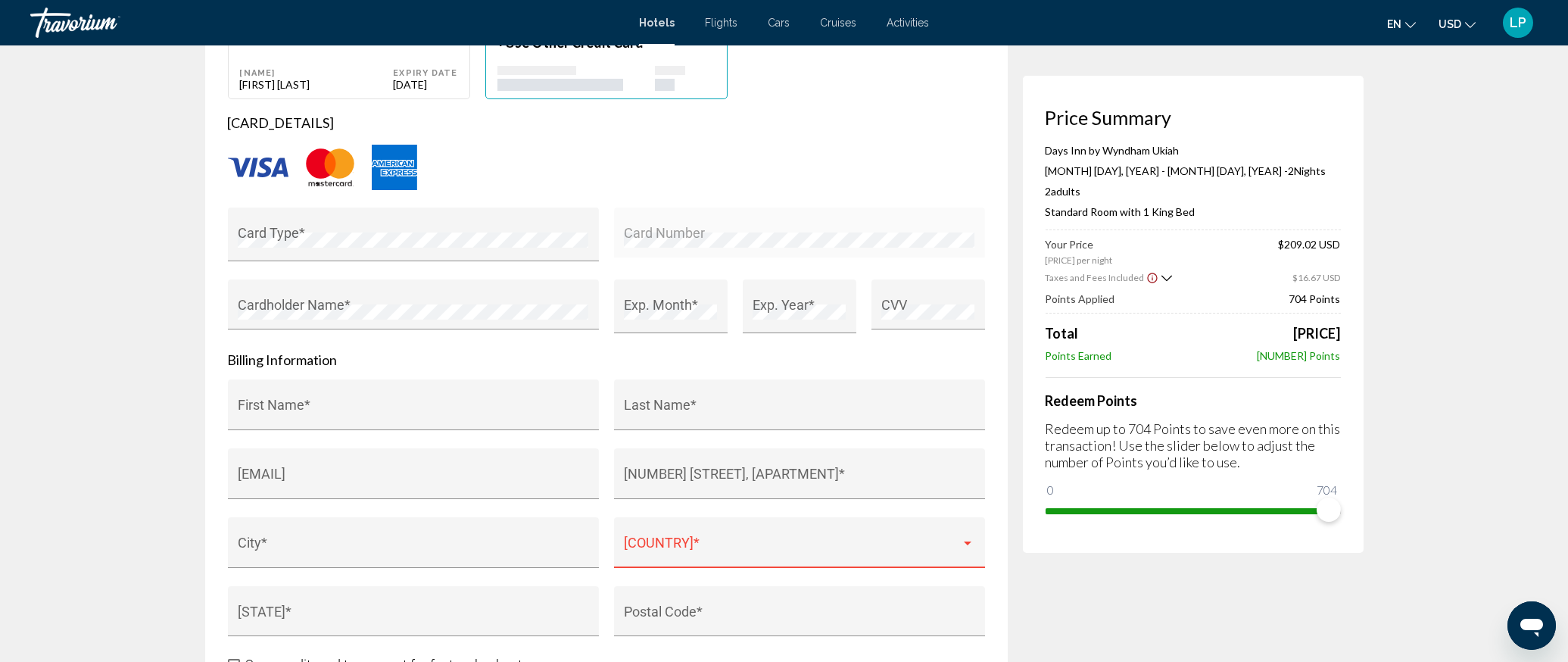 scroll, scrollTop: 1282, scrollLeft: 0, axis: vertical 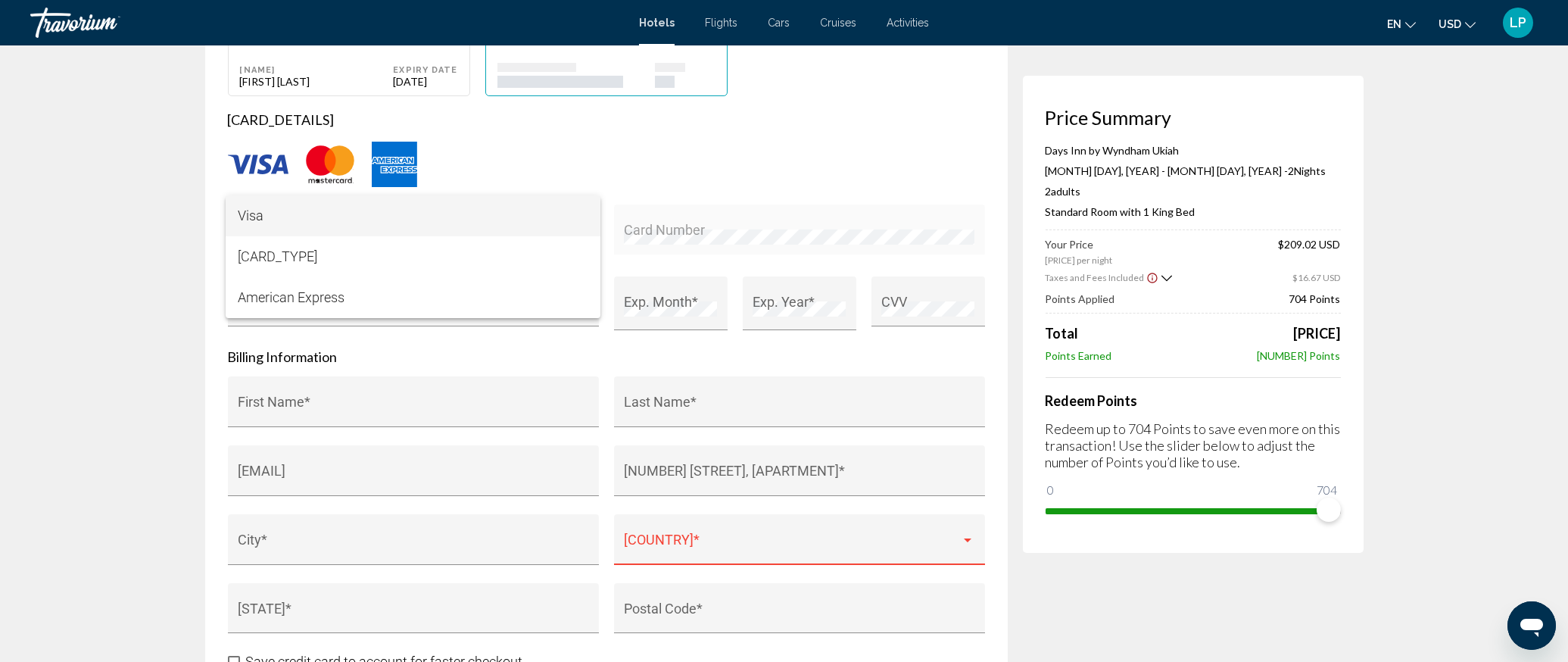 click on "Visa" at bounding box center (413, 216) 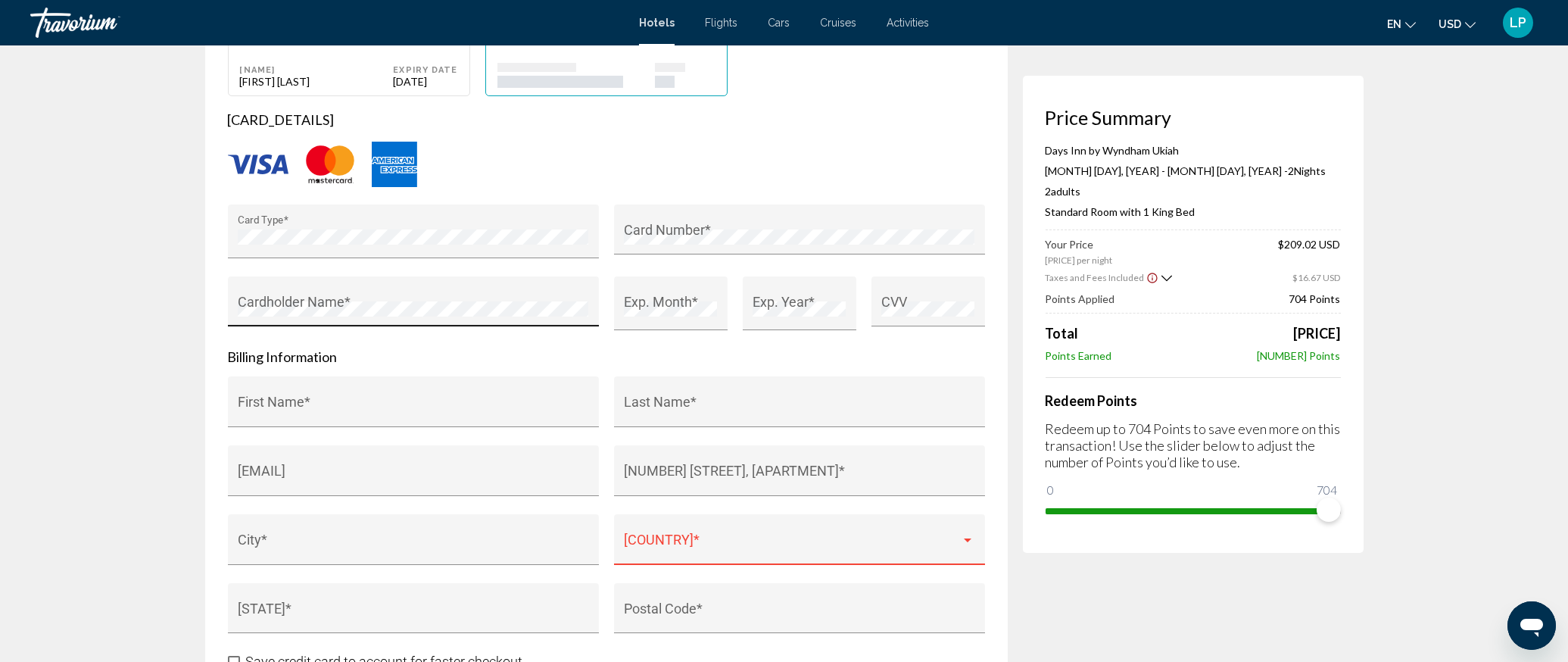 click on "Cardholder Name  *" at bounding box center [413, 306] 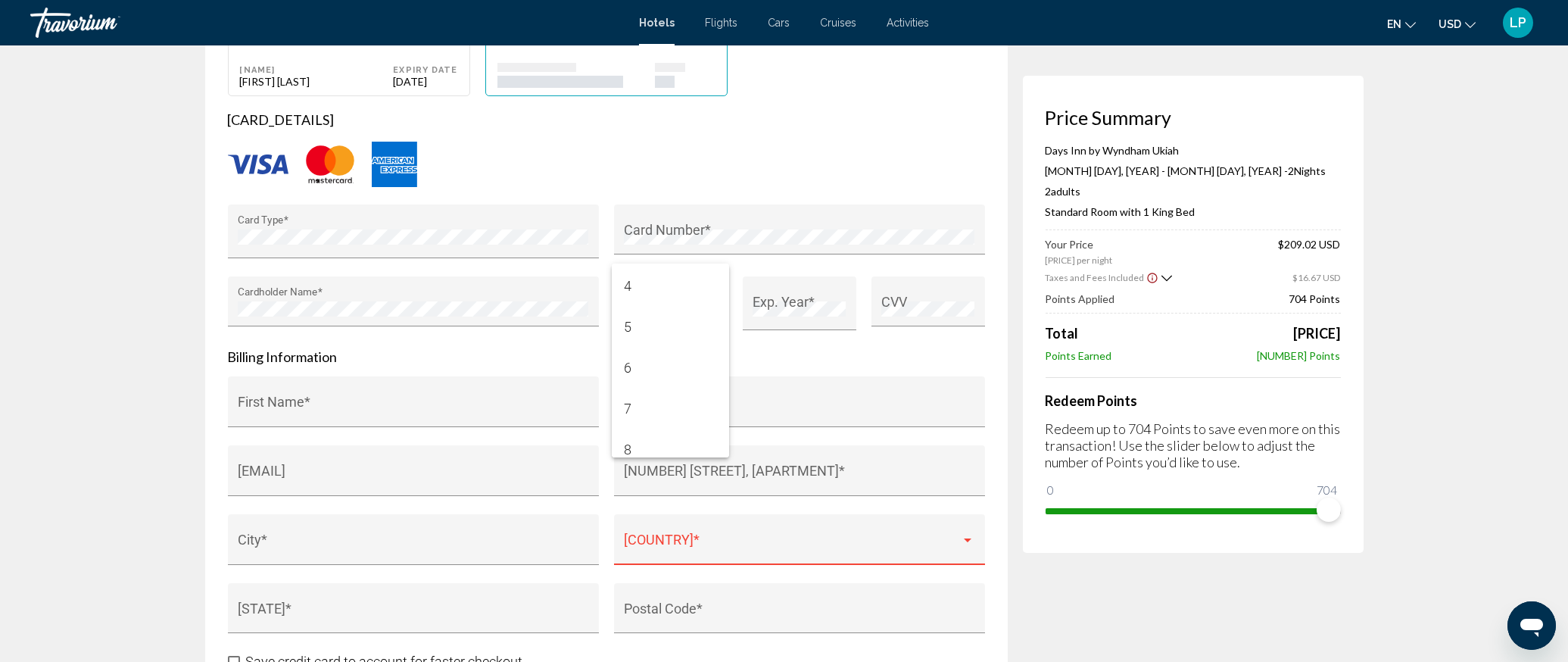 scroll, scrollTop: 149, scrollLeft: 0, axis: vertical 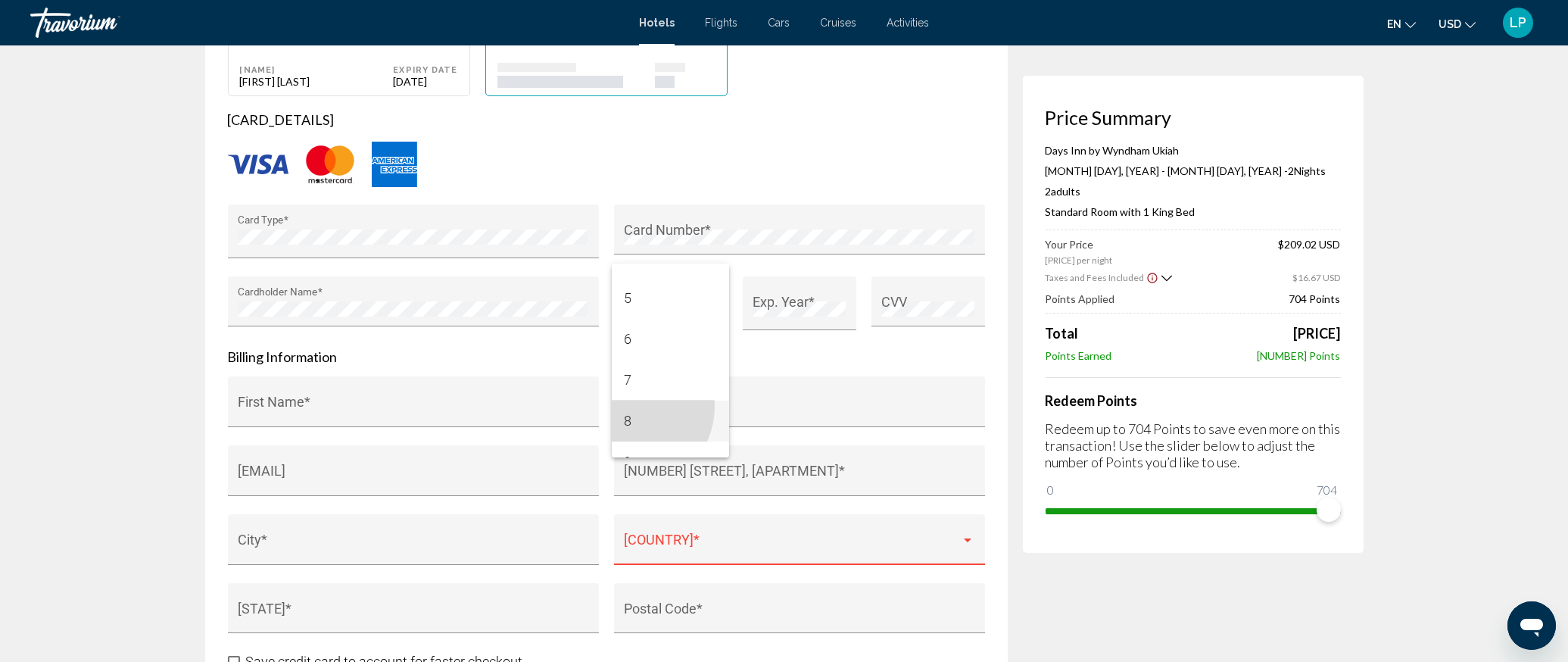 click on "8" at bounding box center [670, 421] 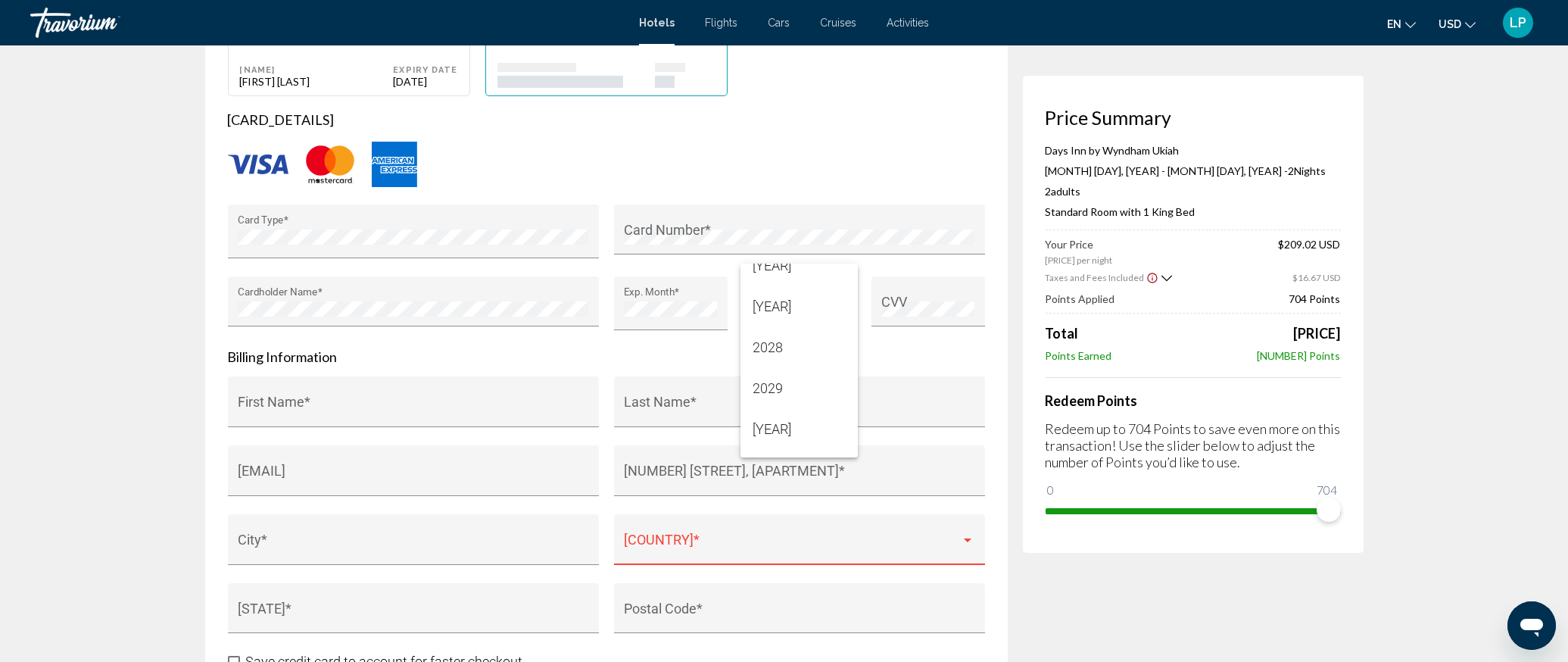 scroll, scrollTop: 52, scrollLeft: 0, axis: vertical 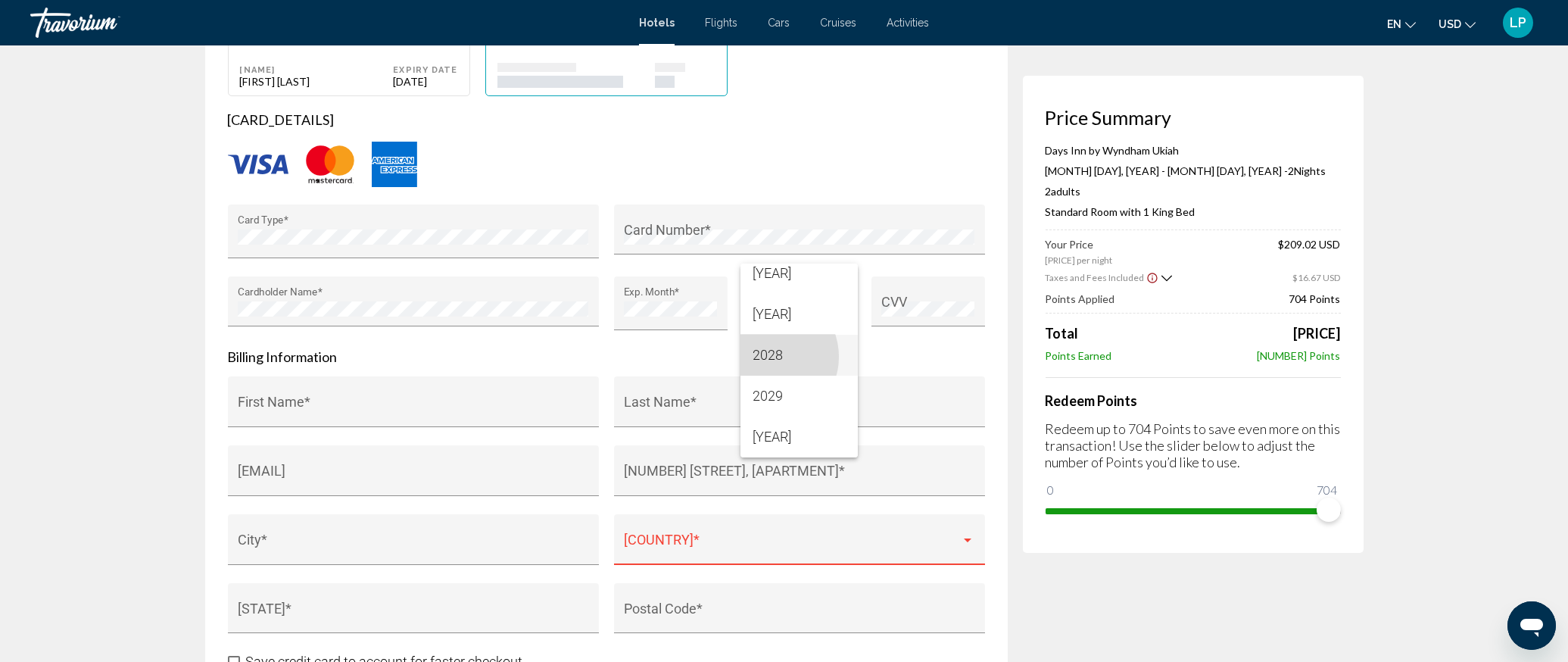 click on "2028" at bounding box center (799, 355) 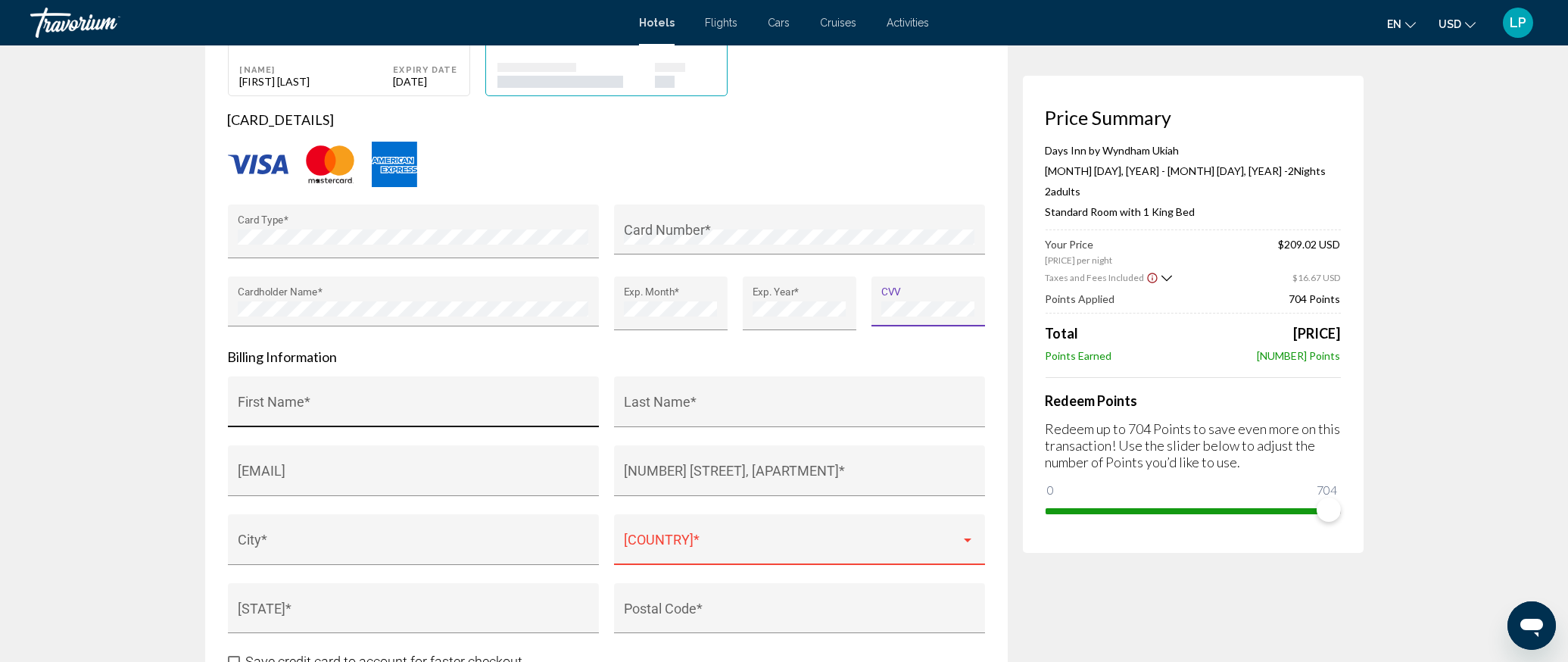 click on "First Name *" at bounding box center [413, 406] 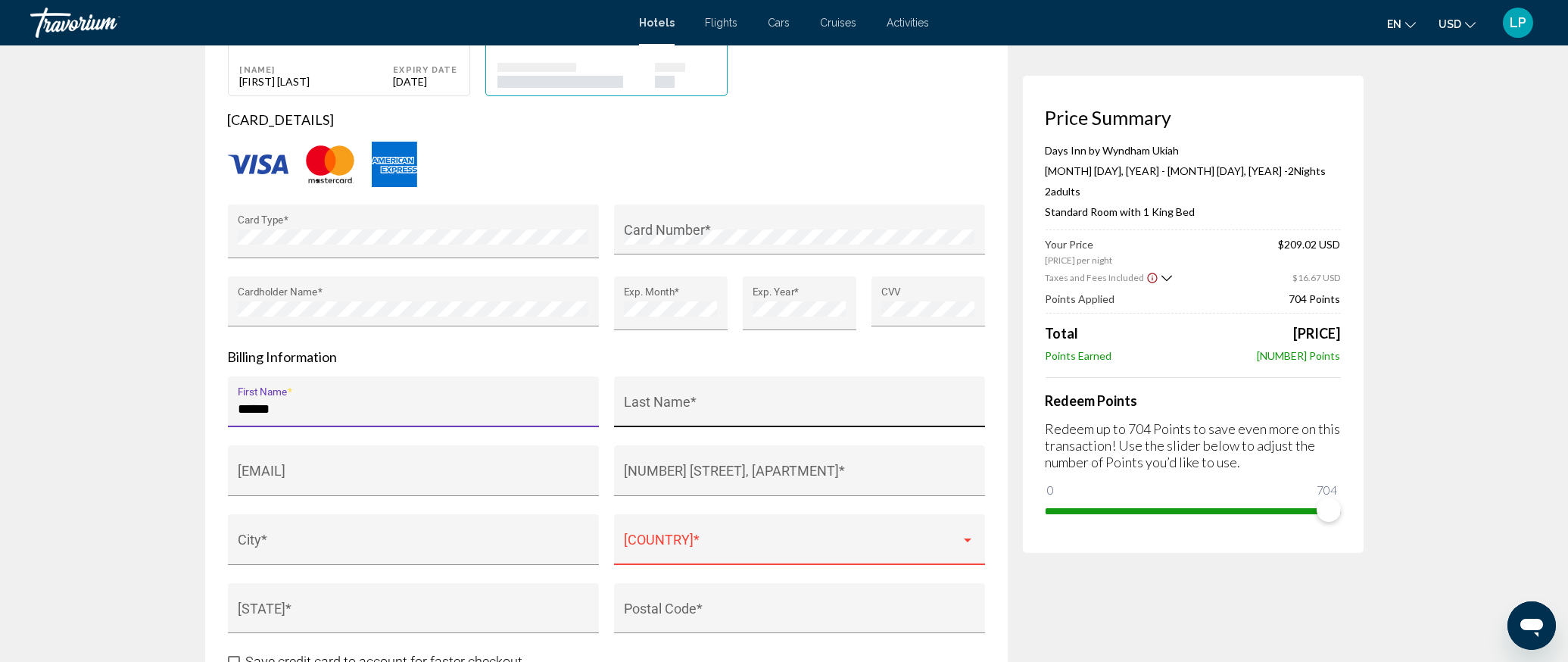 type on "******" 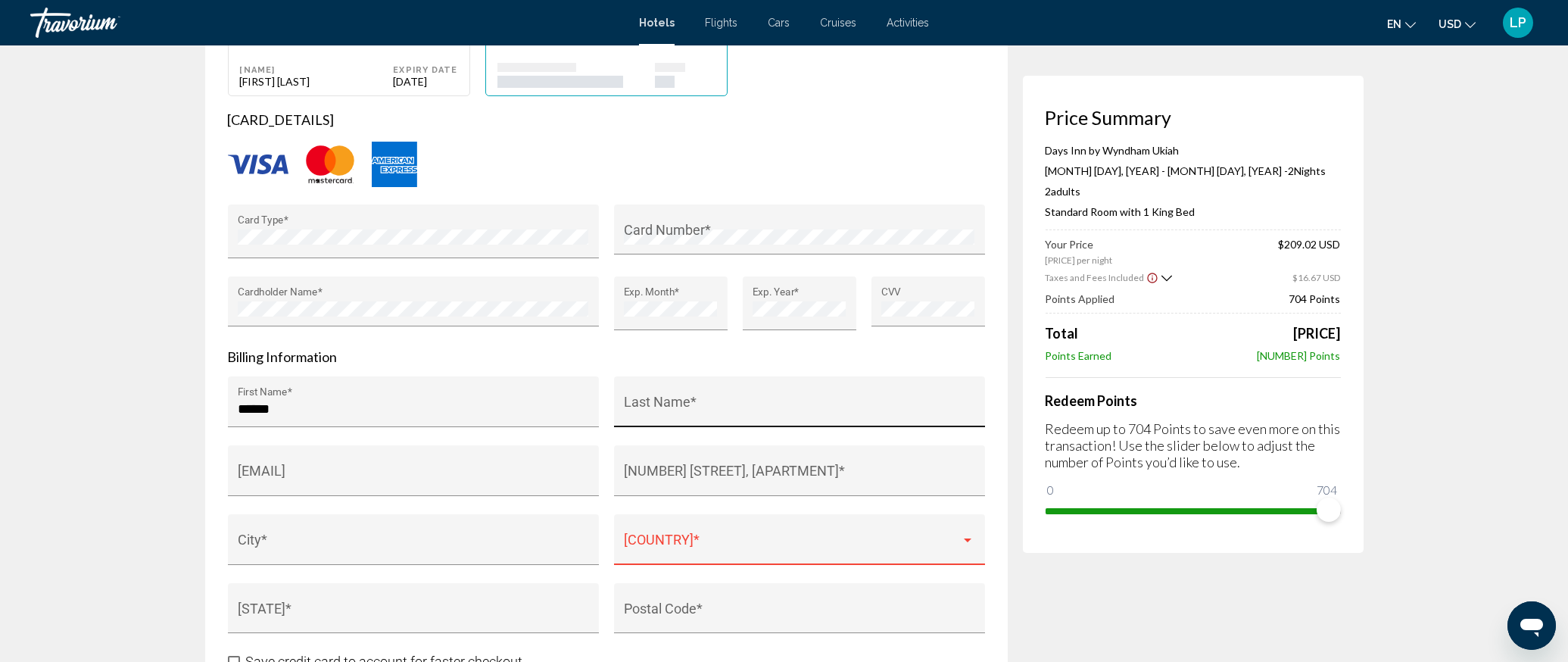 click on "Last Name  *" at bounding box center [799, 406] 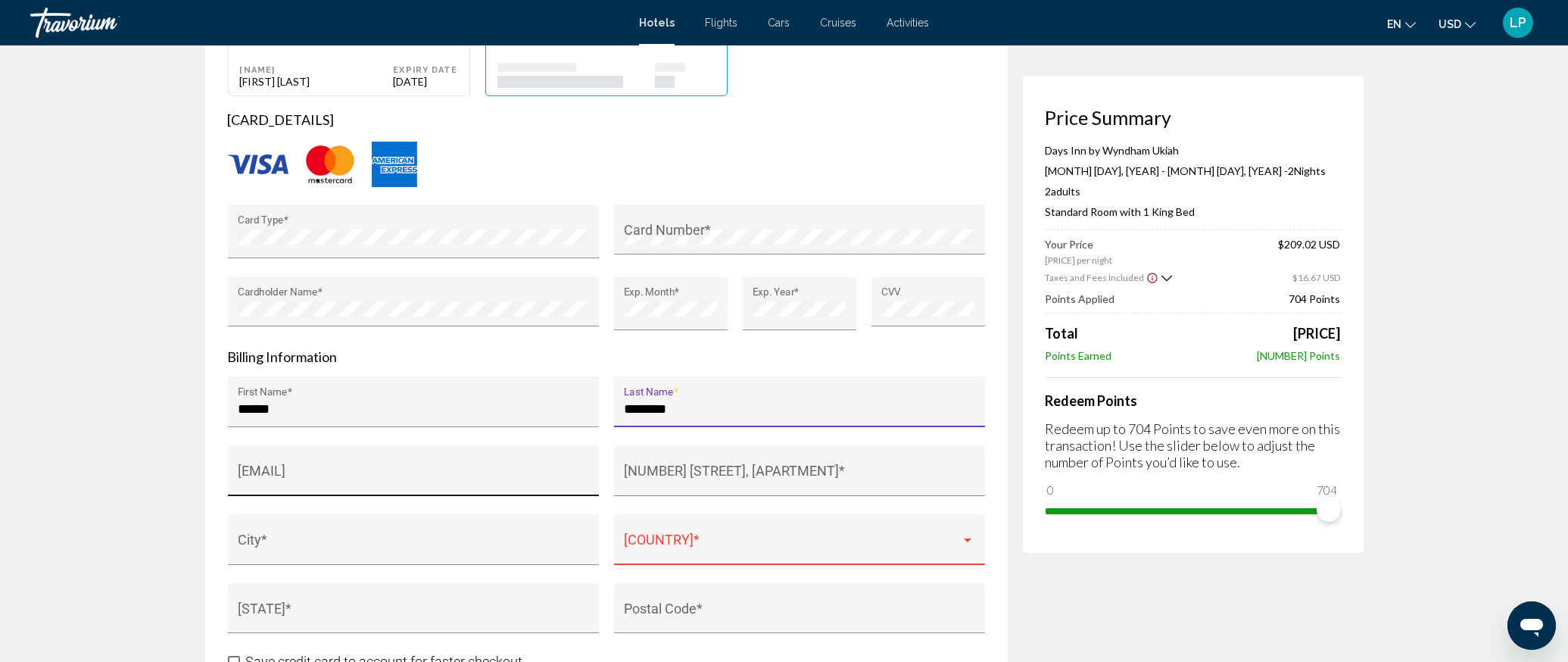 type on "**********" 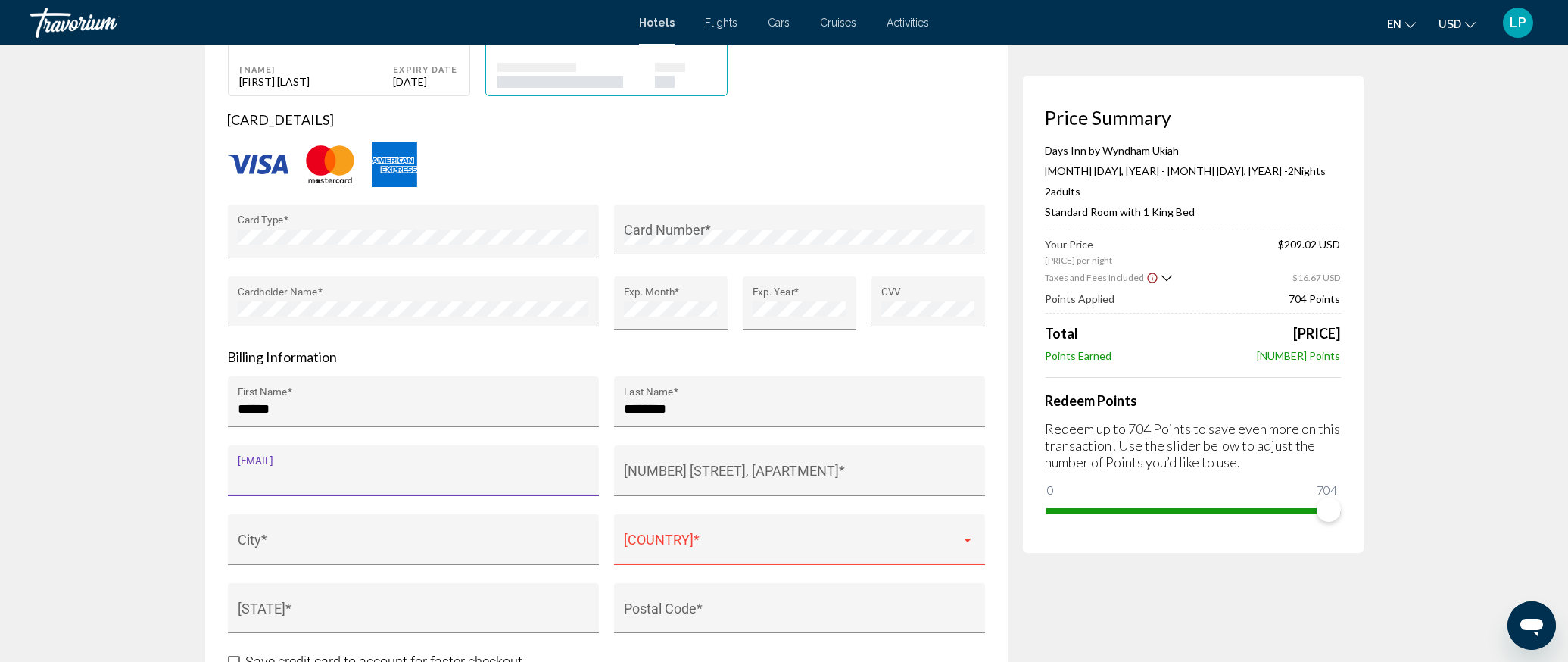 click on "[EMAIL]" at bounding box center (413, 478) 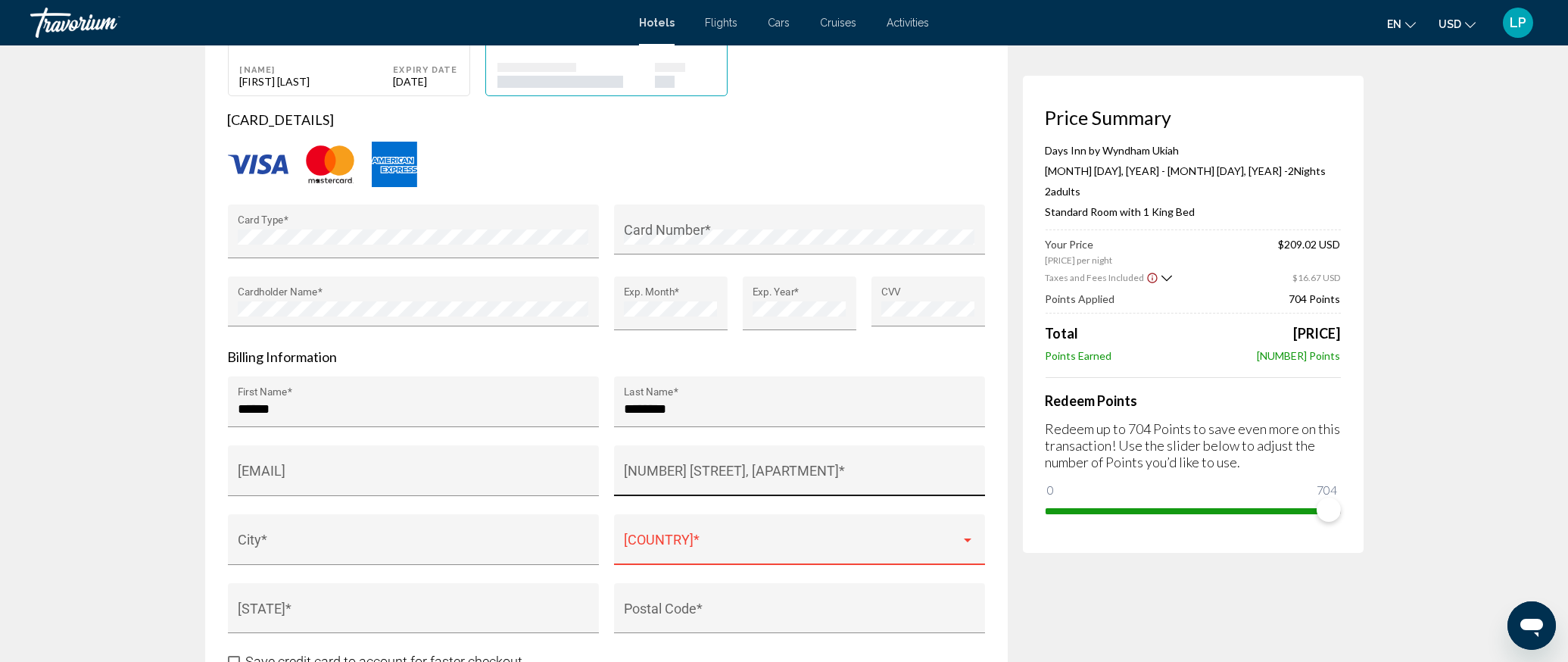 click on "House Number, Street, Apartment *" at bounding box center (799, 475) 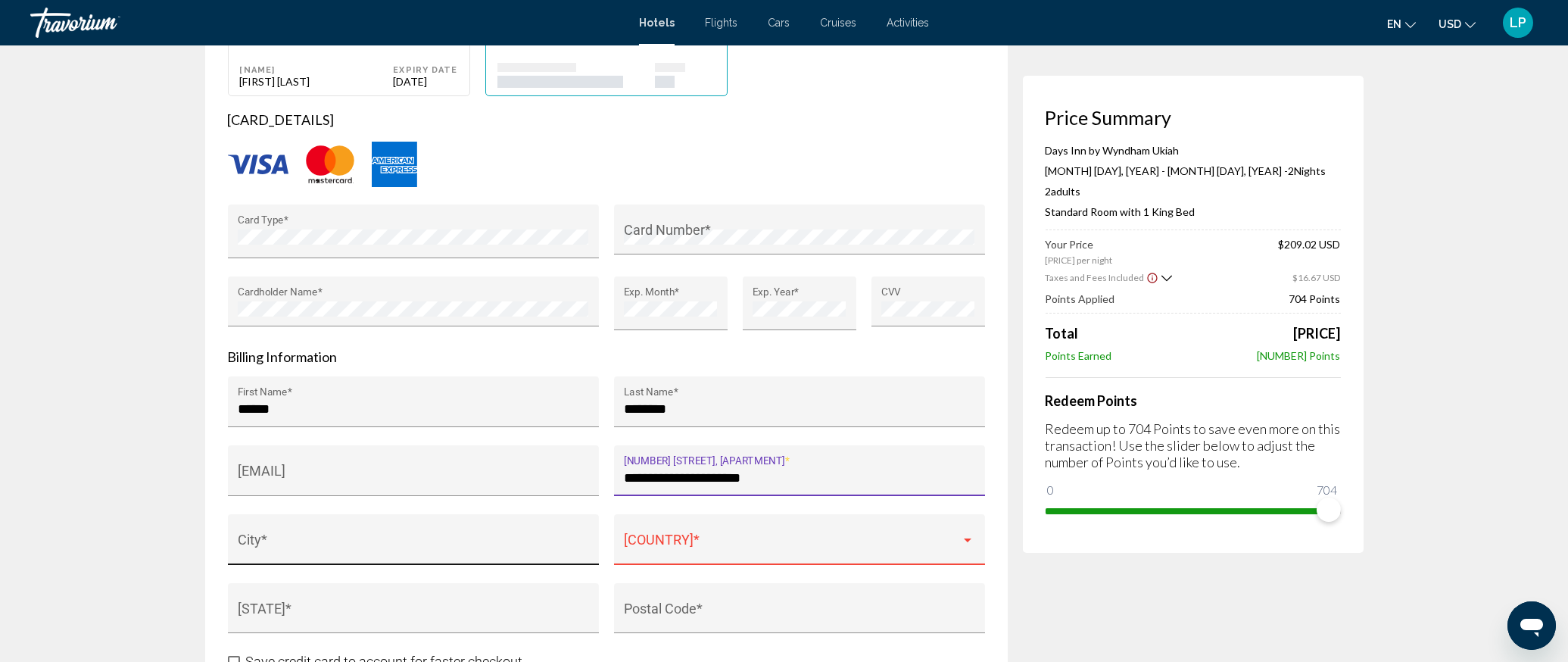 type on "**********" 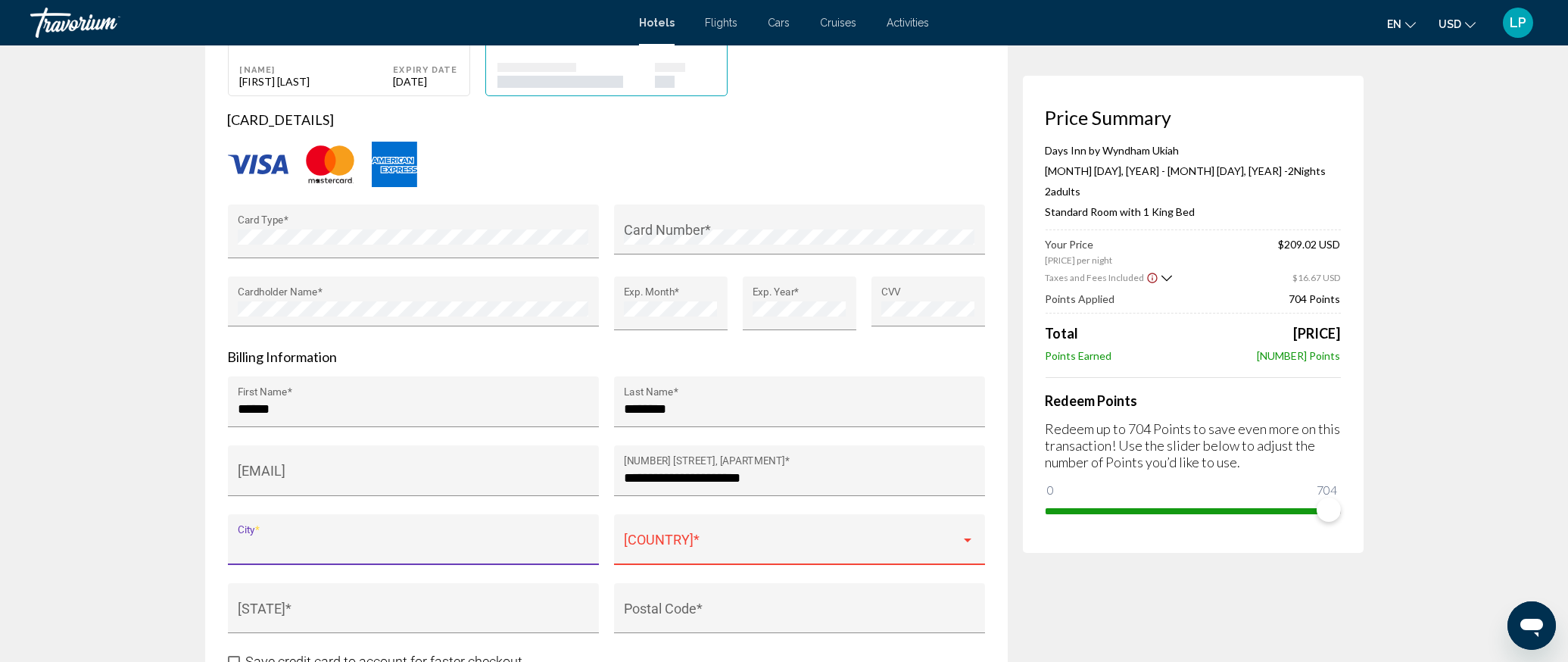 click on "[CITY]" at bounding box center [413, 547] 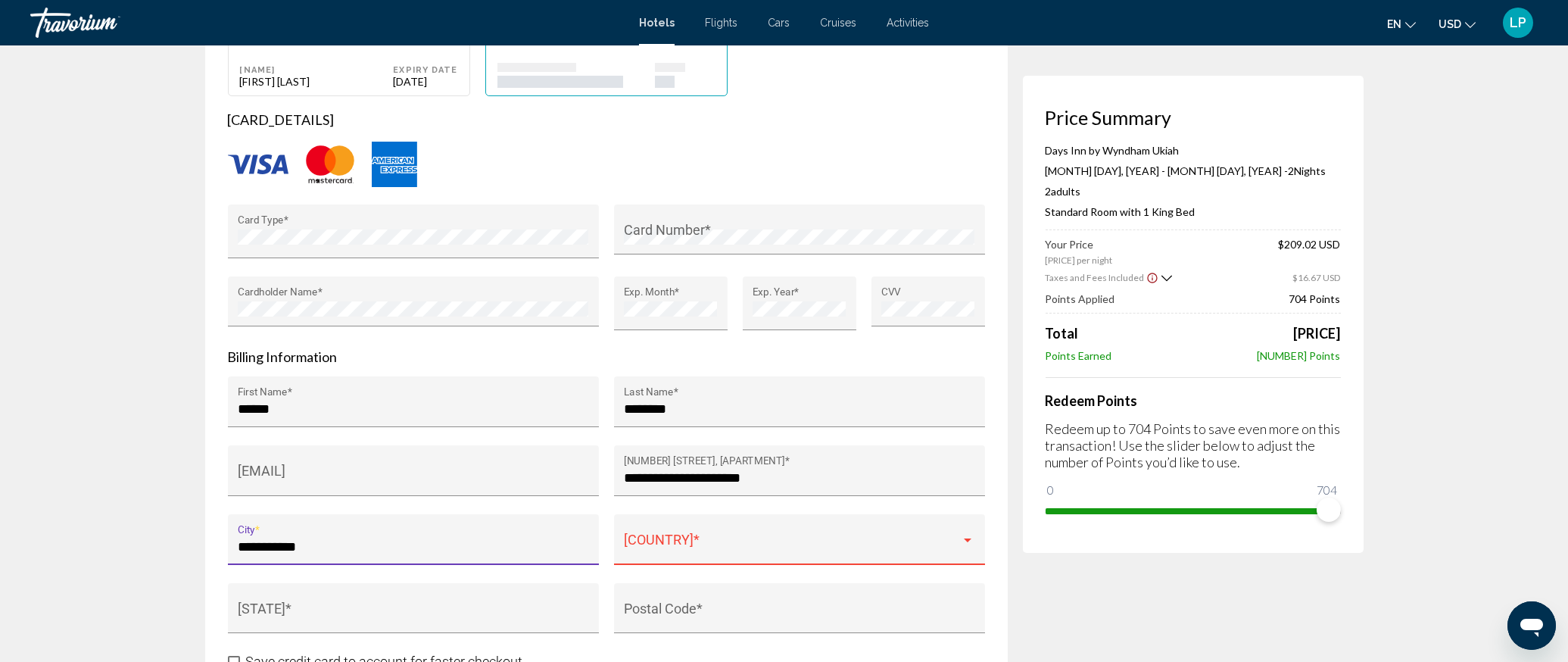 type on "**********" 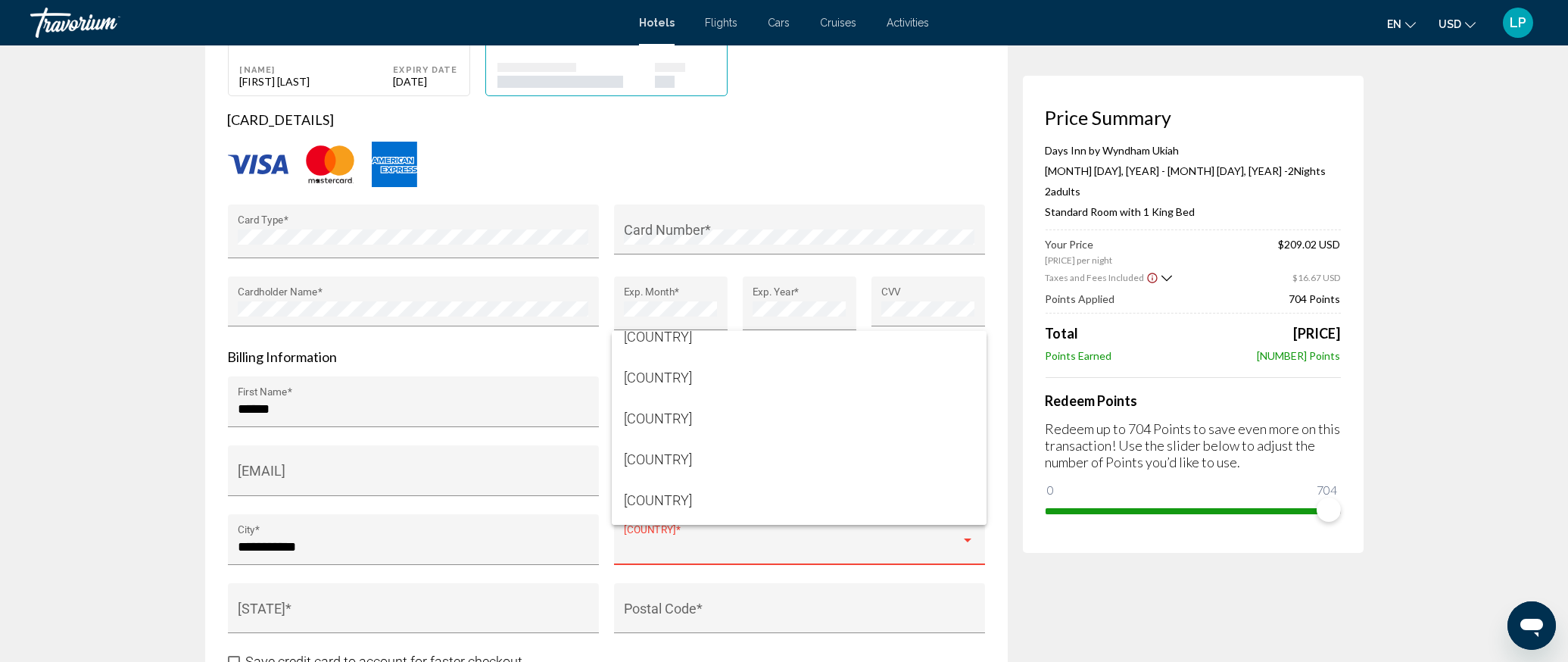 scroll, scrollTop: 10315, scrollLeft: 0, axis: vertical 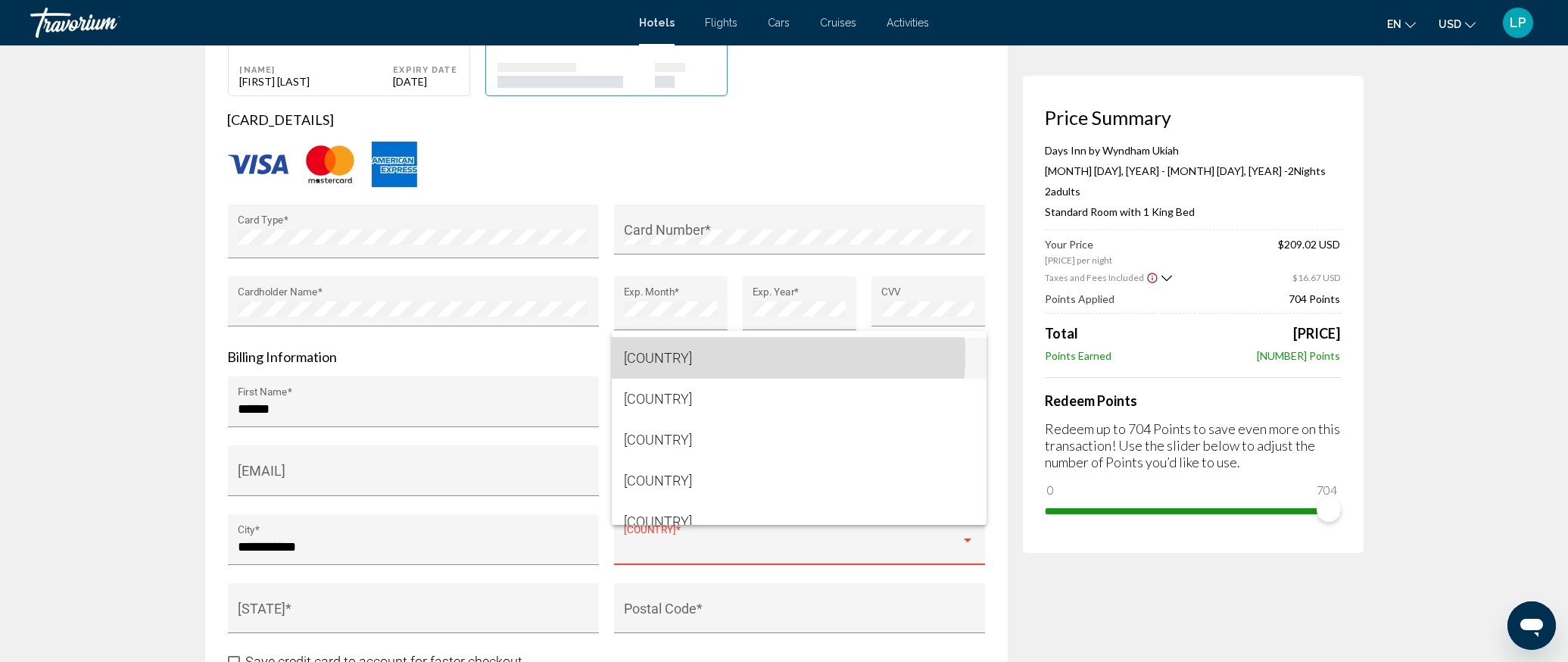 click on "[COUNTRY]" at bounding box center [799, 358] 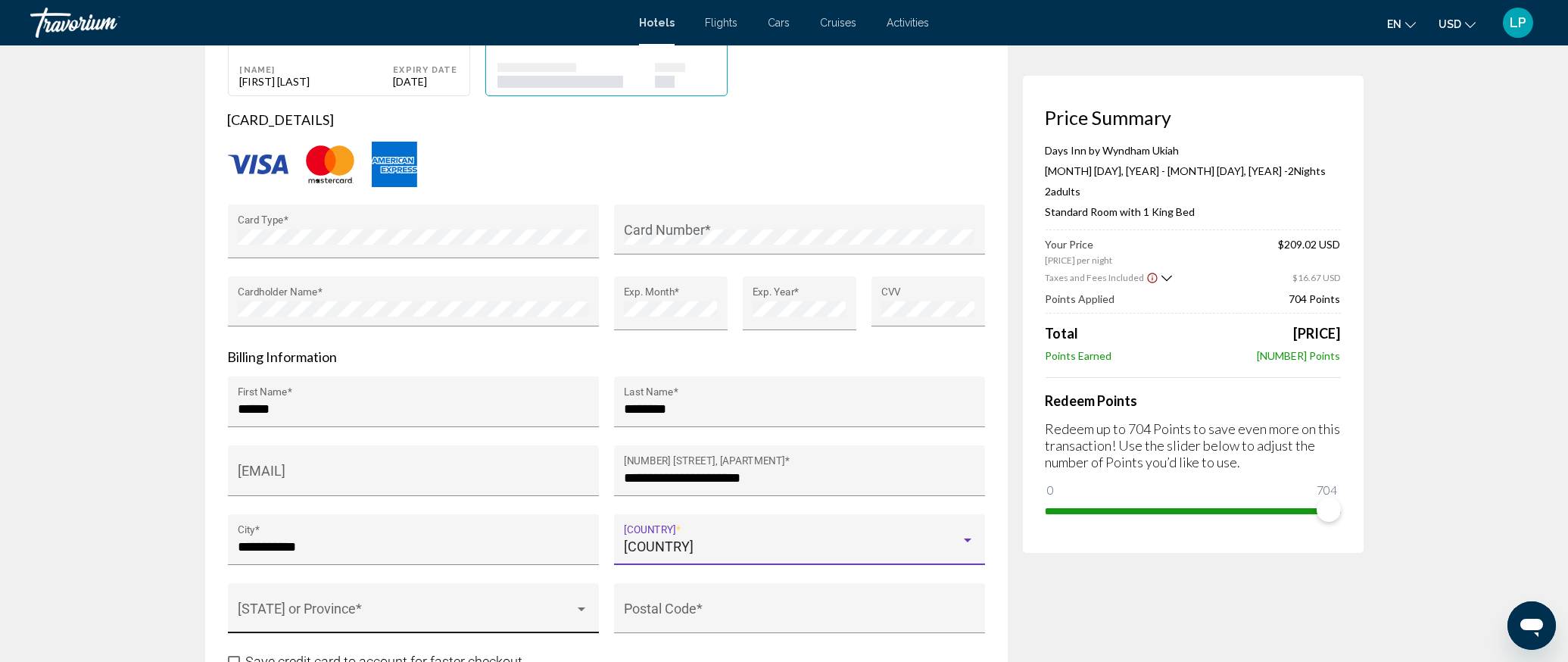 click at bounding box center [581, 610] 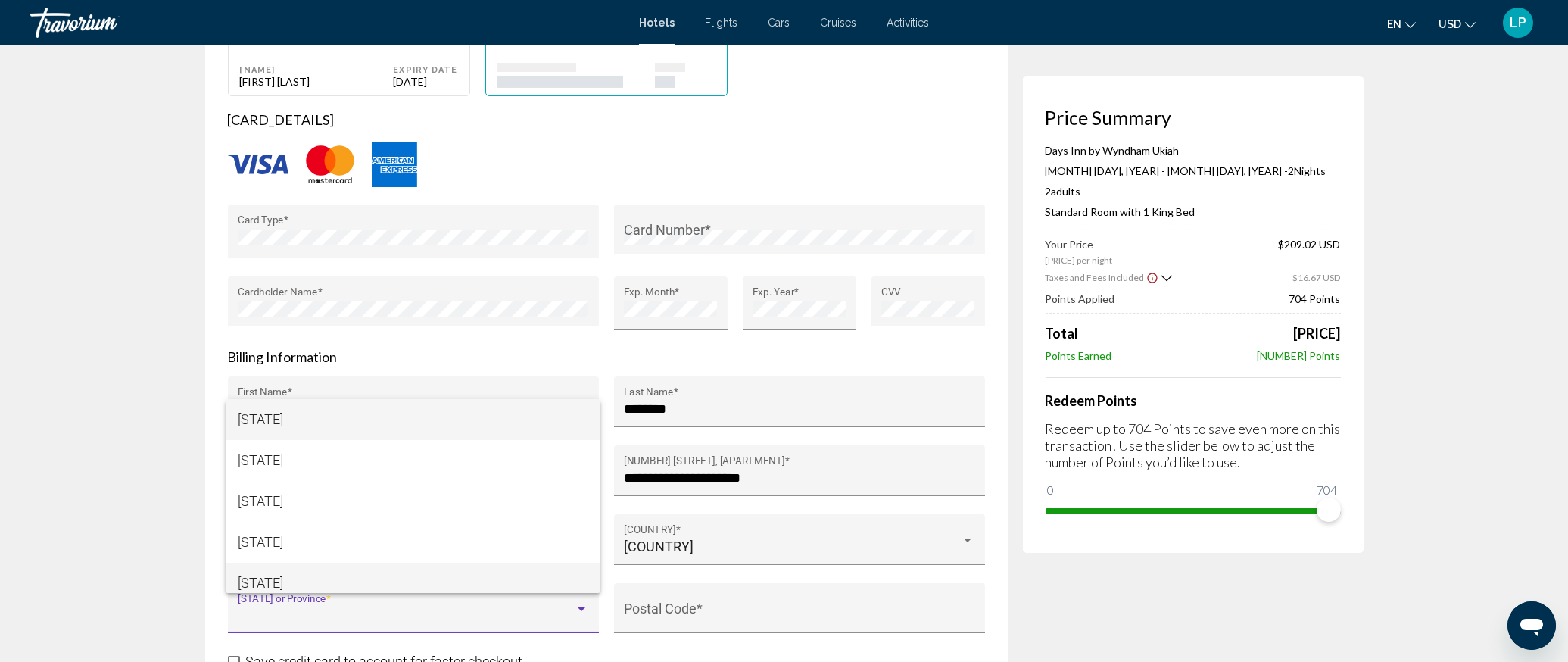 click on "[STATE]" at bounding box center [413, 583] 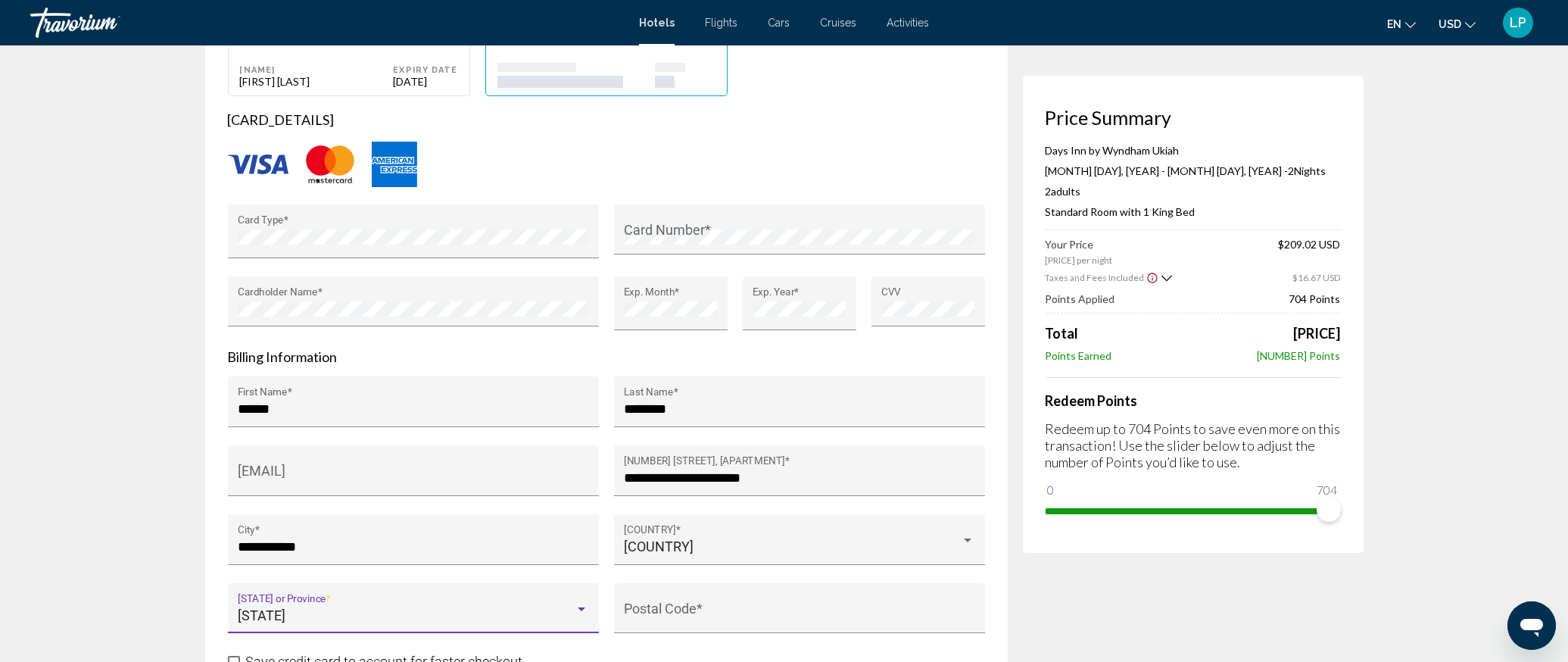 scroll, scrollTop: 11, scrollLeft: 0, axis: vertical 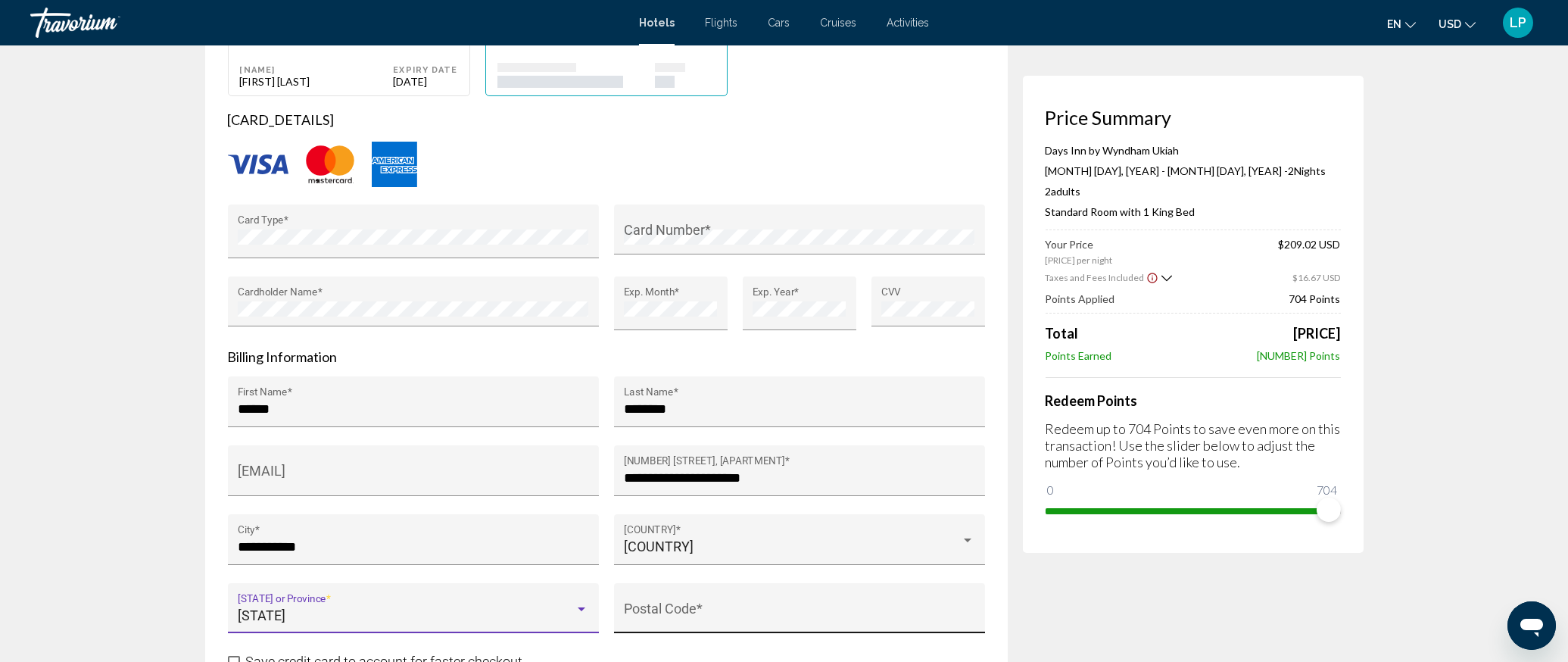 click on "Postal Code  *" at bounding box center [799, 616] 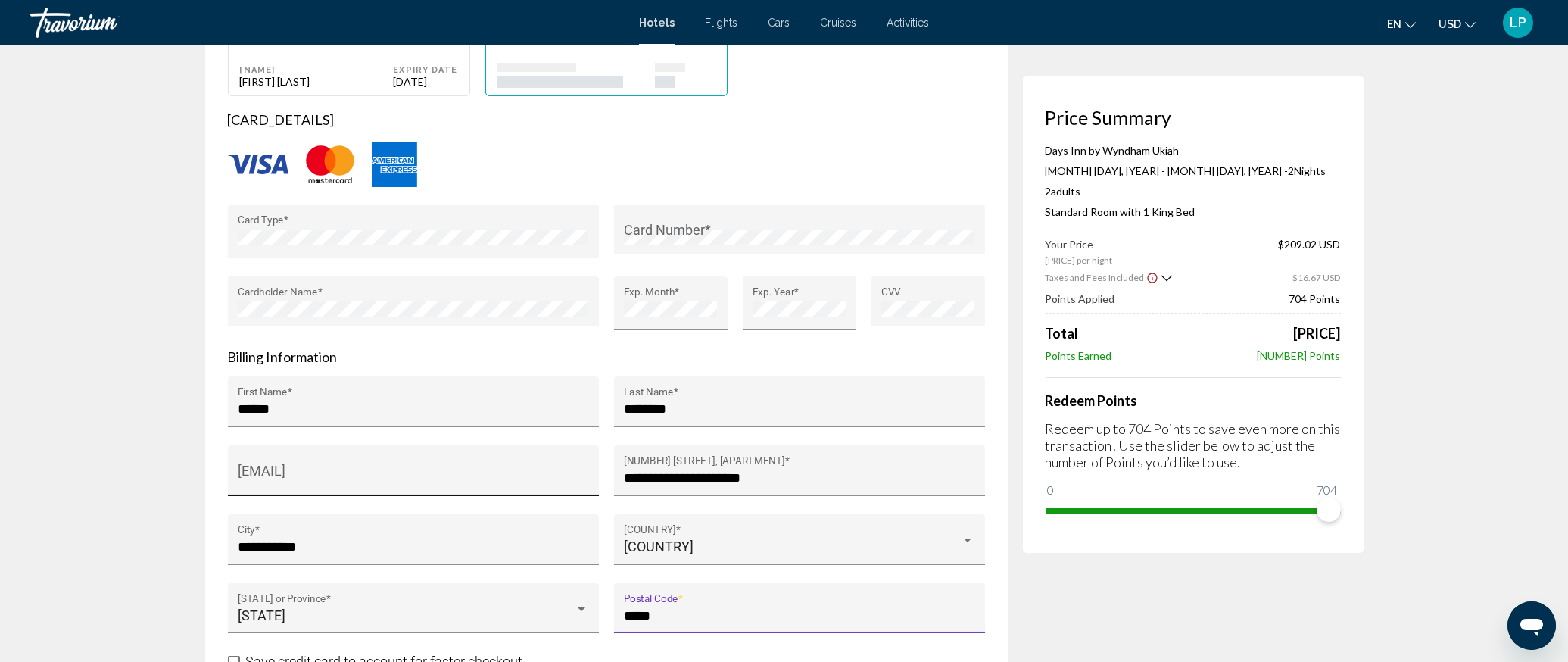 type on "*****" 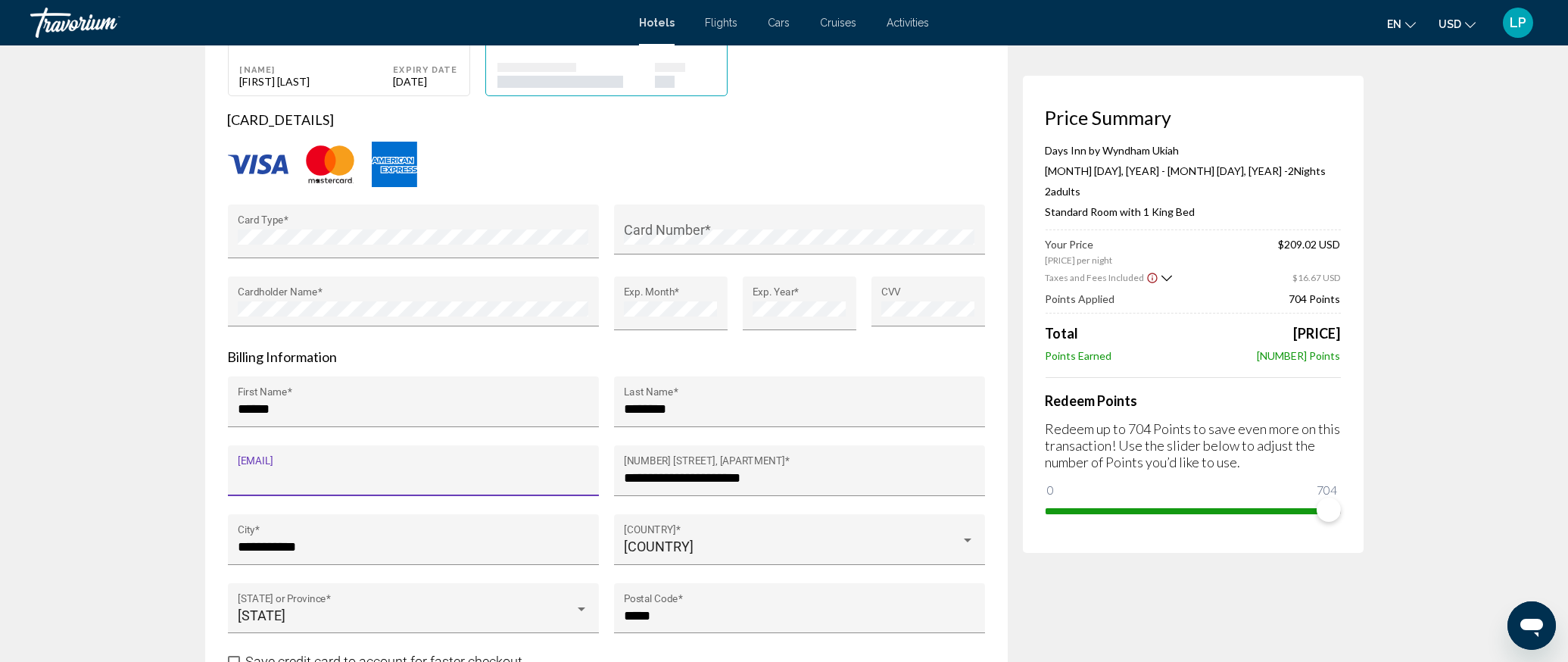 click on "[EMAIL]" at bounding box center (413, 478) 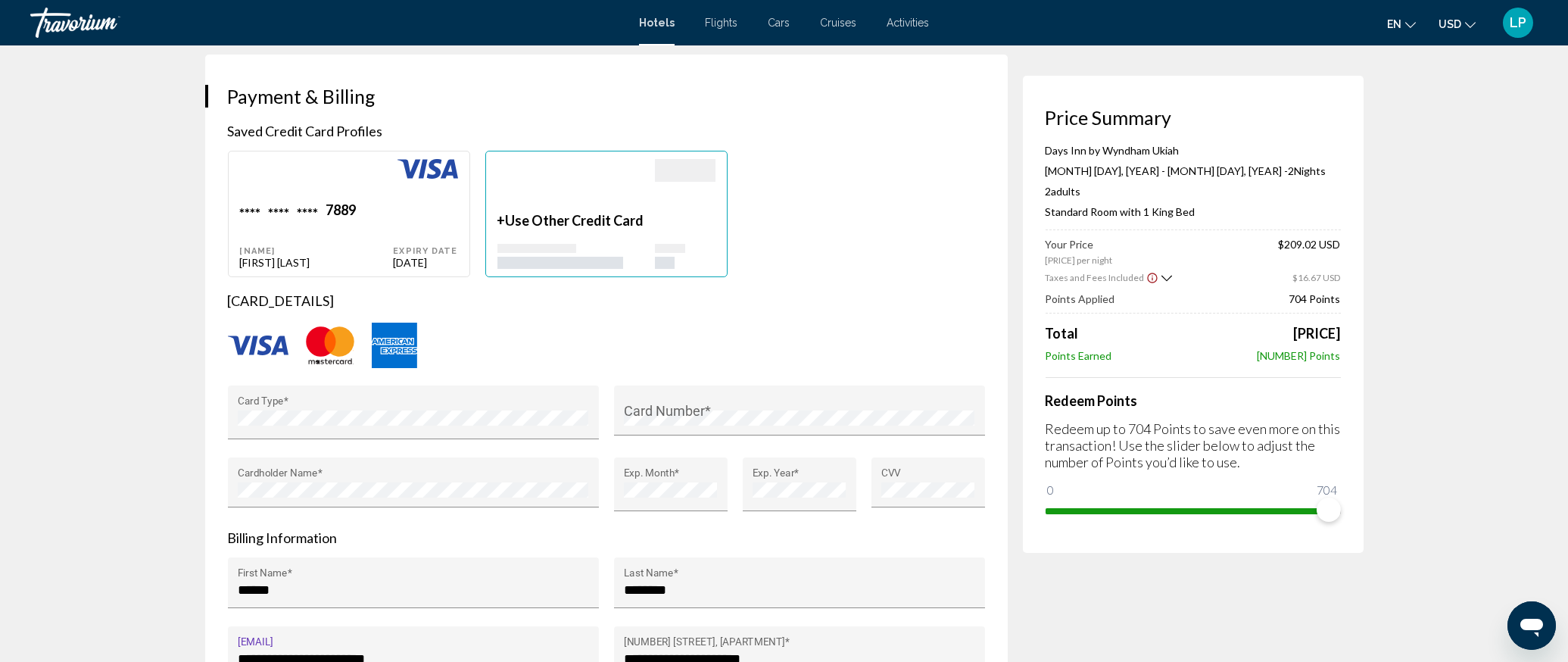 scroll, scrollTop: 1119, scrollLeft: 0, axis: vertical 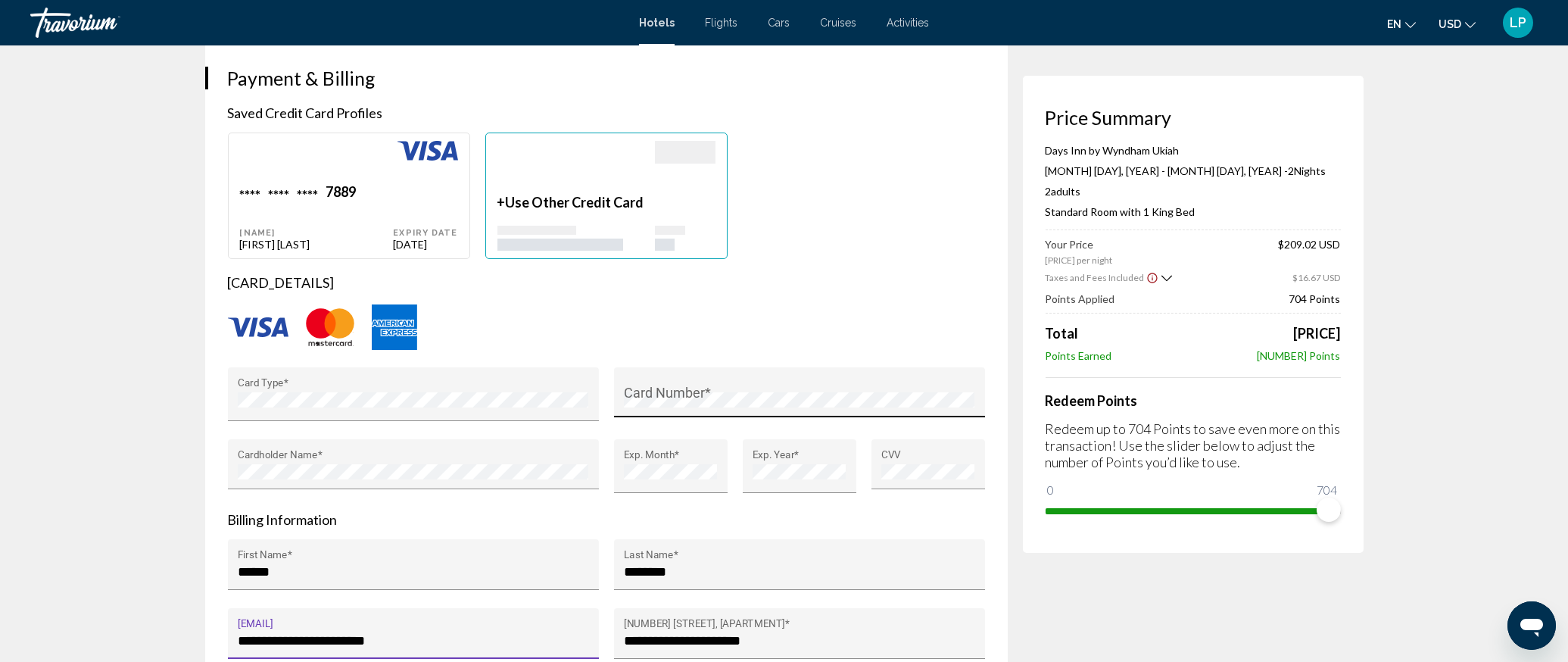 type on "**********" 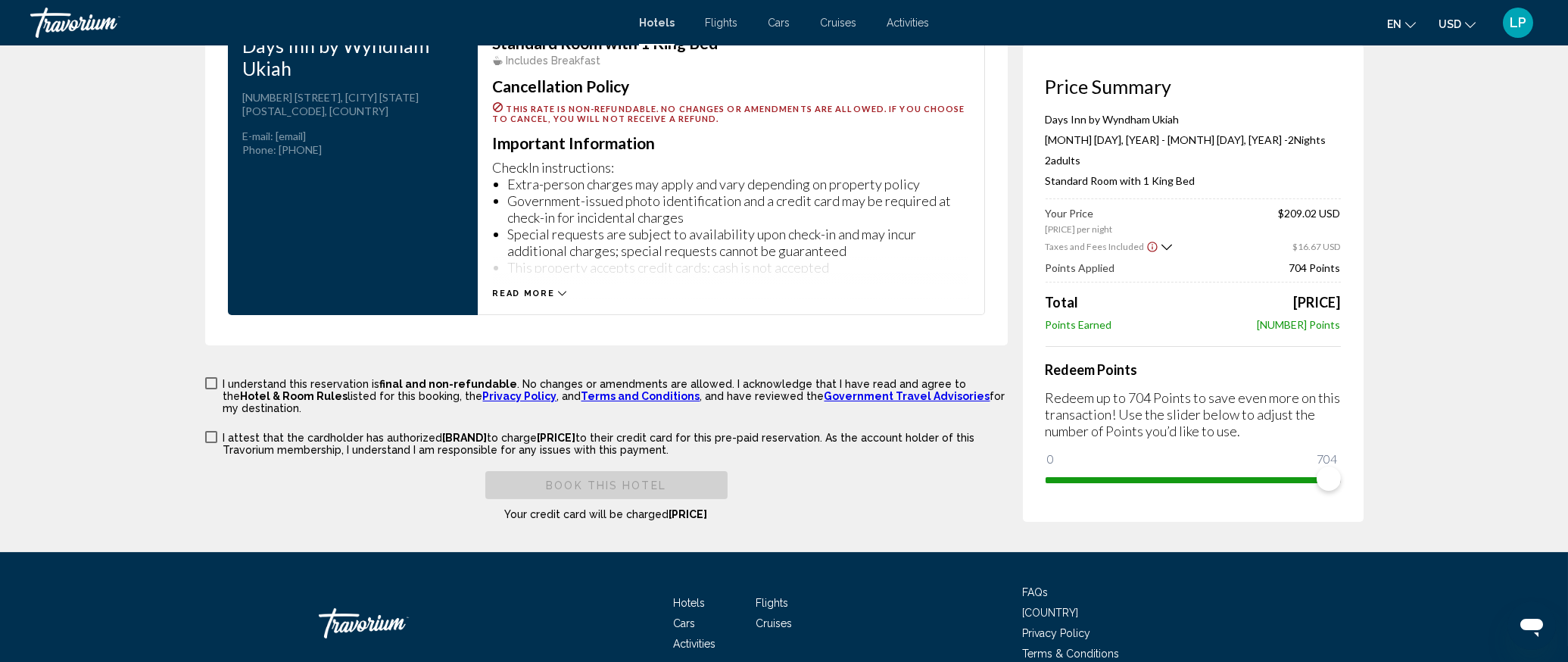 scroll, scrollTop: 2082, scrollLeft: 0, axis: vertical 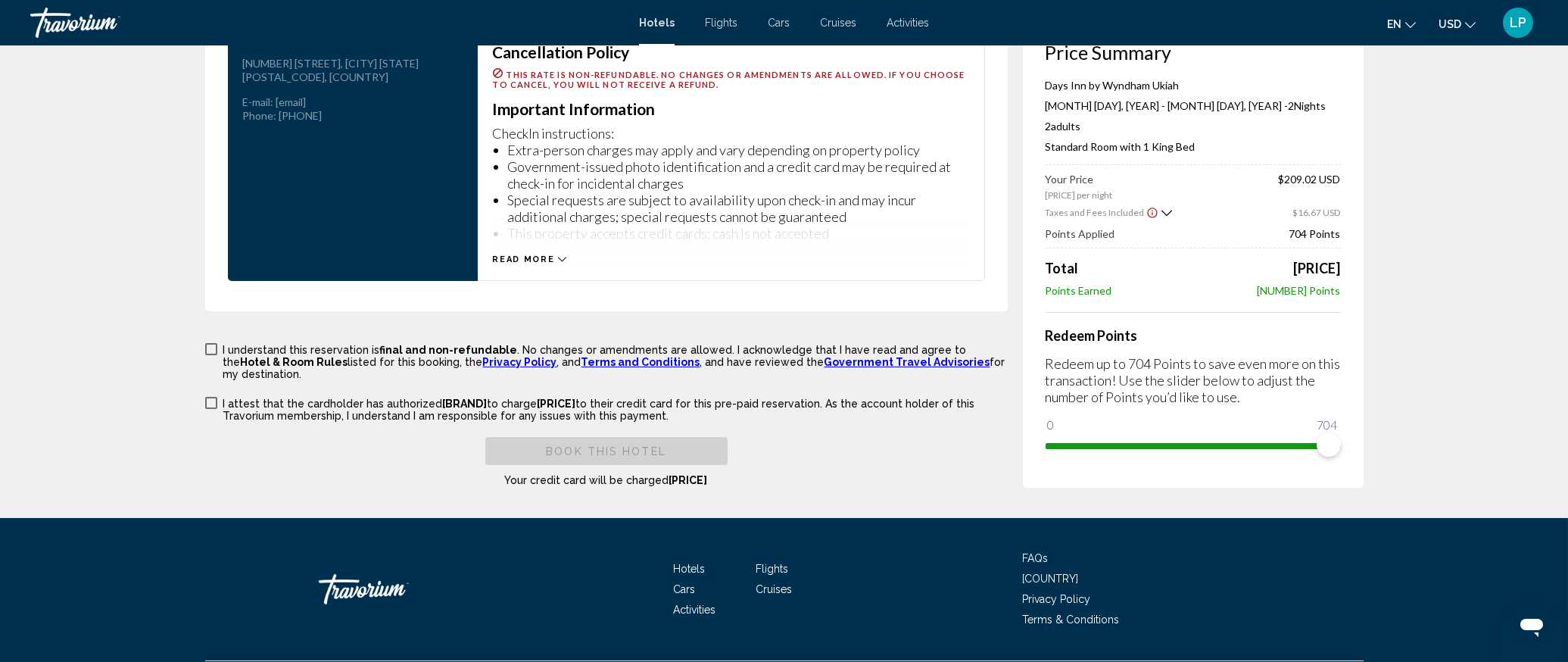 click at bounding box center [211, 349] 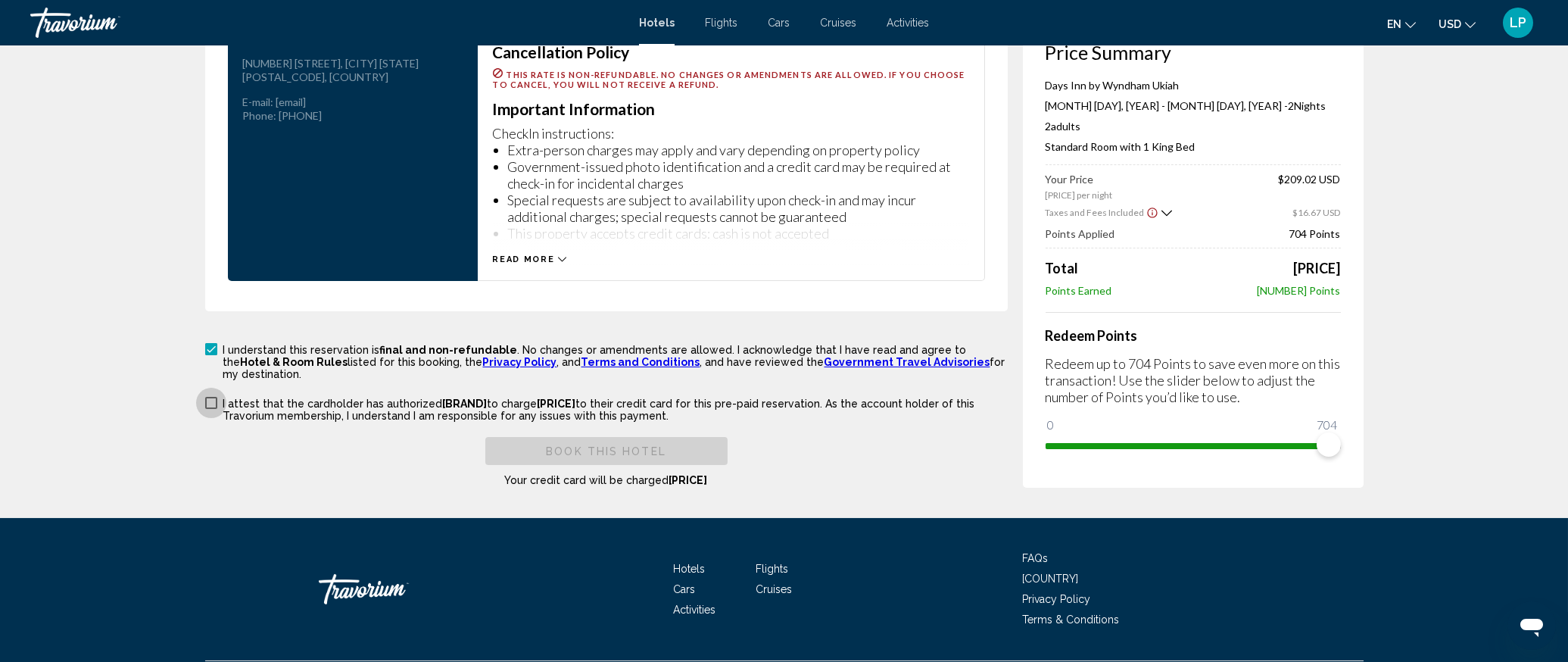 click at bounding box center [211, 403] 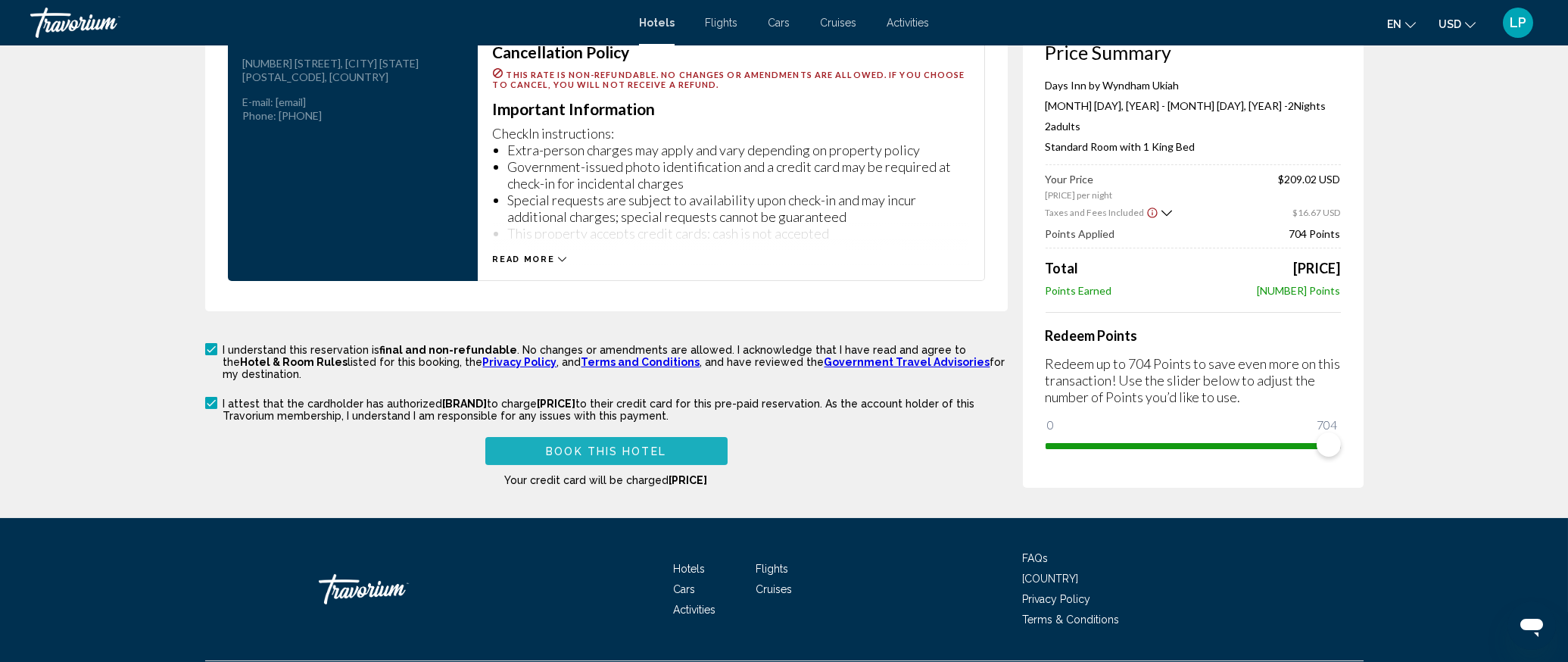 click on "Book this hotel" at bounding box center [606, 451] 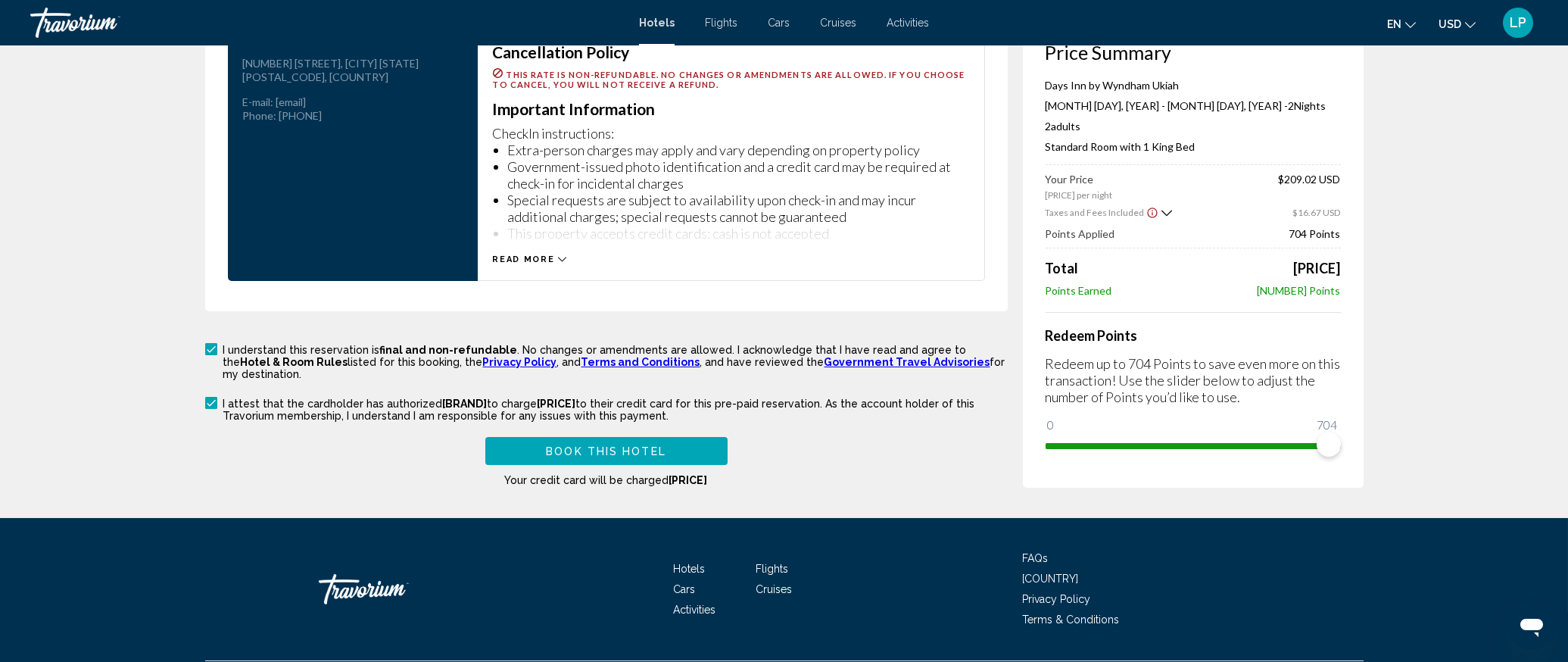 scroll, scrollTop: 358, scrollLeft: 0, axis: vertical 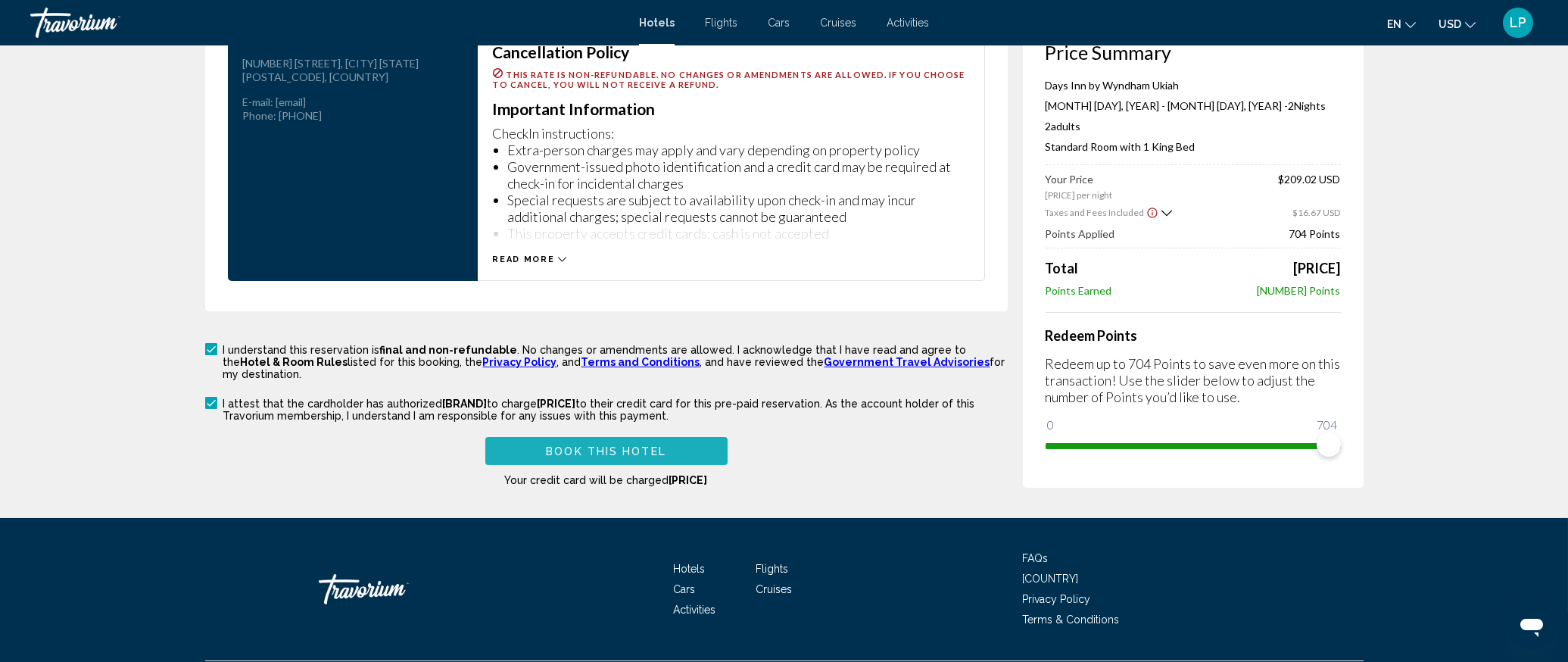 click on "Book this hotel" at bounding box center (606, 451) 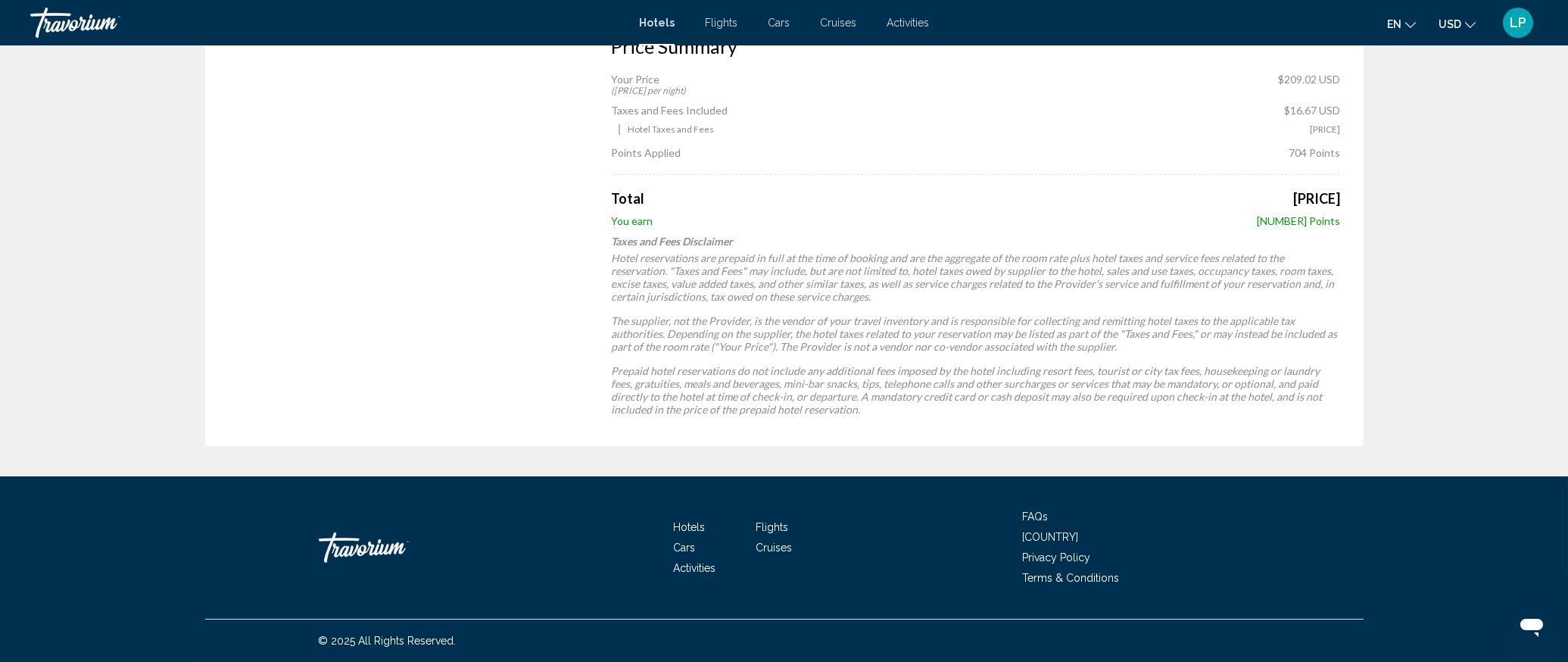 scroll, scrollTop: 0, scrollLeft: 0, axis: both 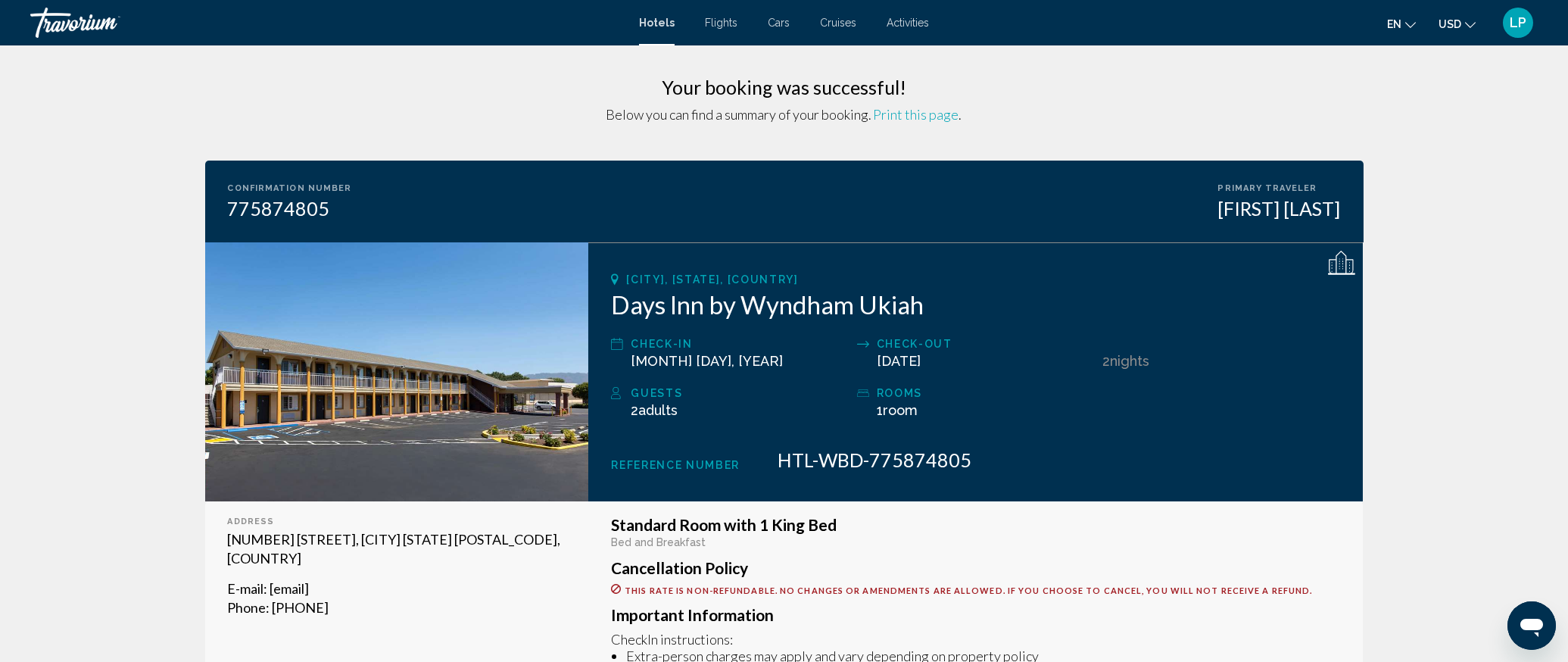 click on "Print this page" at bounding box center [916, 114] 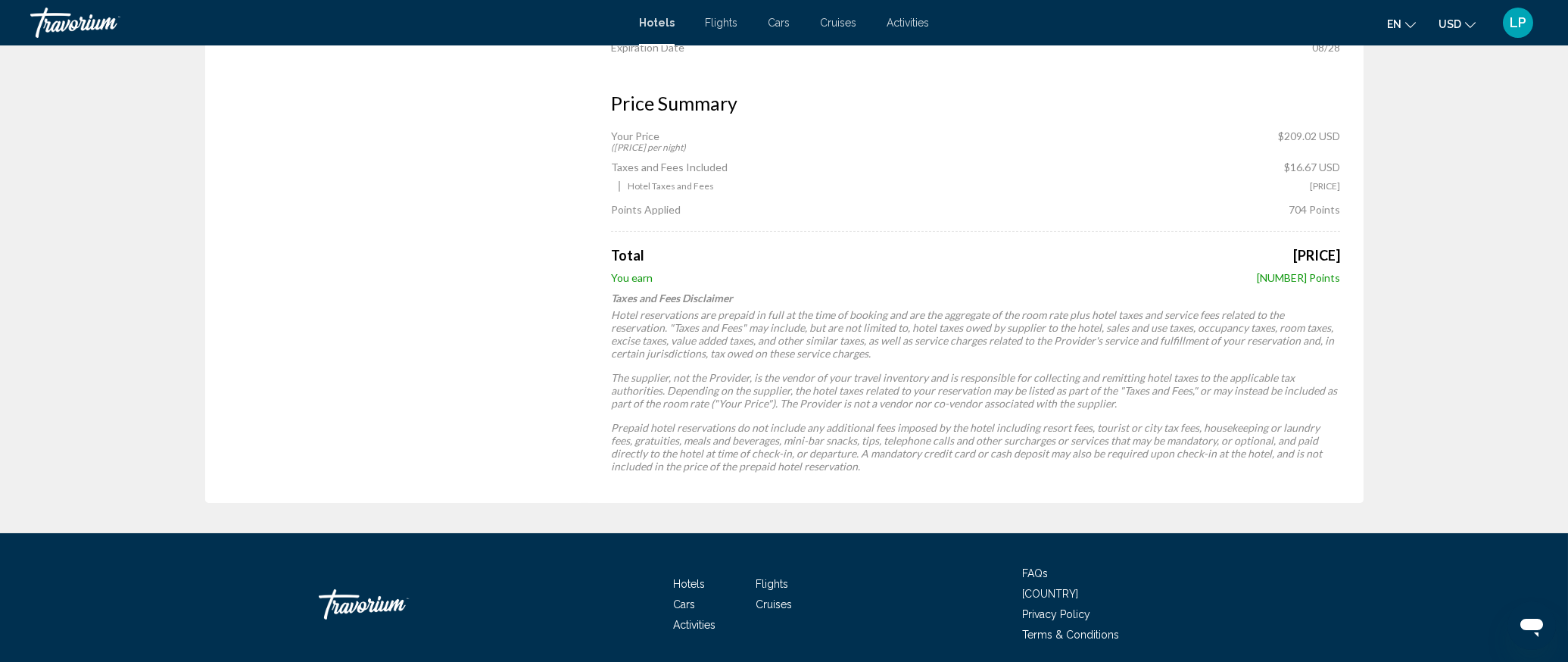 scroll, scrollTop: 1310, scrollLeft: 0, axis: vertical 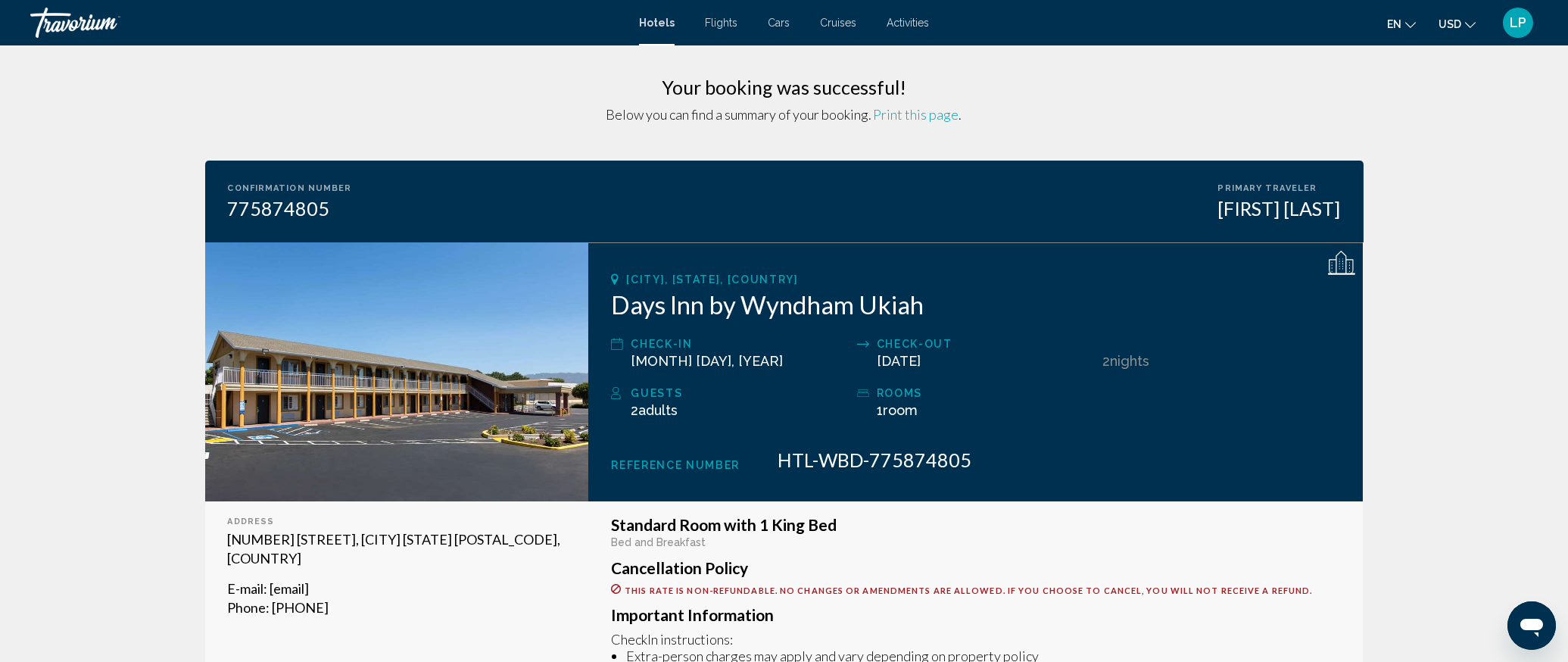 click on "LP" at bounding box center [1518, 23] 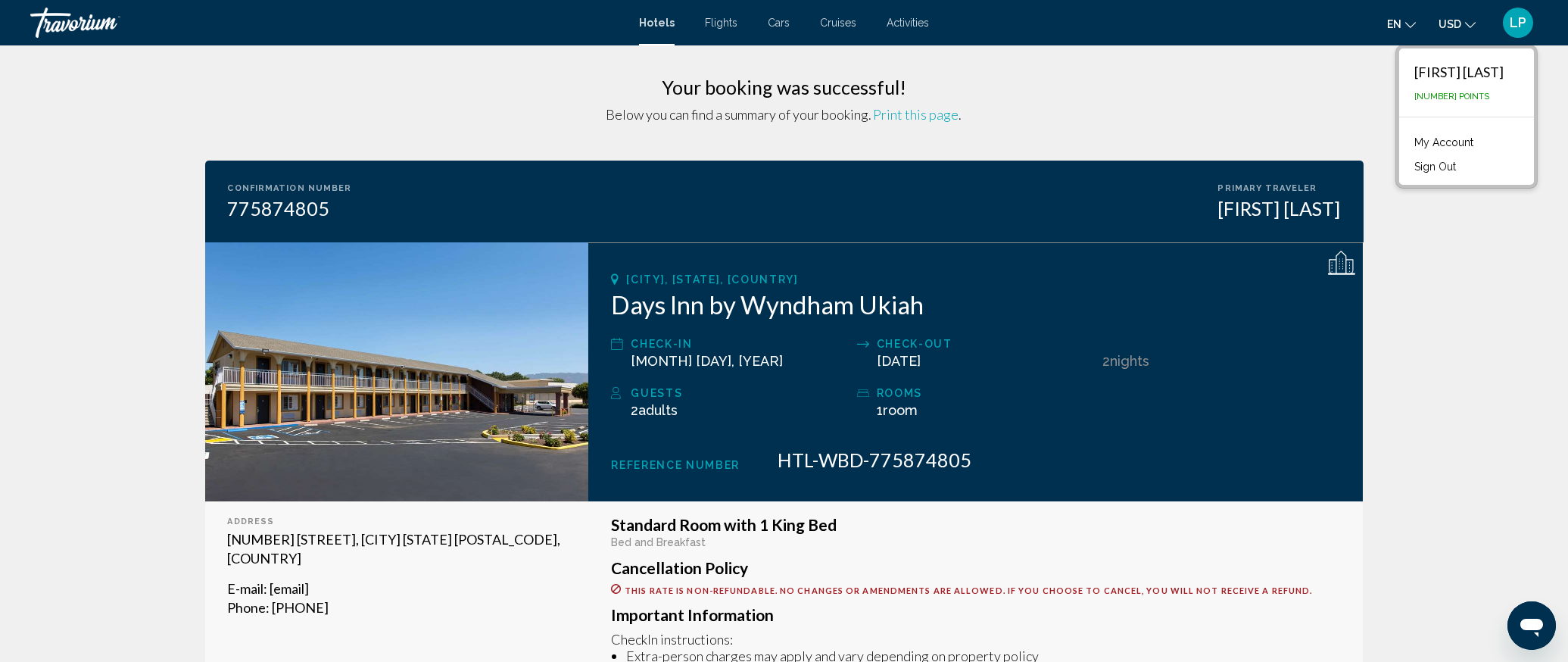click on "Your booking was successful! Below you can find a summary of your booking. Print this page . Confirmation Number 775874805 Primary Traveler Larisa Peterson [CITY], [STATE], [COUNTRY] Days Inn by Wyndham Ukiah Check-in Jul 4, [DATE] Check-out Jul 6, [DATE] 2 Night Nights Guests 2 Adult Adults , Child Children ( ages ) rooms 1 Room rooms Reference Number HTL-WBD-775874805 Address [NUMBER] [STREET], [CITY] [STATE] [ZIP], [COUNTRY] E-mail : daysinnukiah950@gmail.com Phone : [PHONE] Standard Room with 1 King Bed Bed and Breakfast Cancellation Policy" at bounding box center (784, 936) 